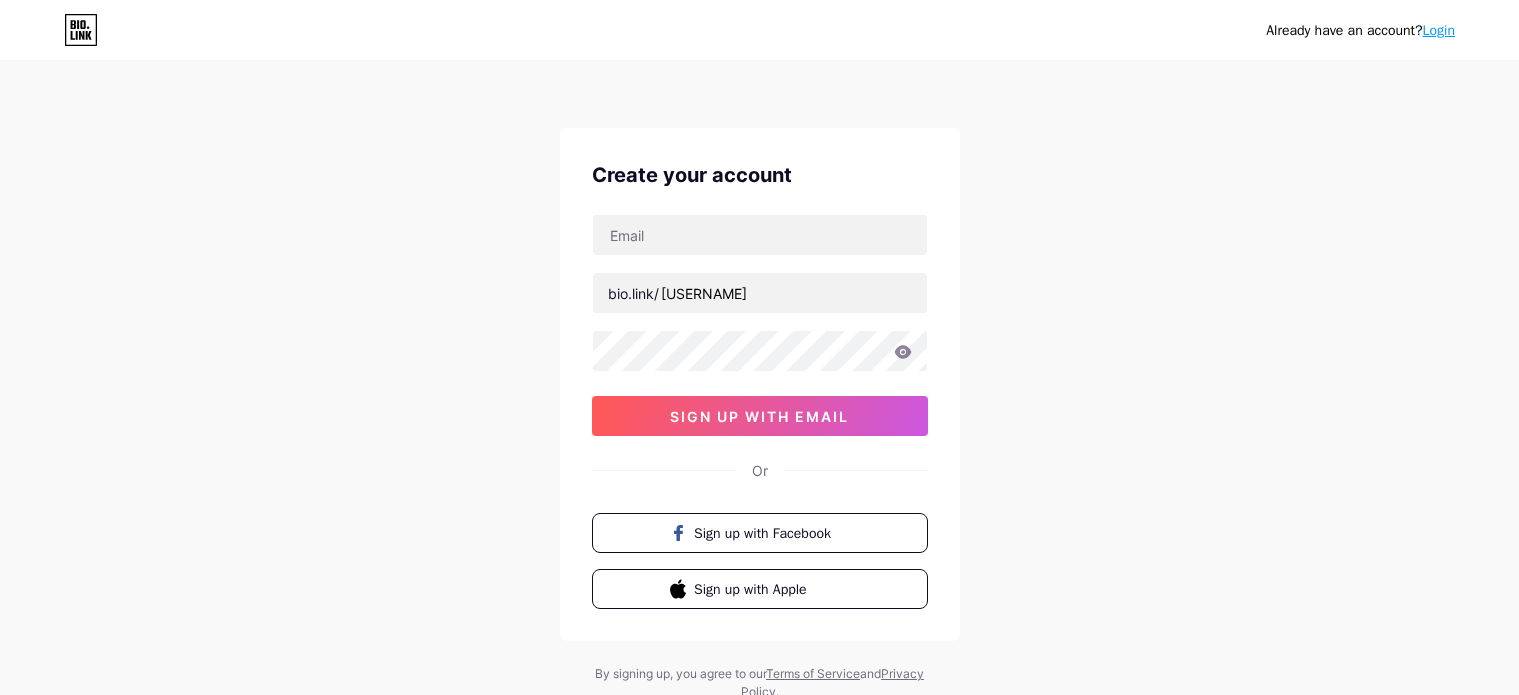 scroll, scrollTop: 0, scrollLeft: 0, axis: both 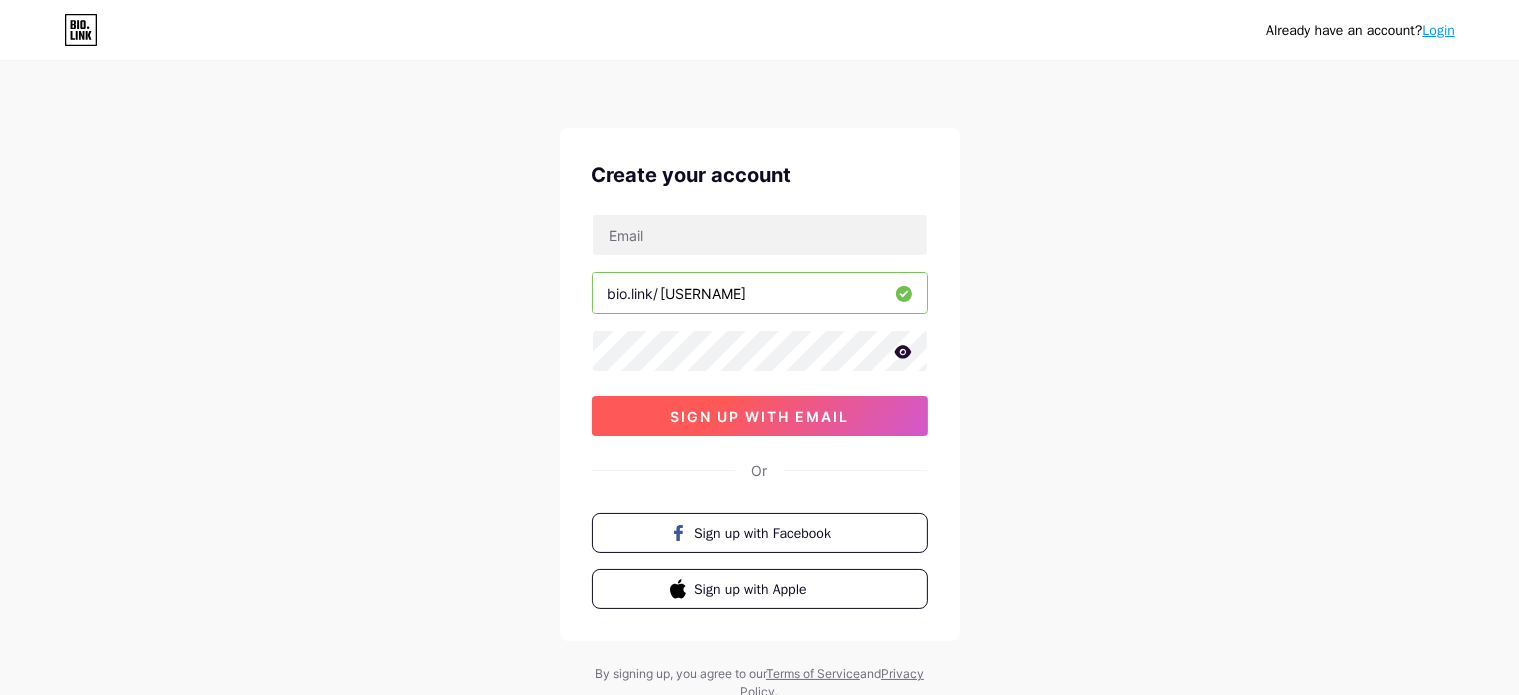 click on "sign up with email" at bounding box center (759, 416) 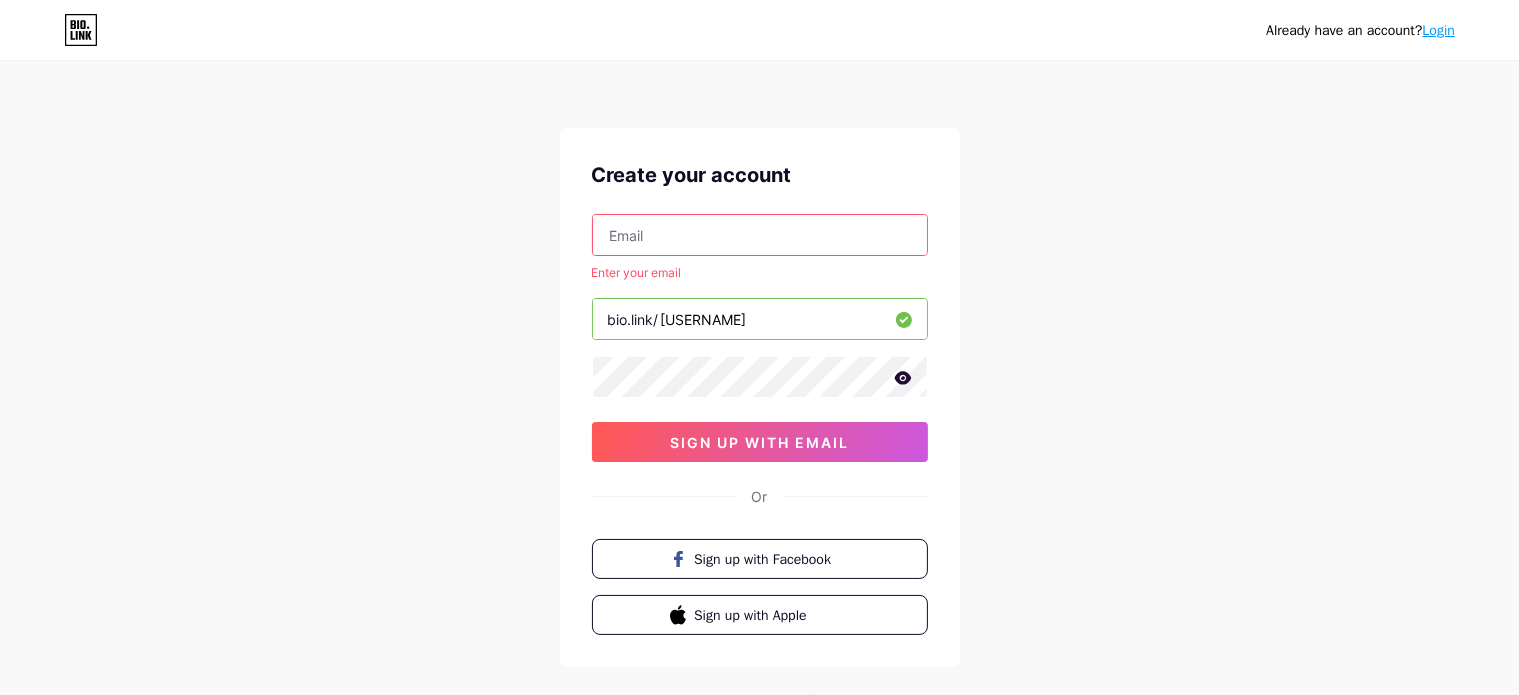 click at bounding box center (760, 235) 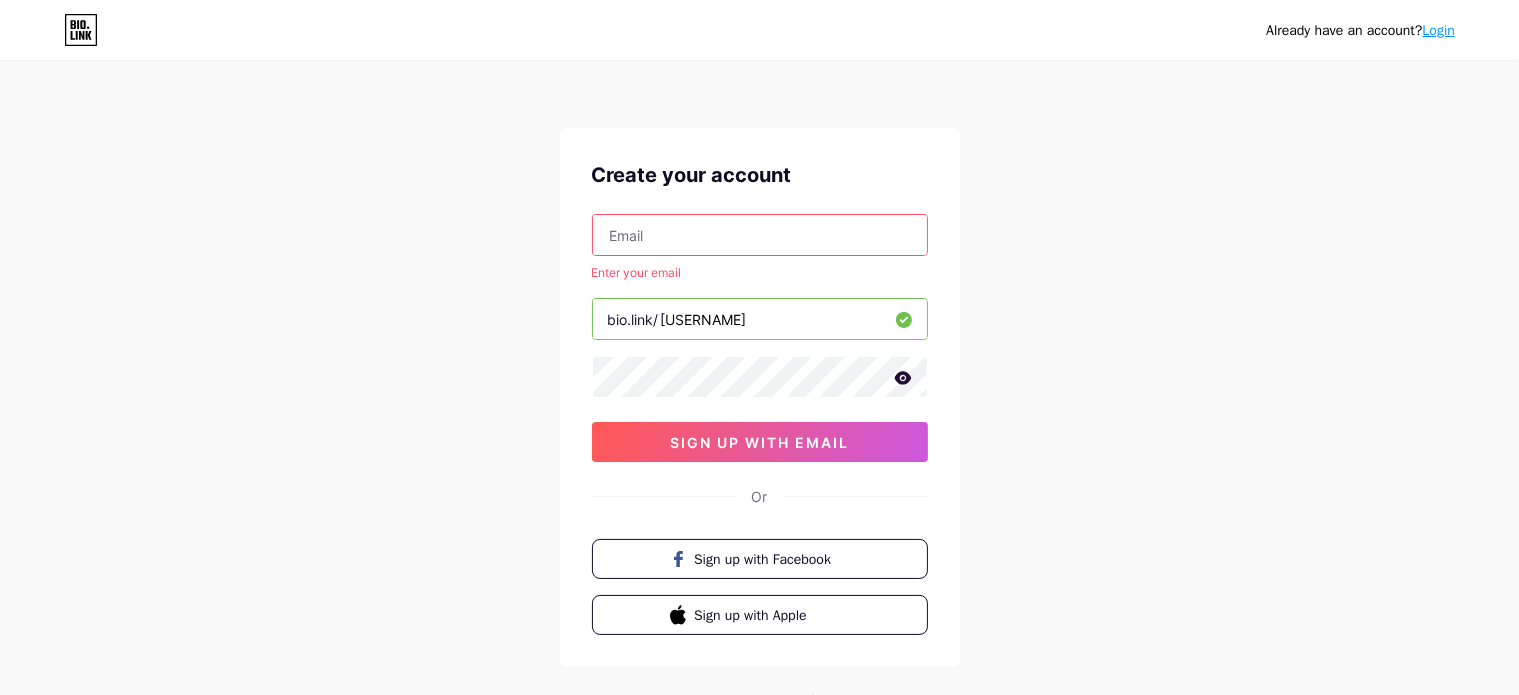 type on "[FIRST]@[DOMAIN].com" 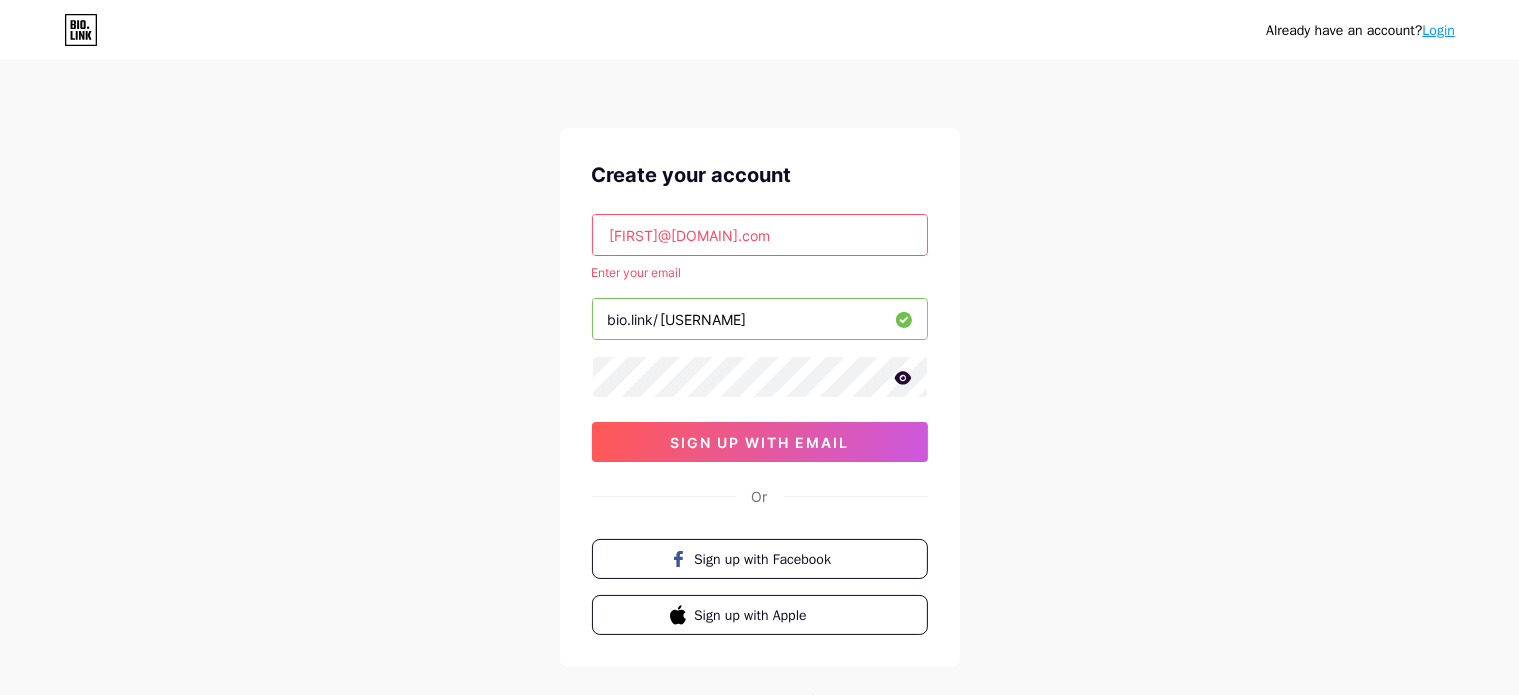 click 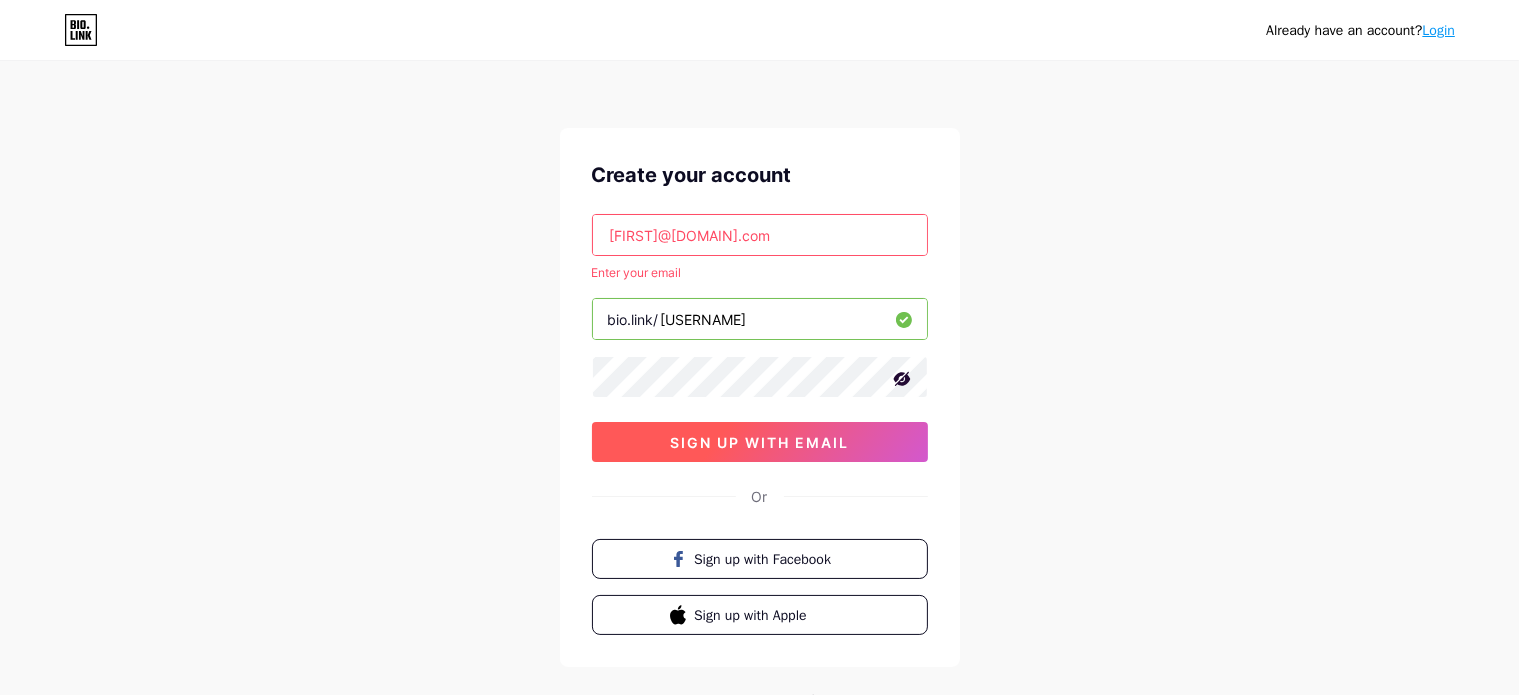 click on "sign up with email" at bounding box center [760, 442] 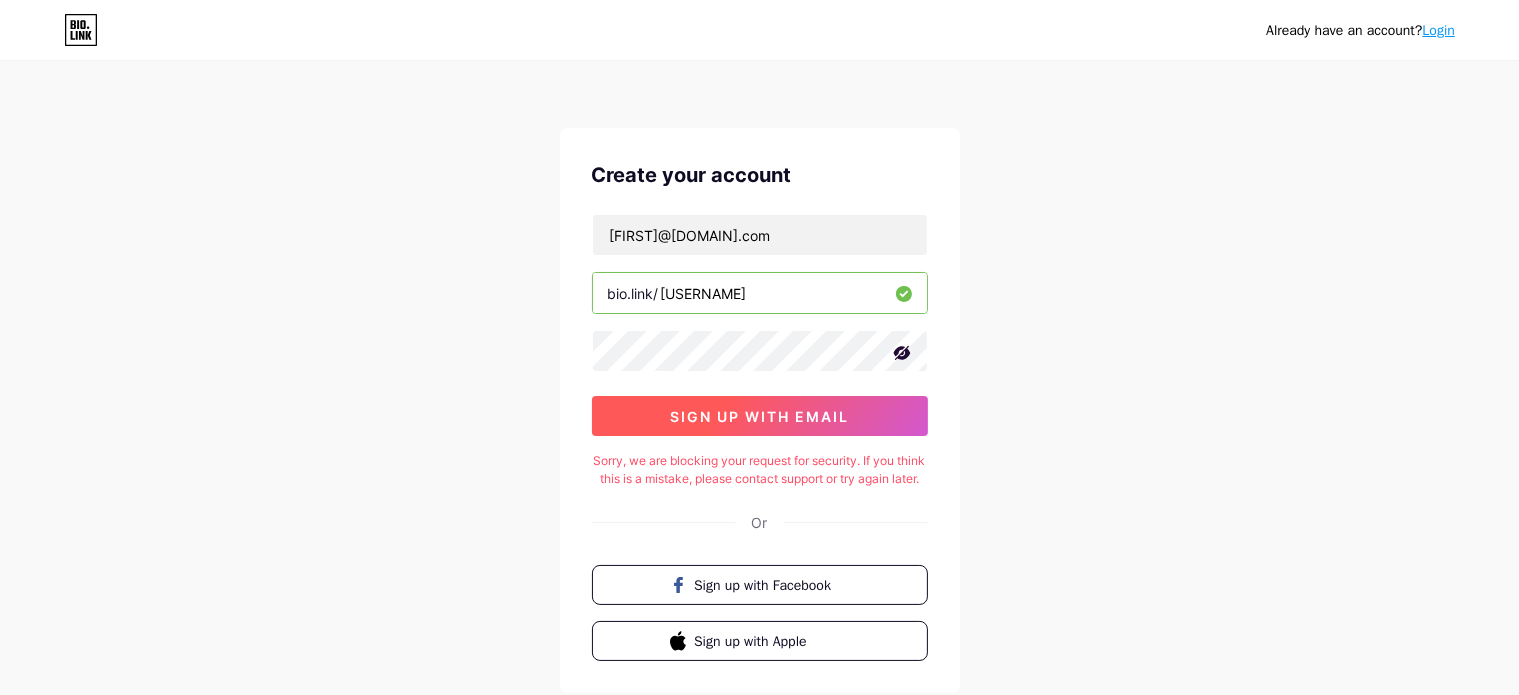 click on "sign up with email" at bounding box center [760, 416] 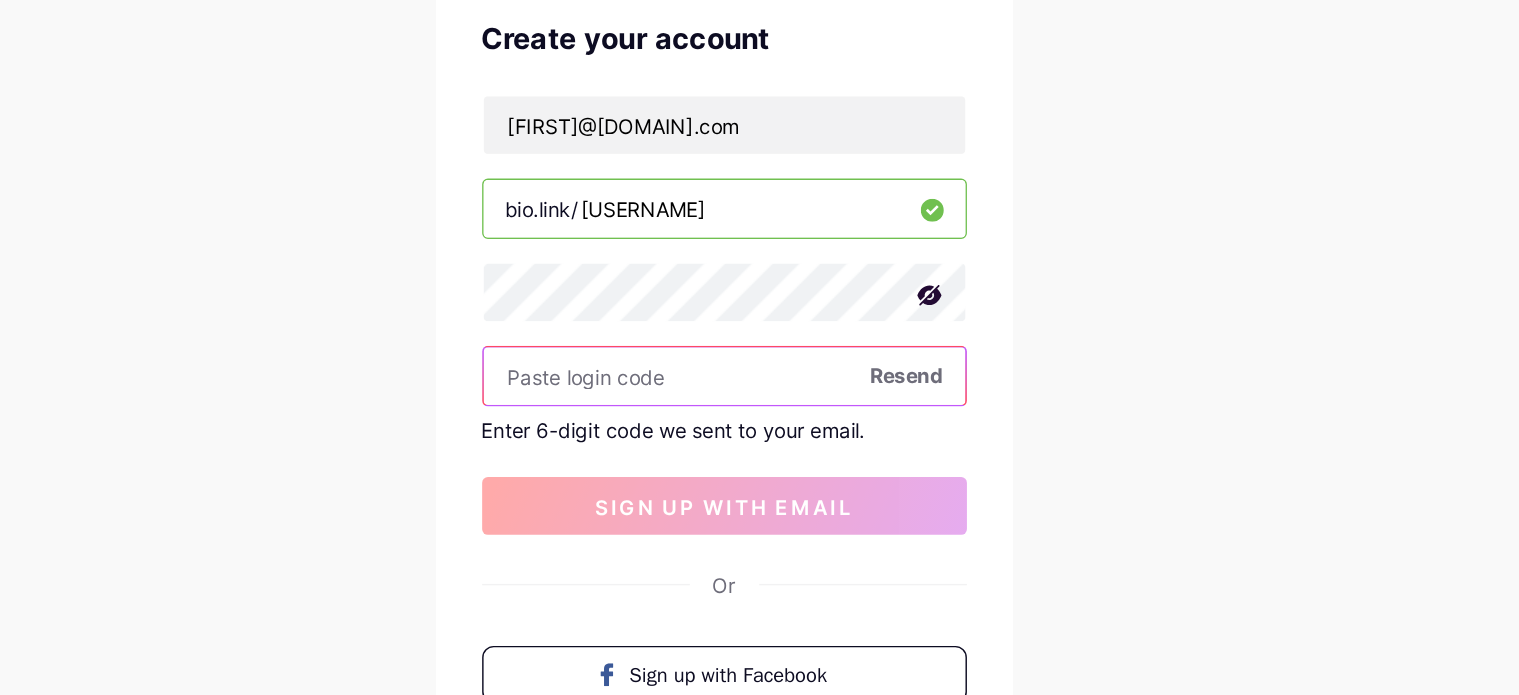 paste on "[NUMBER]" 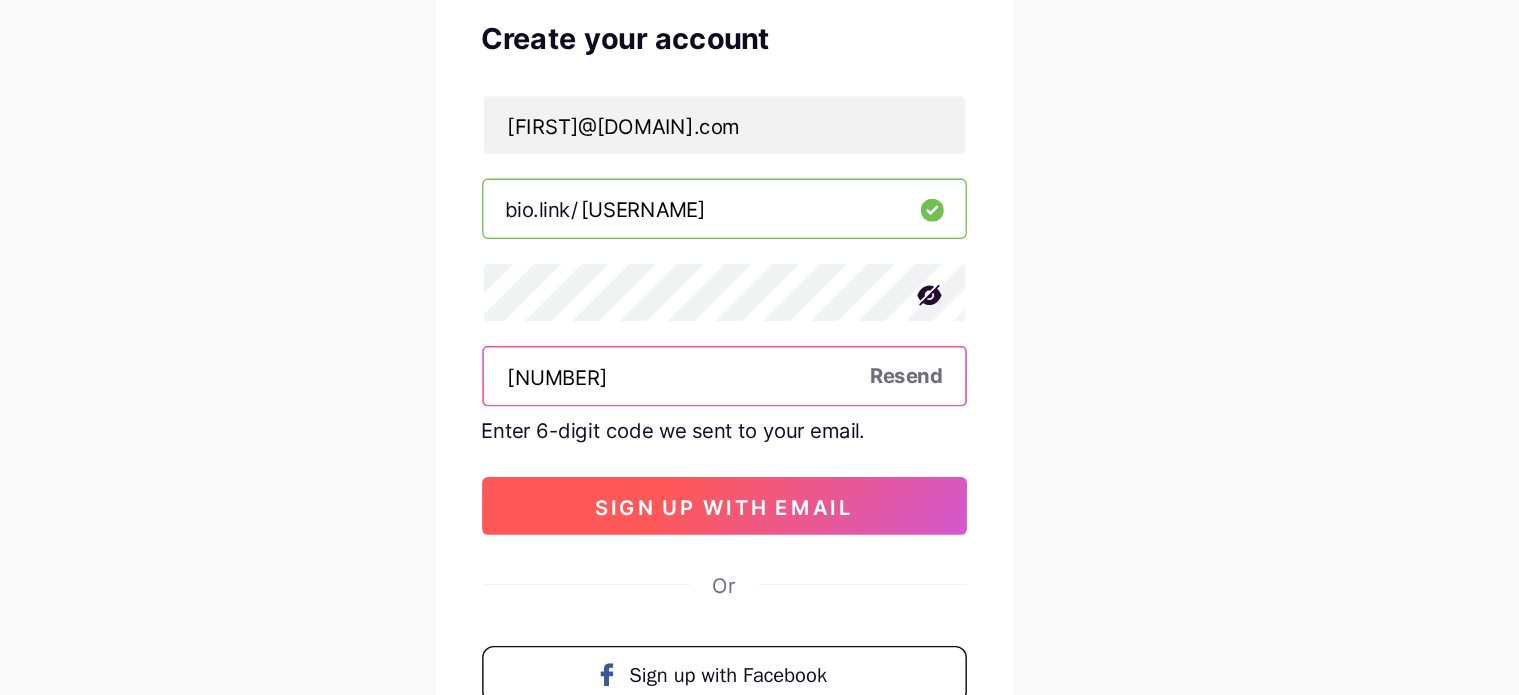 type on "[NUMBER]" 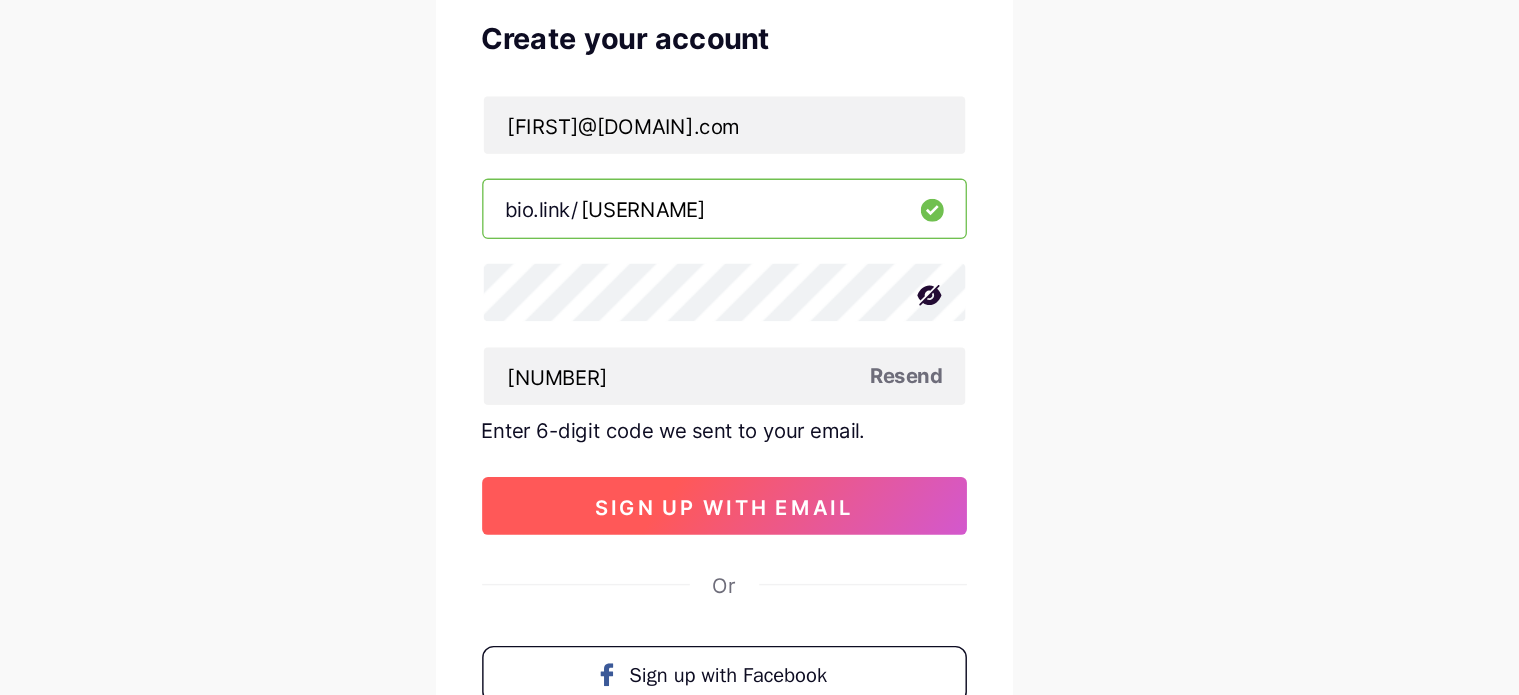 click on "sign up with email" at bounding box center (760, 499) 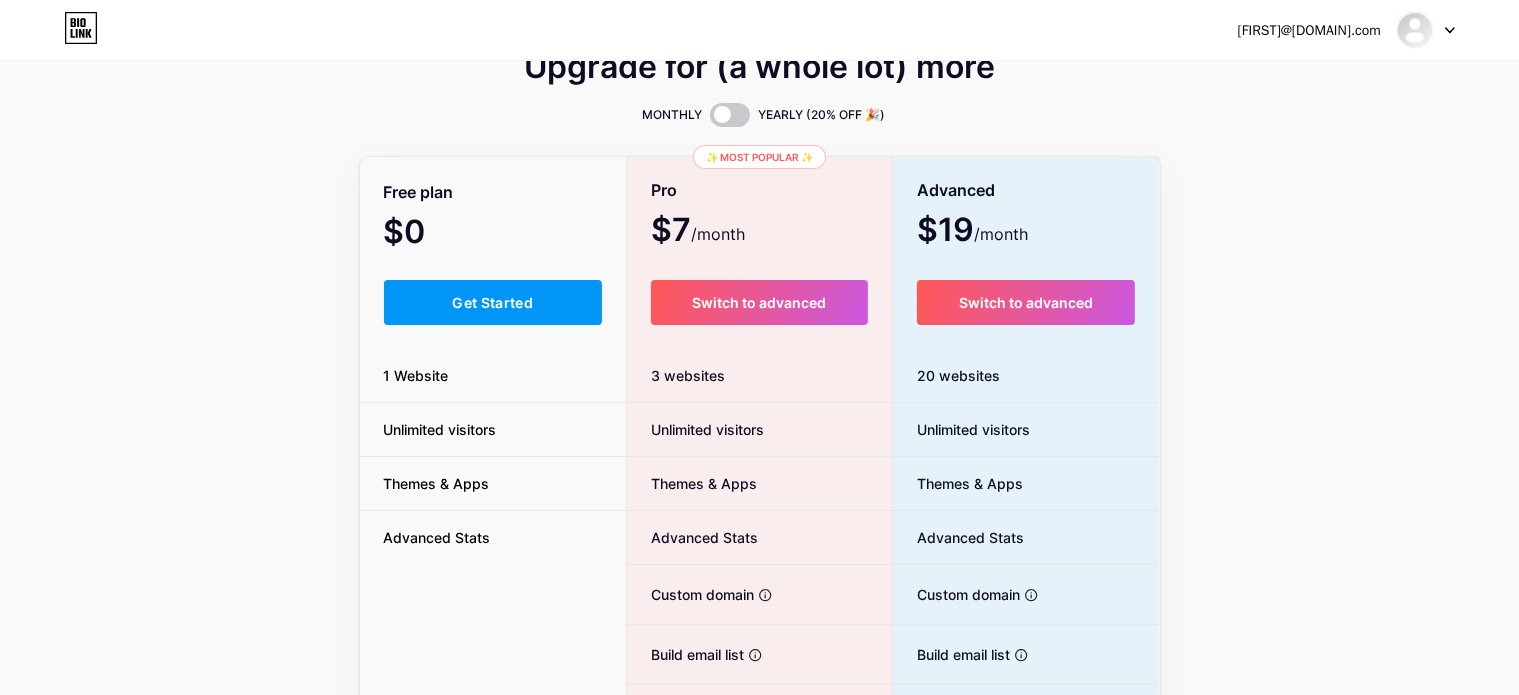 scroll, scrollTop: 0, scrollLeft: 0, axis: both 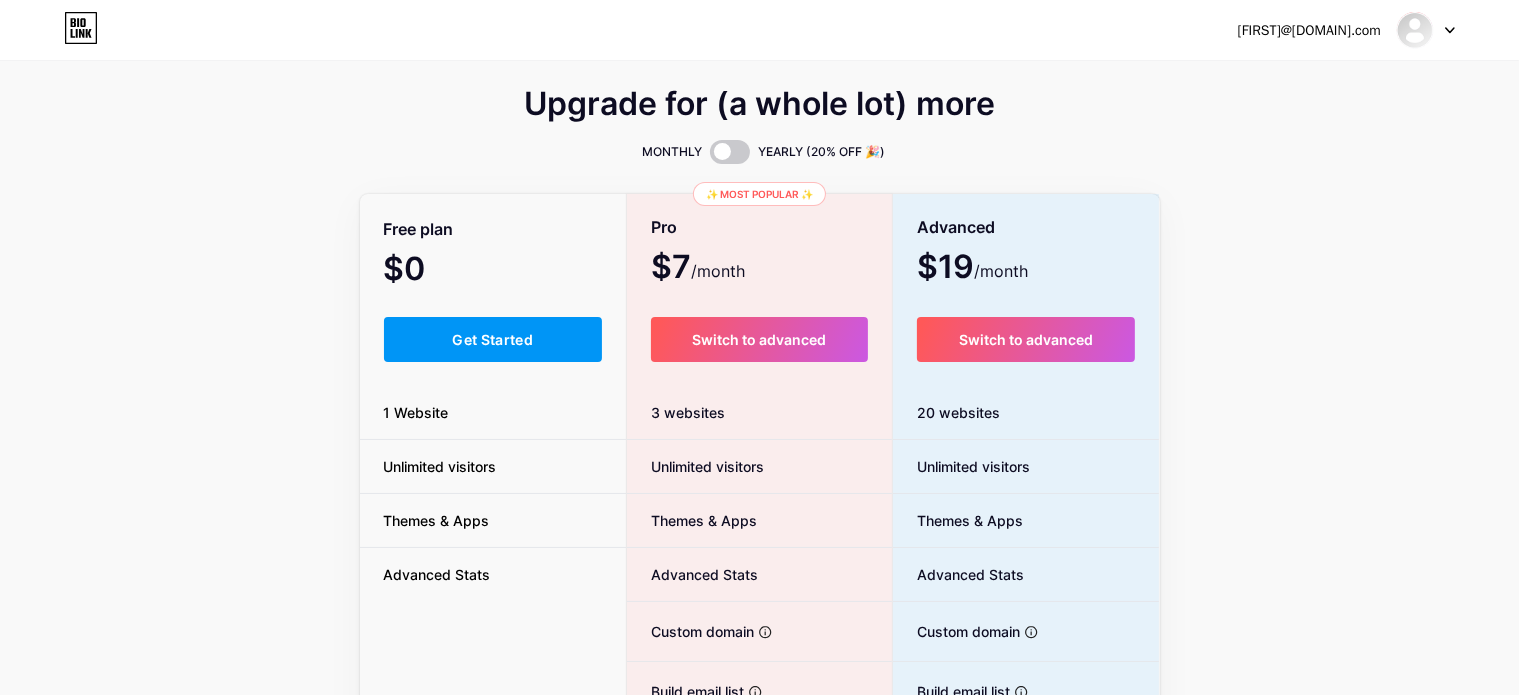 click 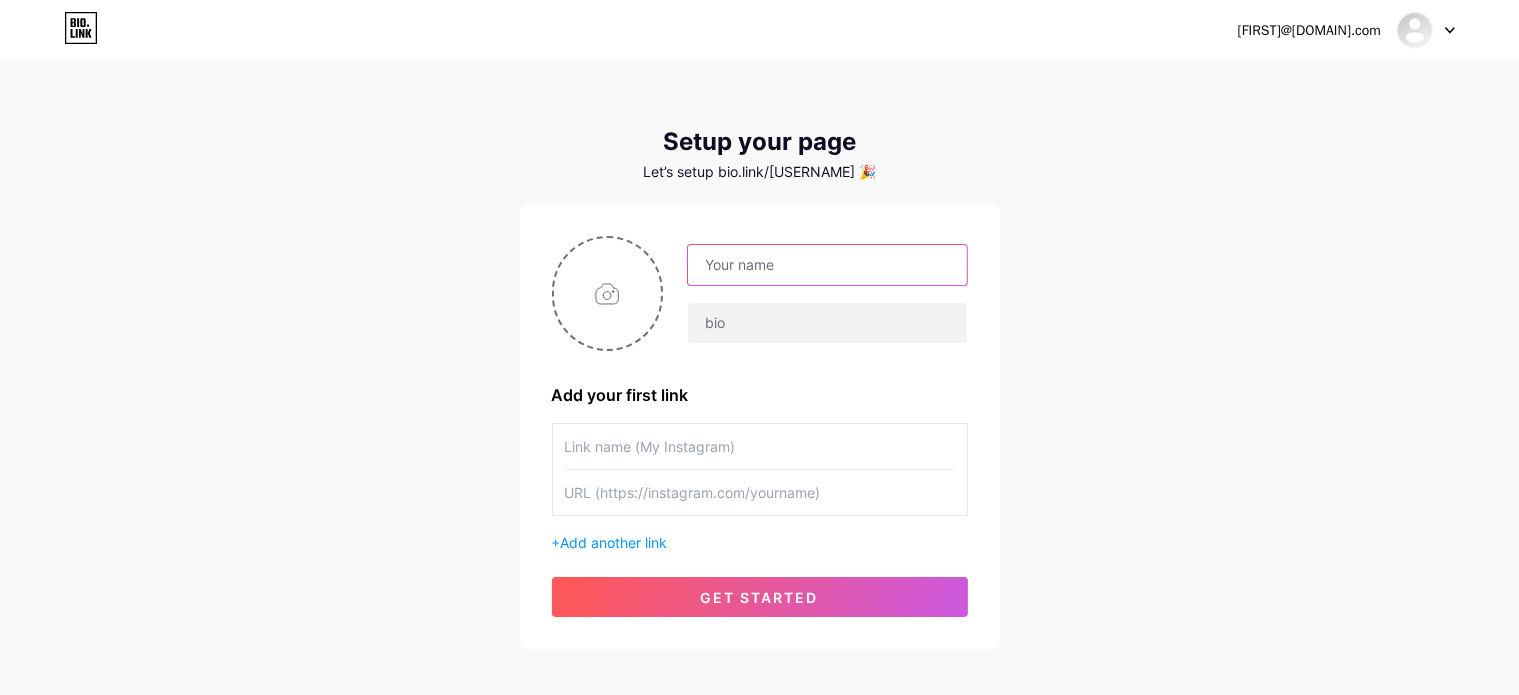 click at bounding box center [827, 265] 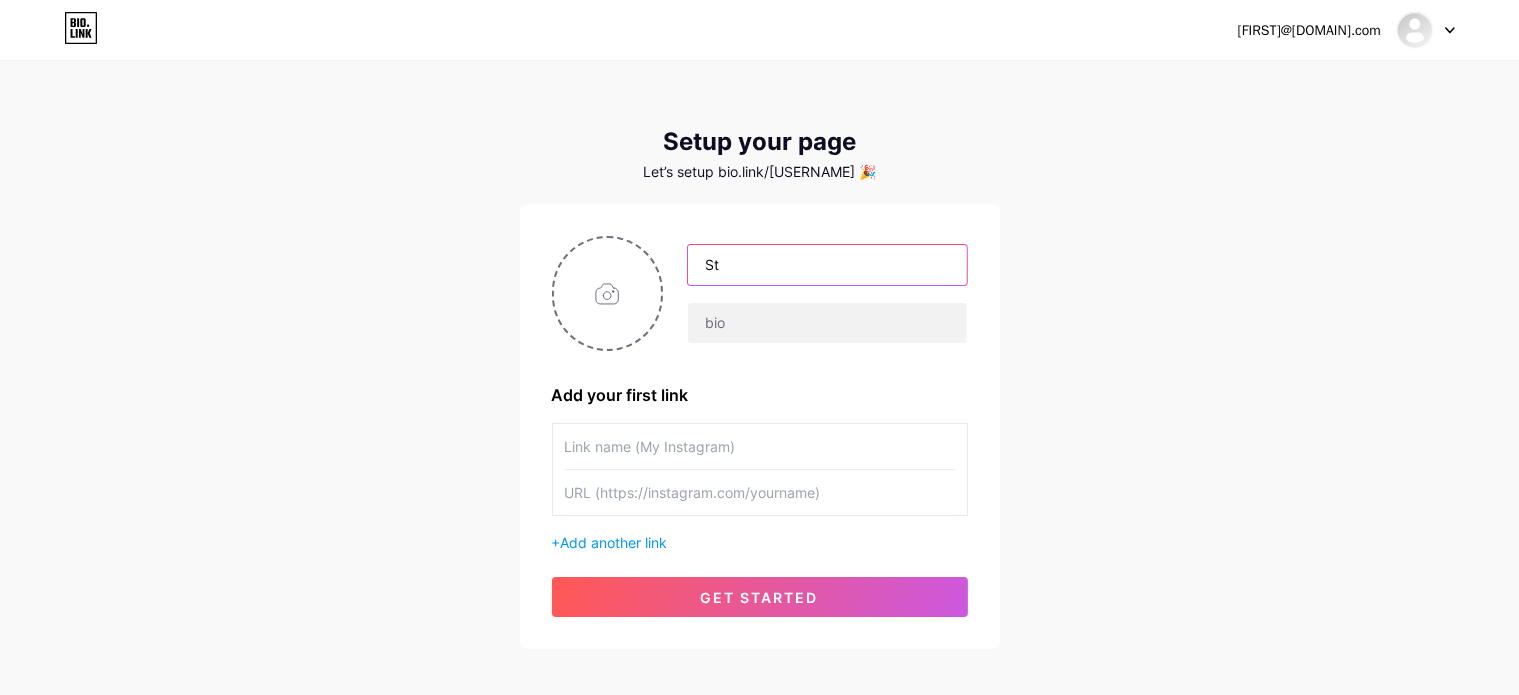 type on "S" 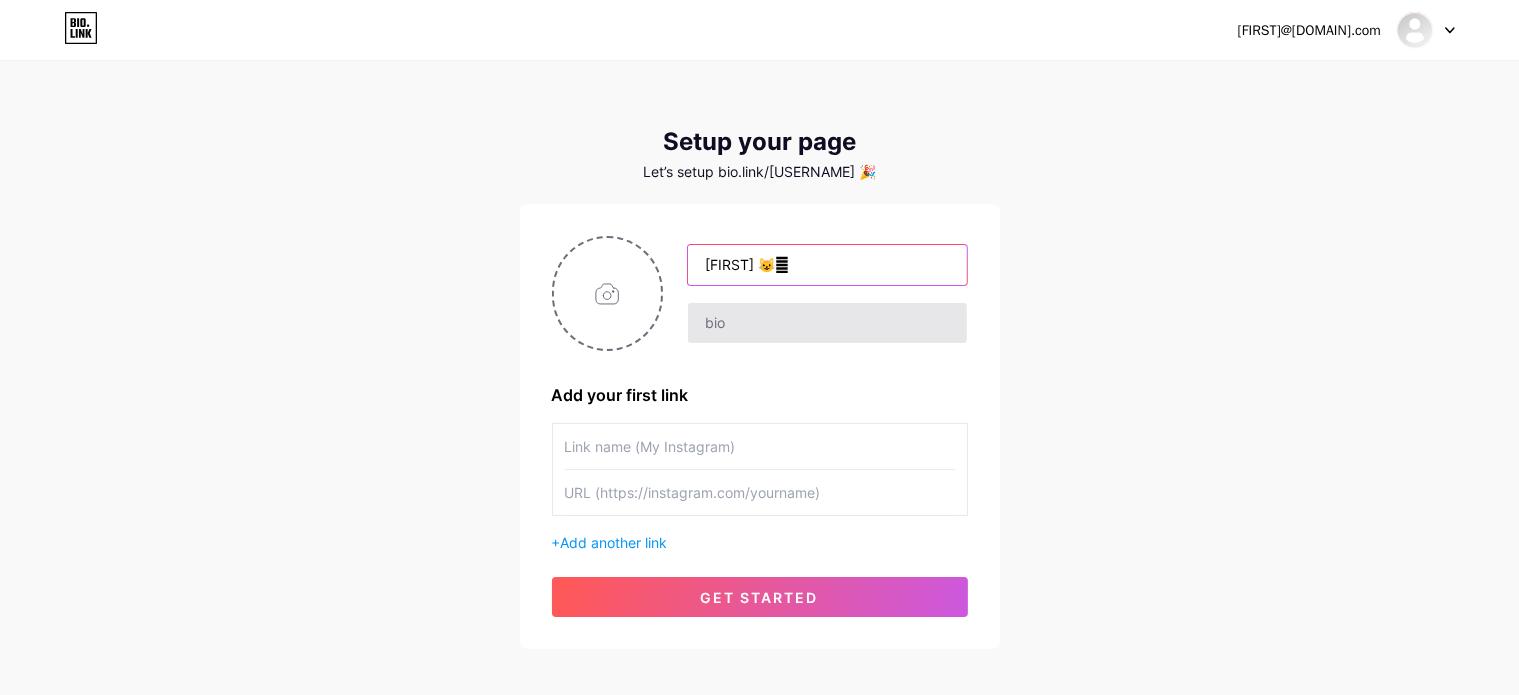 type on "[FIRST] 😺🩷" 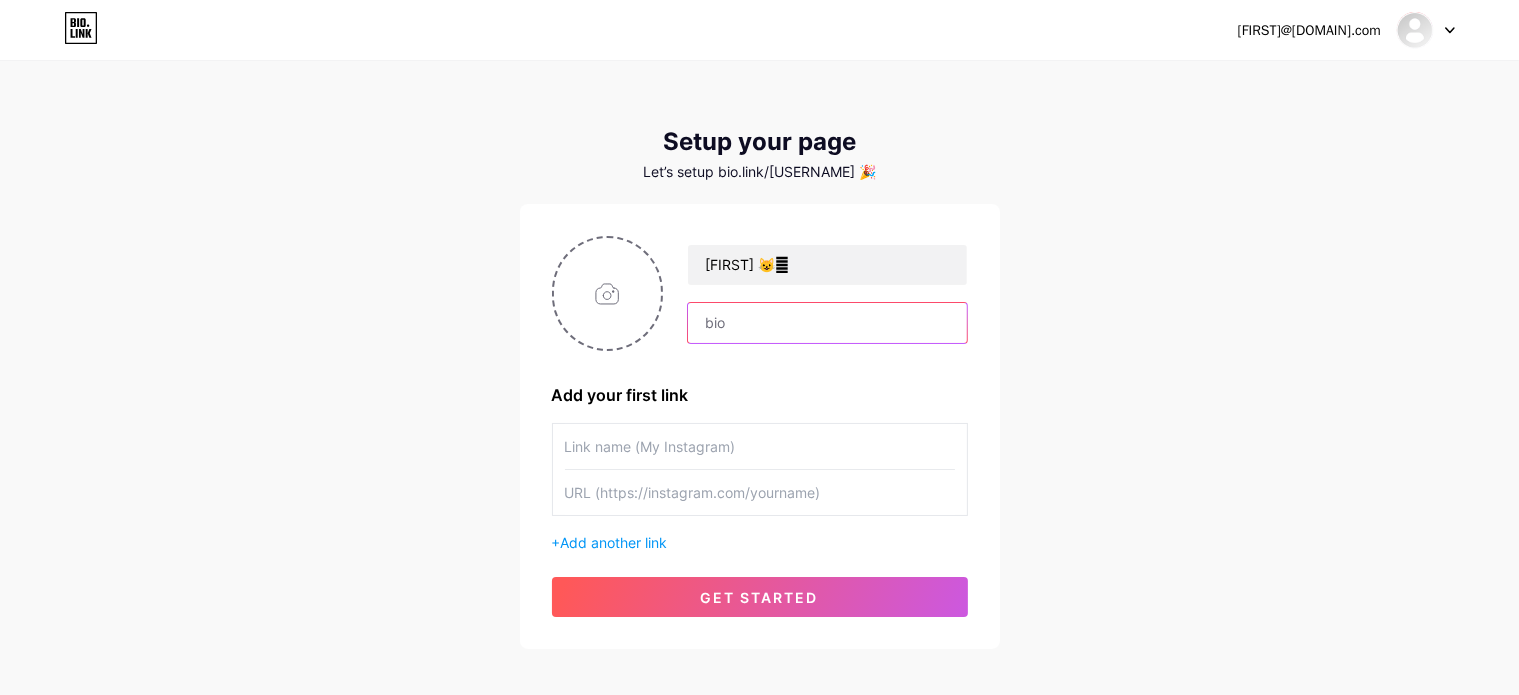 click at bounding box center [827, 323] 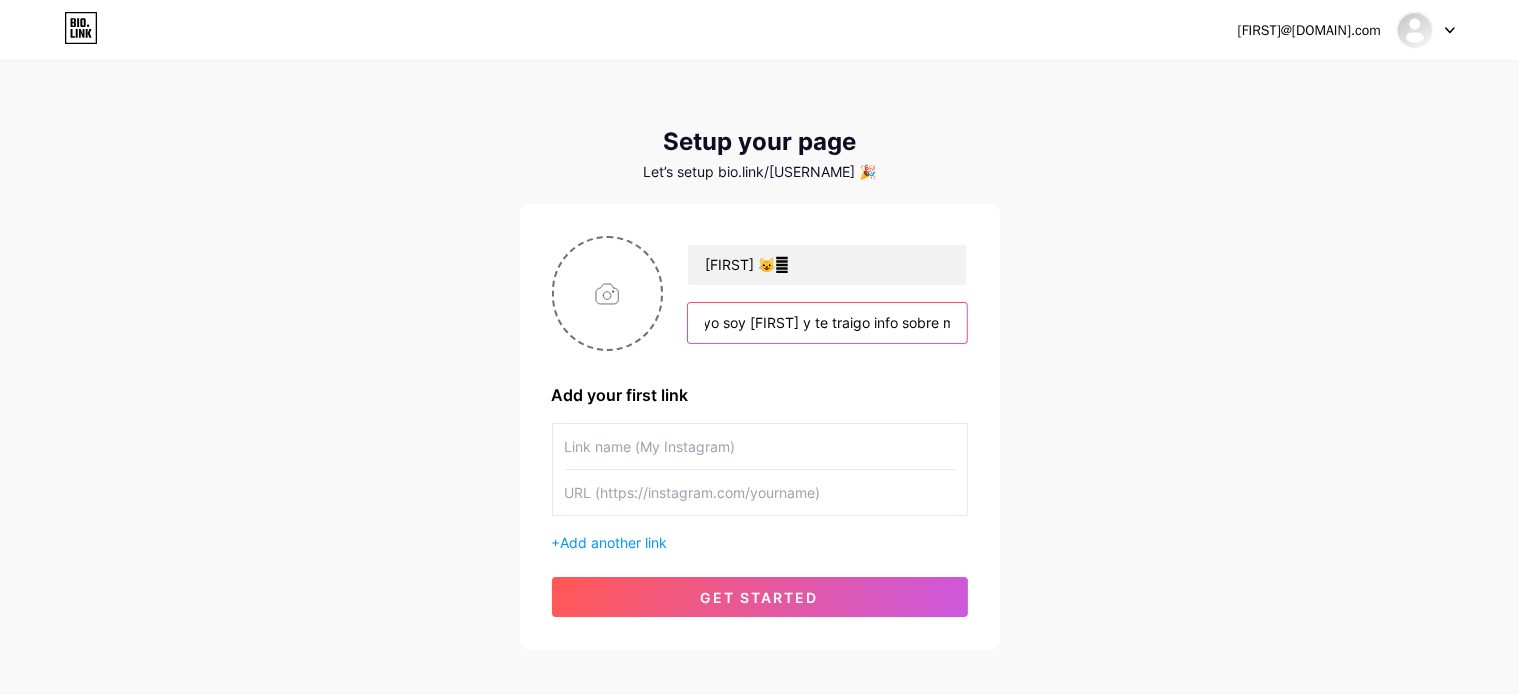 scroll, scrollTop: 0, scrollLeft: 64, axis: horizontal 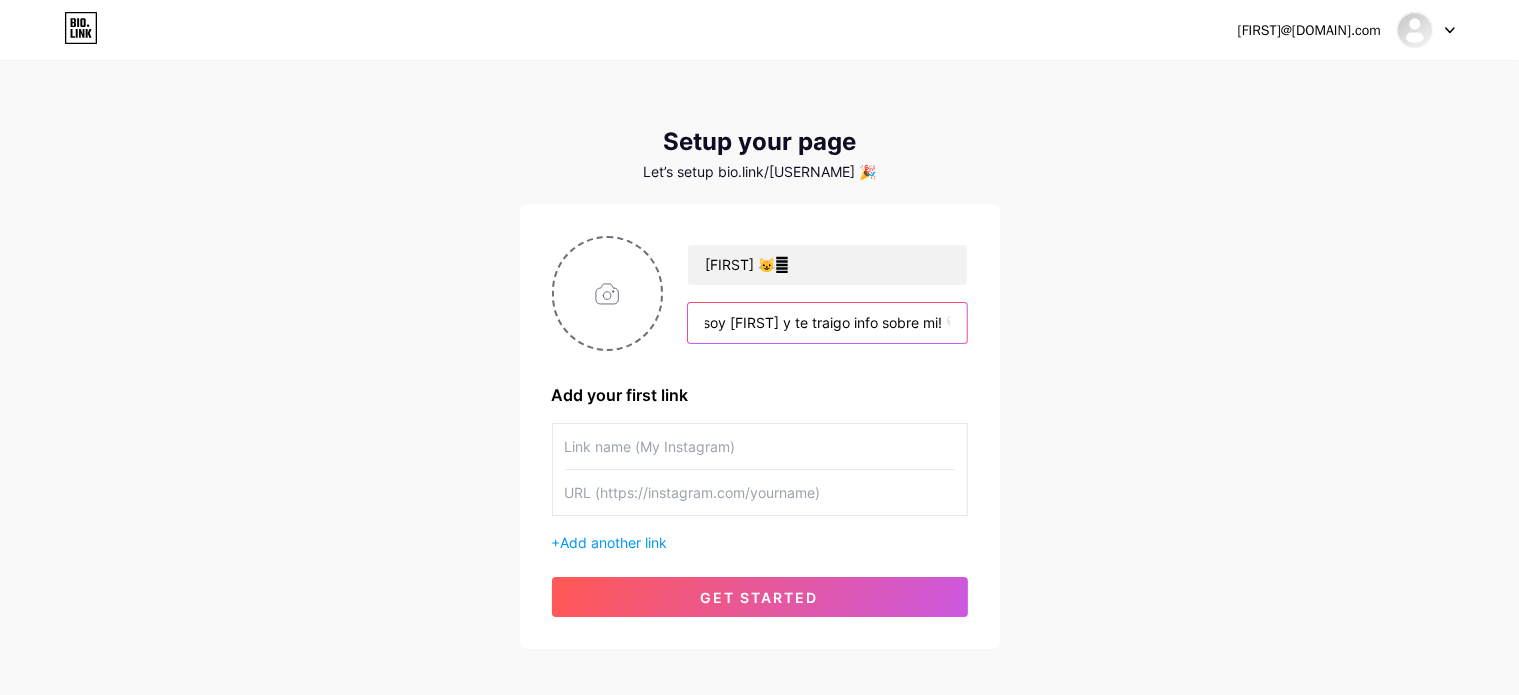 type on "Holiss yo soy [FIRST] y te traigo info sobre mi! 🤍" 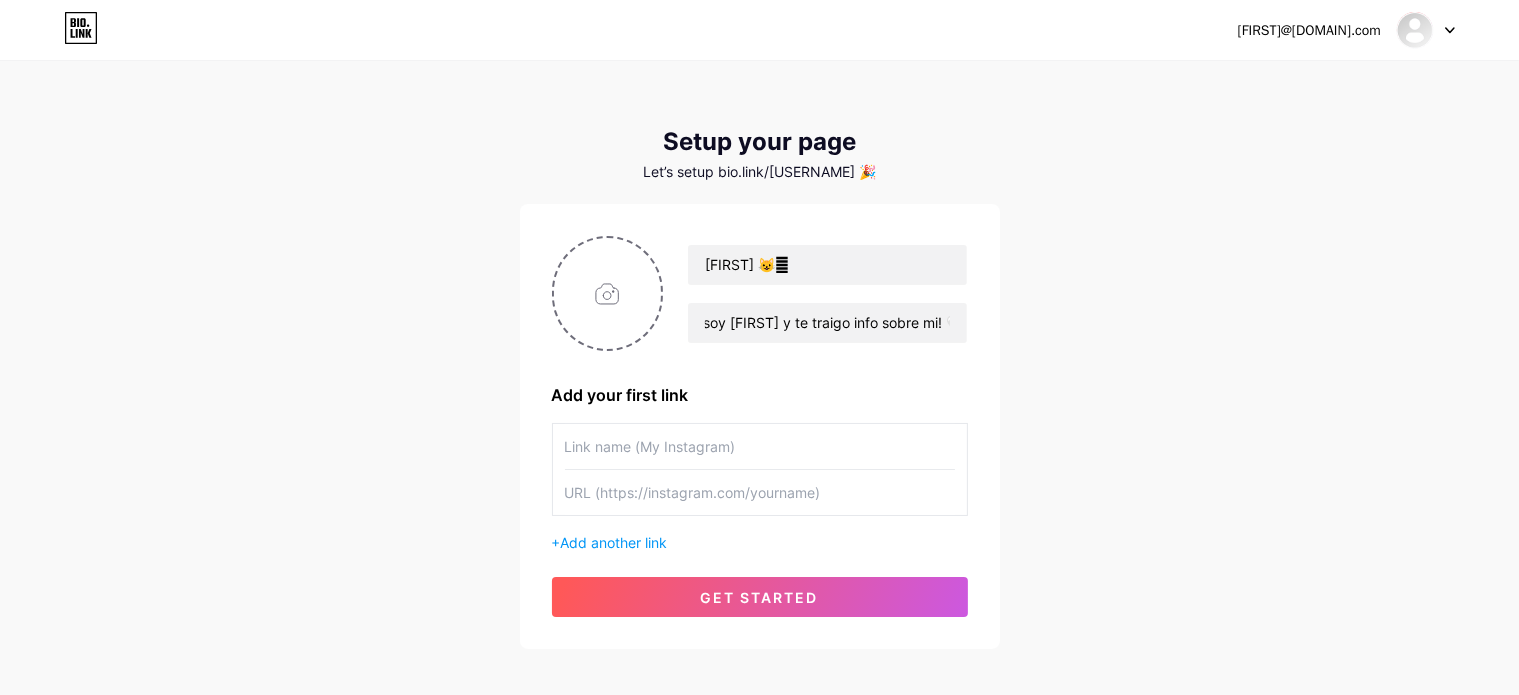 scroll, scrollTop: 0, scrollLeft: 0, axis: both 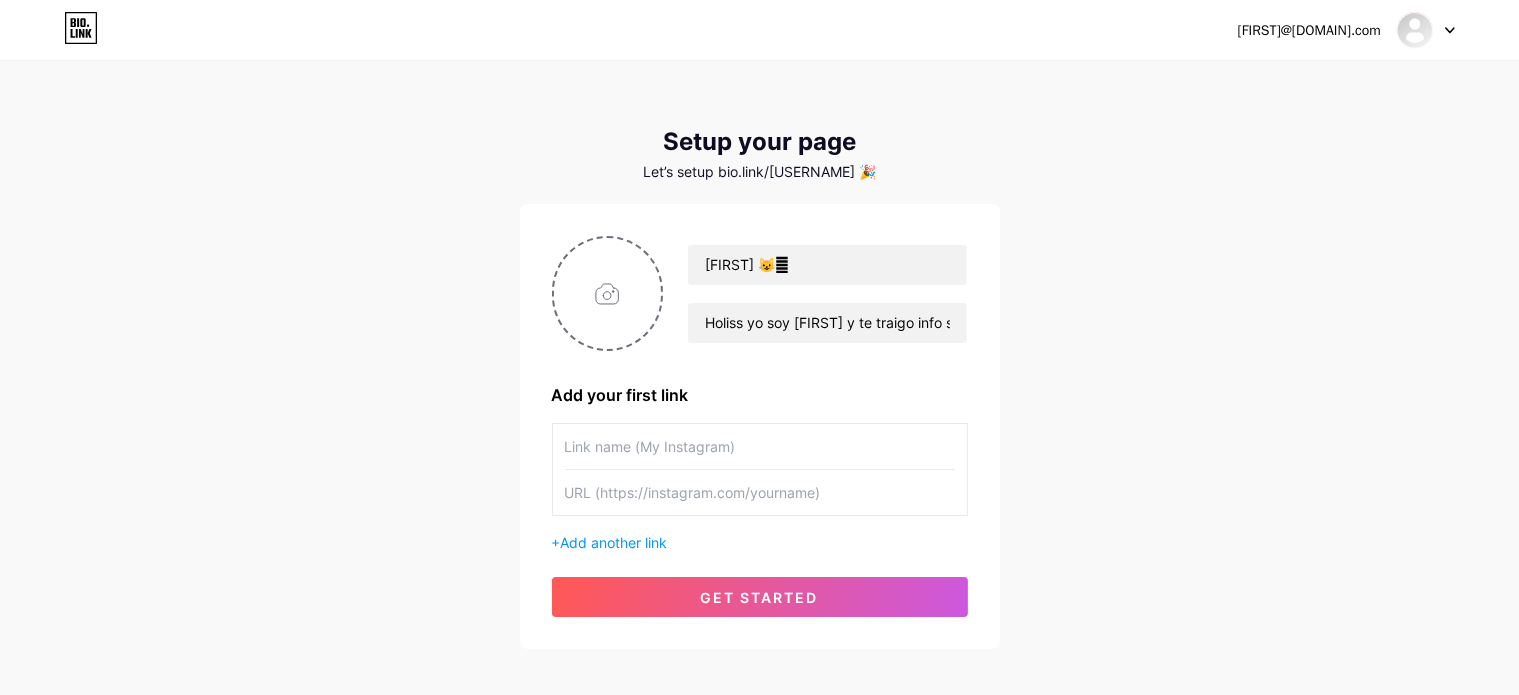 click at bounding box center [760, 446] 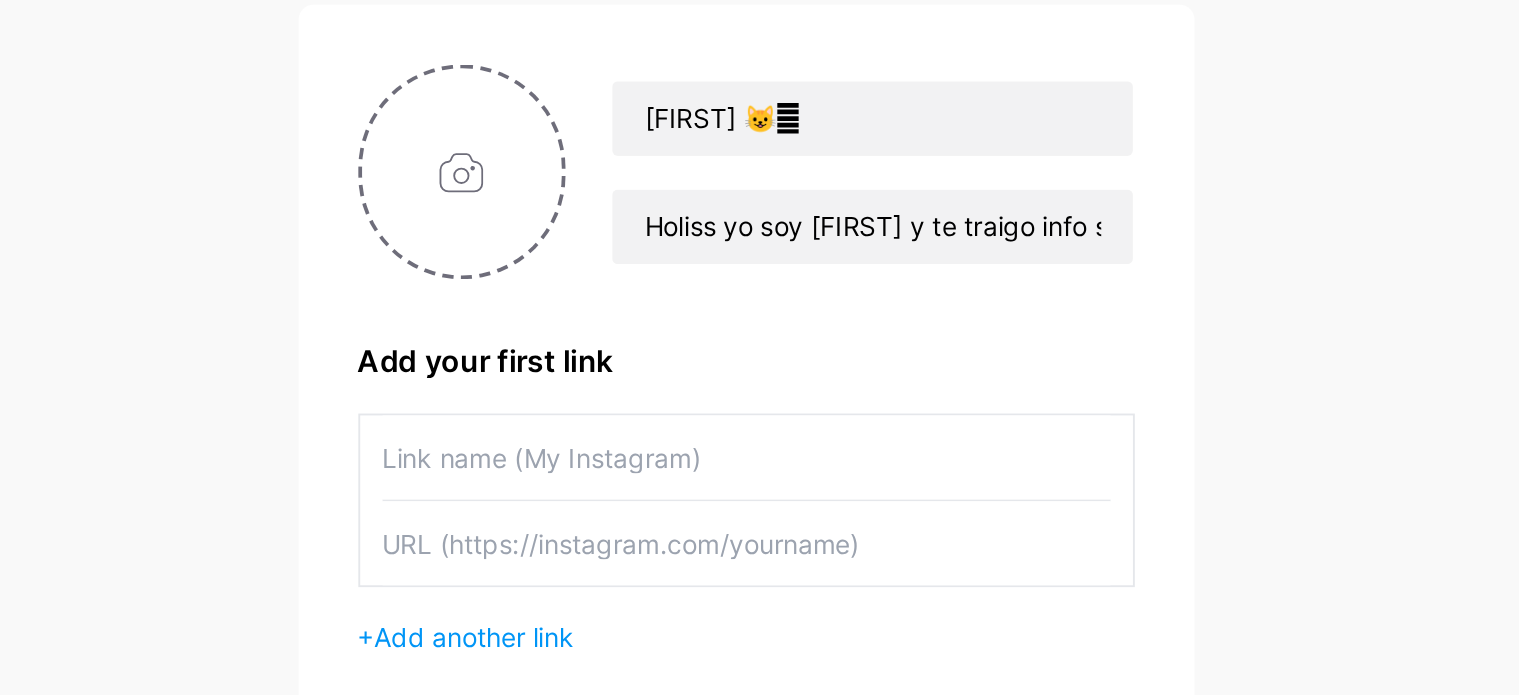 paste on "[USERNAME]" 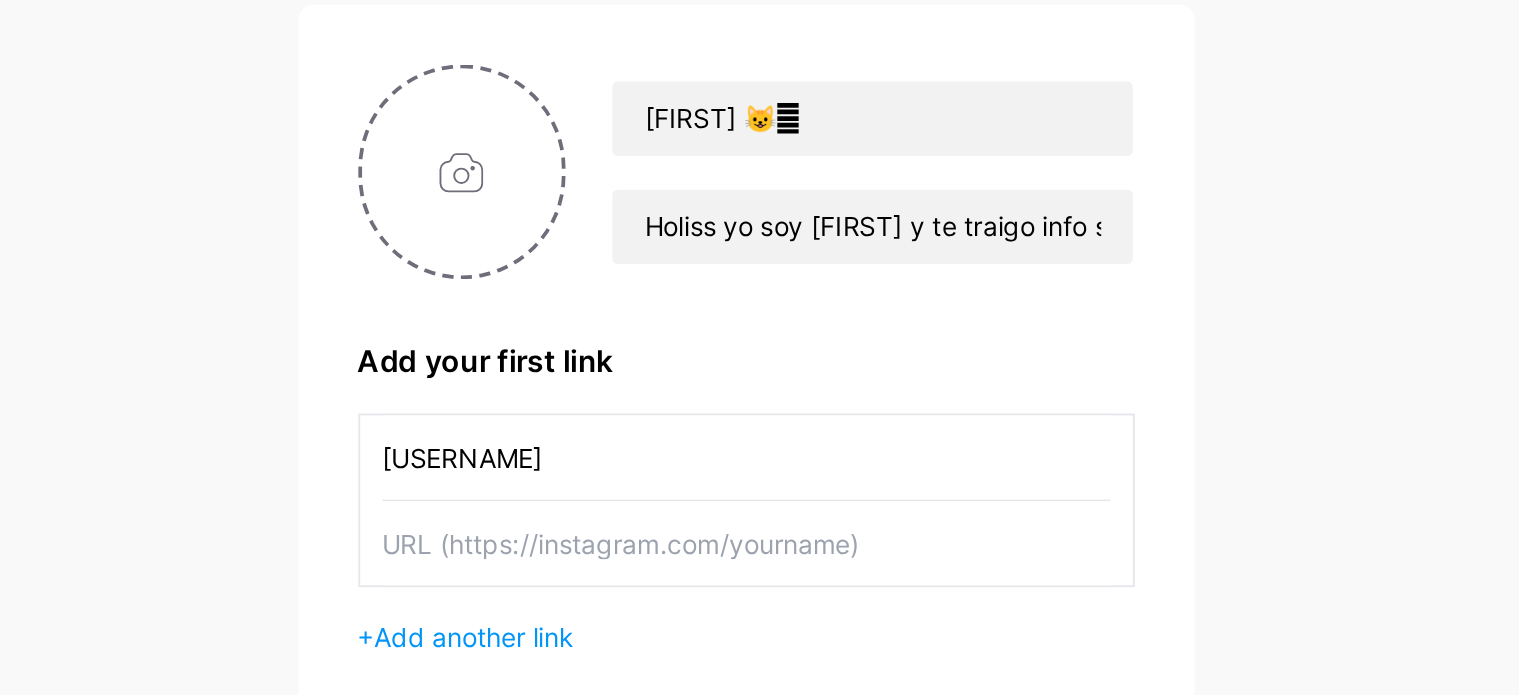click on "[USERNAME]" at bounding box center [760, 446] 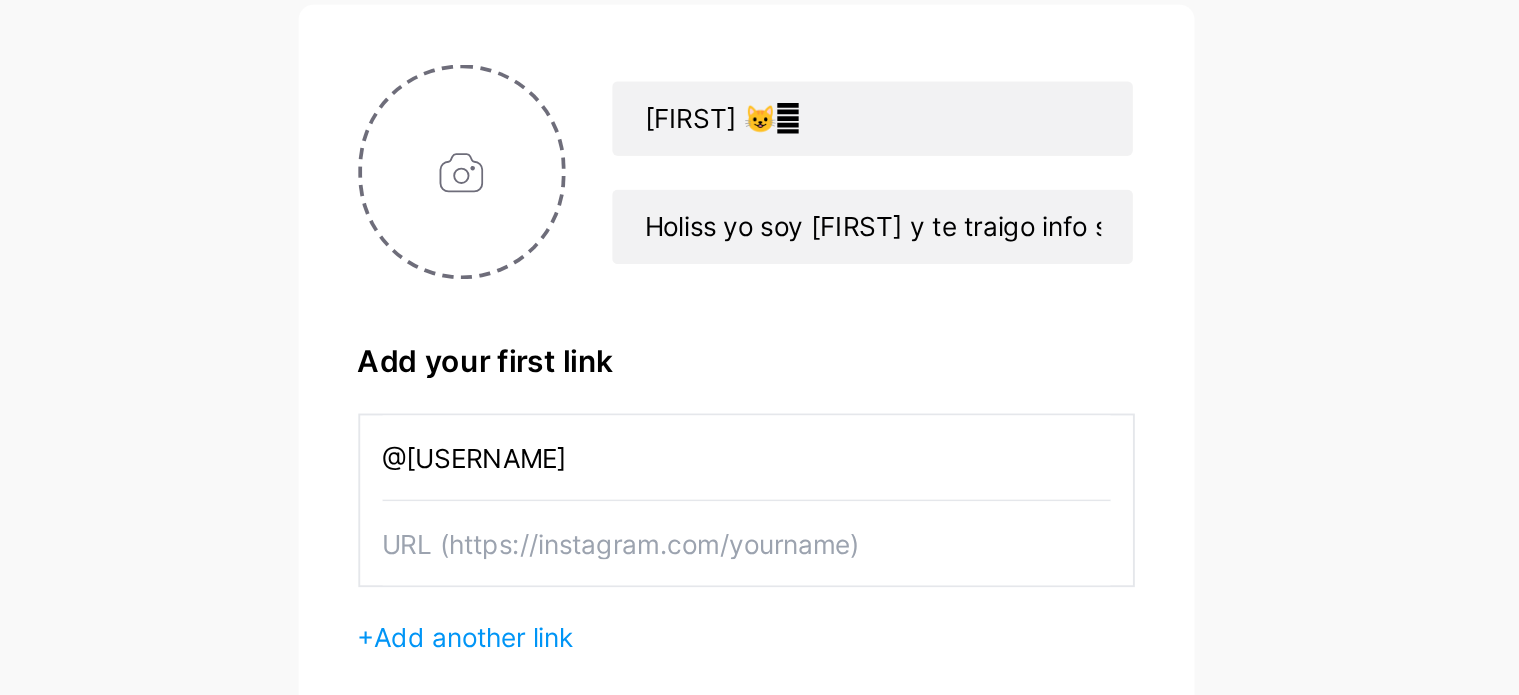 click on "@[USERNAME]" at bounding box center [760, 446] 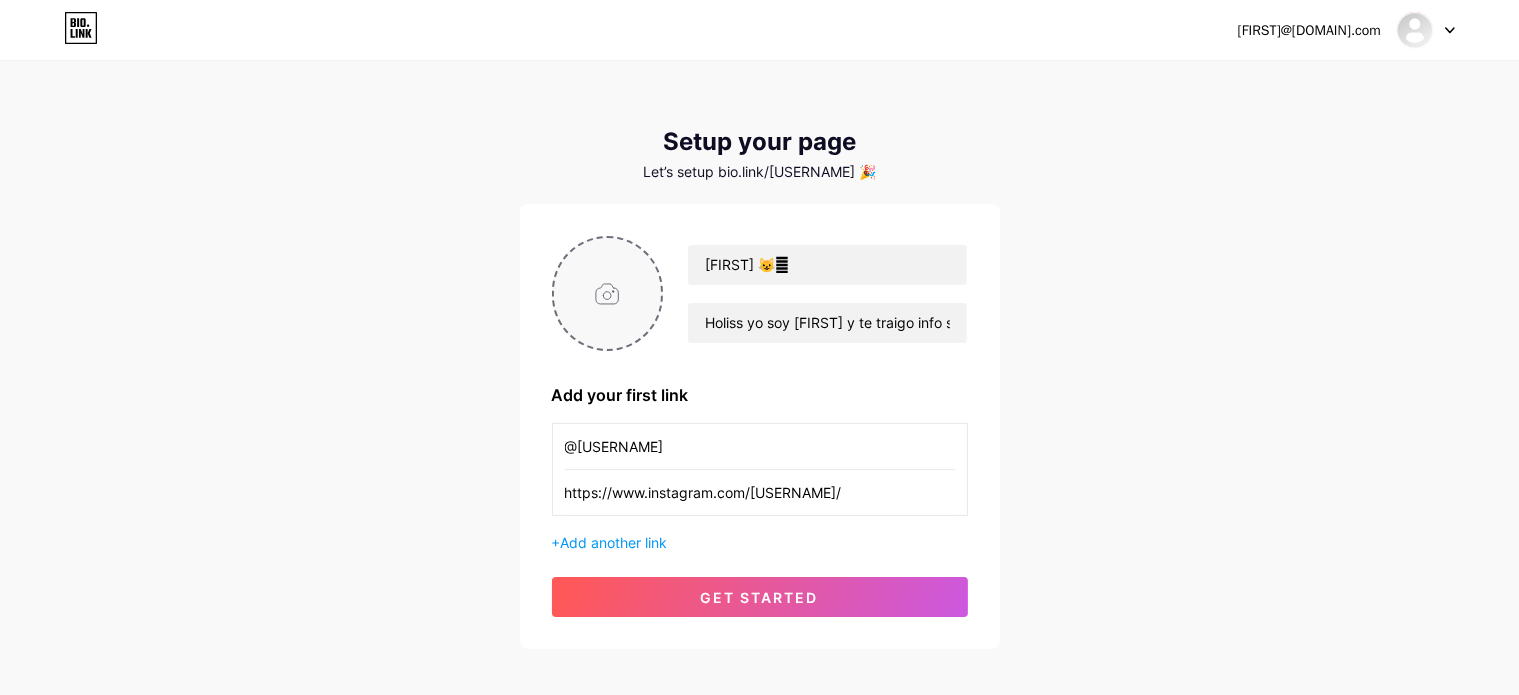 type on "https://www.instagram.com/[USERNAME]/" 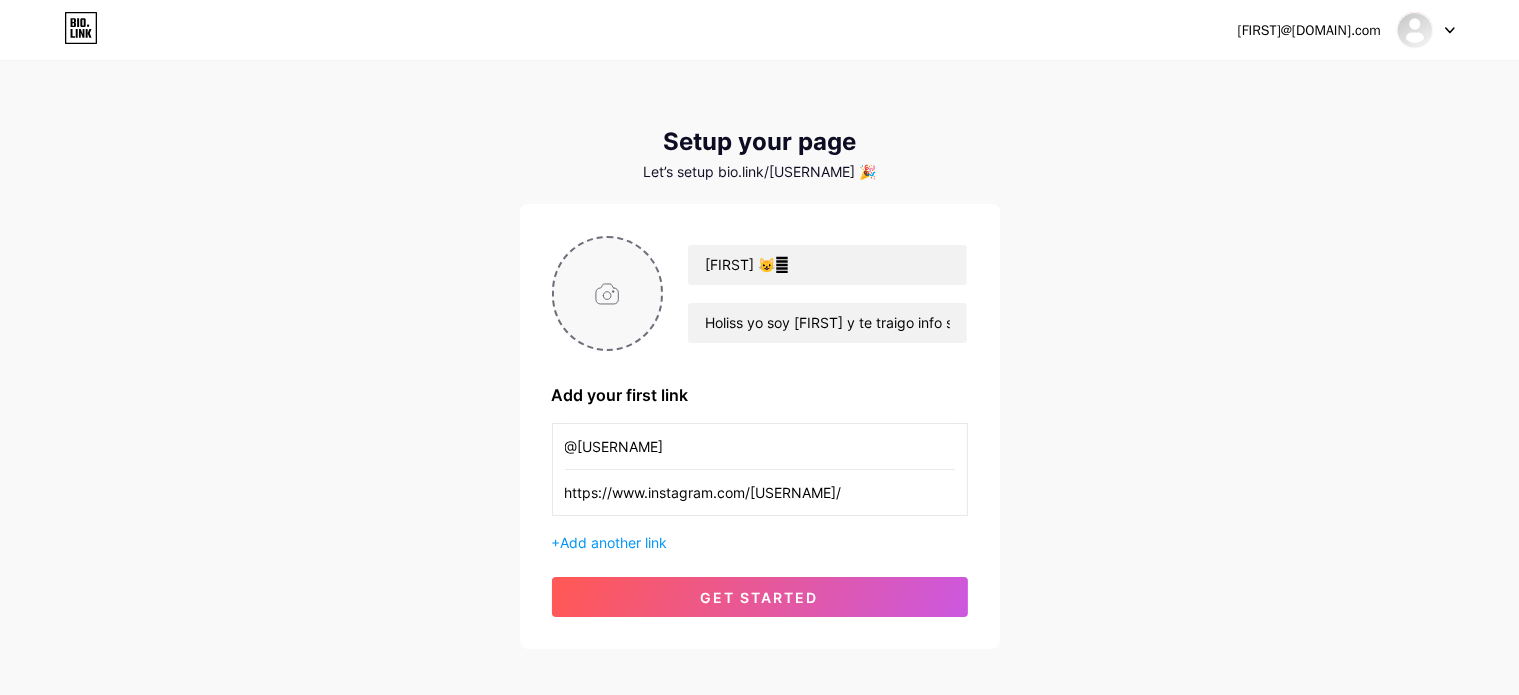 click at bounding box center [608, 293] 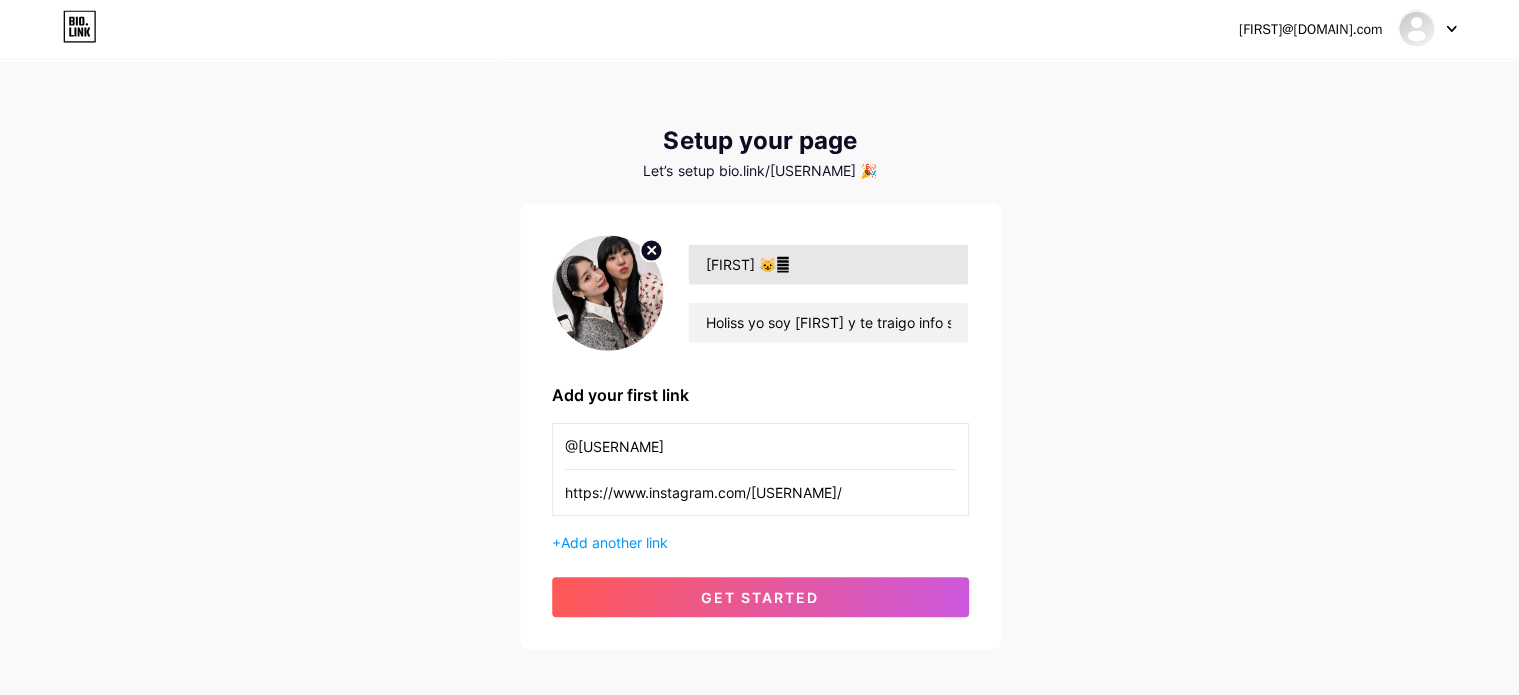 scroll, scrollTop: 0, scrollLeft: 0, axis: both 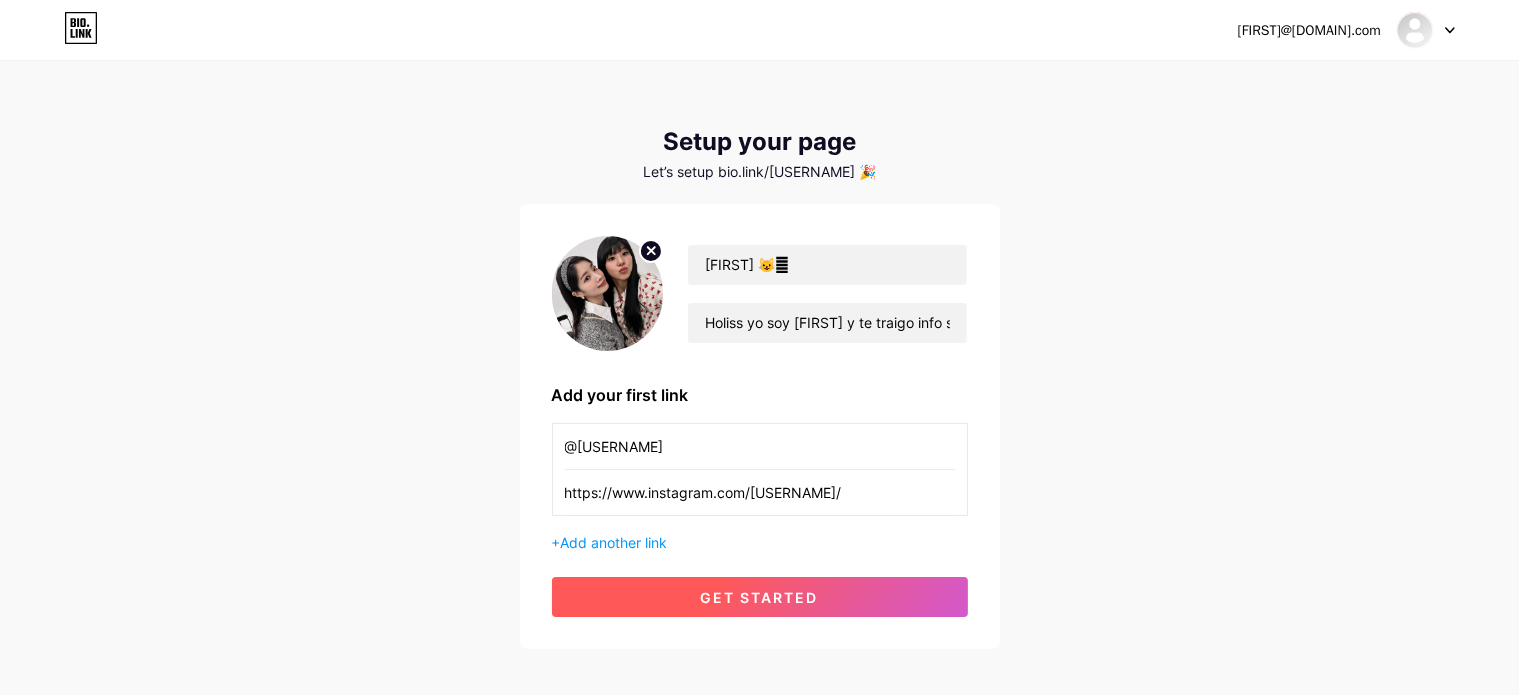 click on "get started" at bounding box center [760, 597] 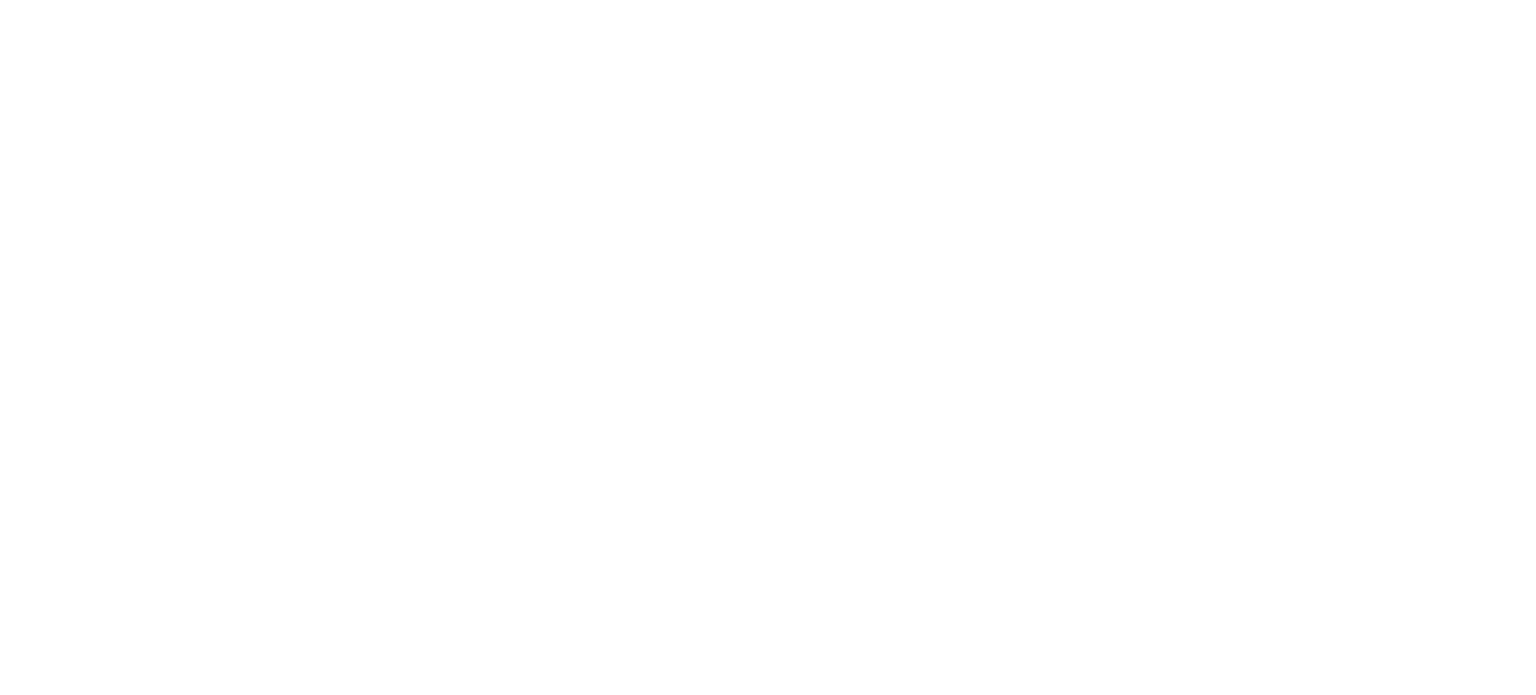 scroll, scrollTop: 0, scrollLeft: 0, axis: both 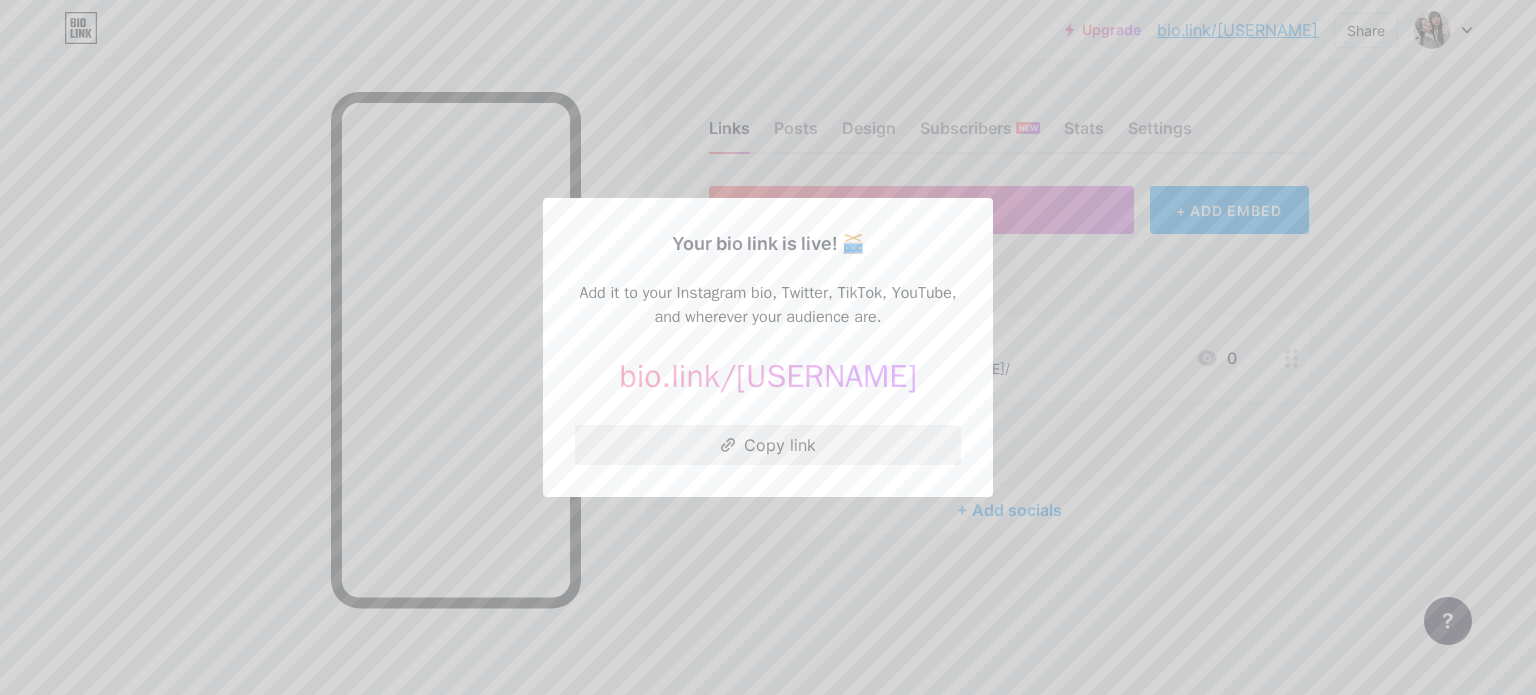click on "Copy link" at bounding box center (768, 445) 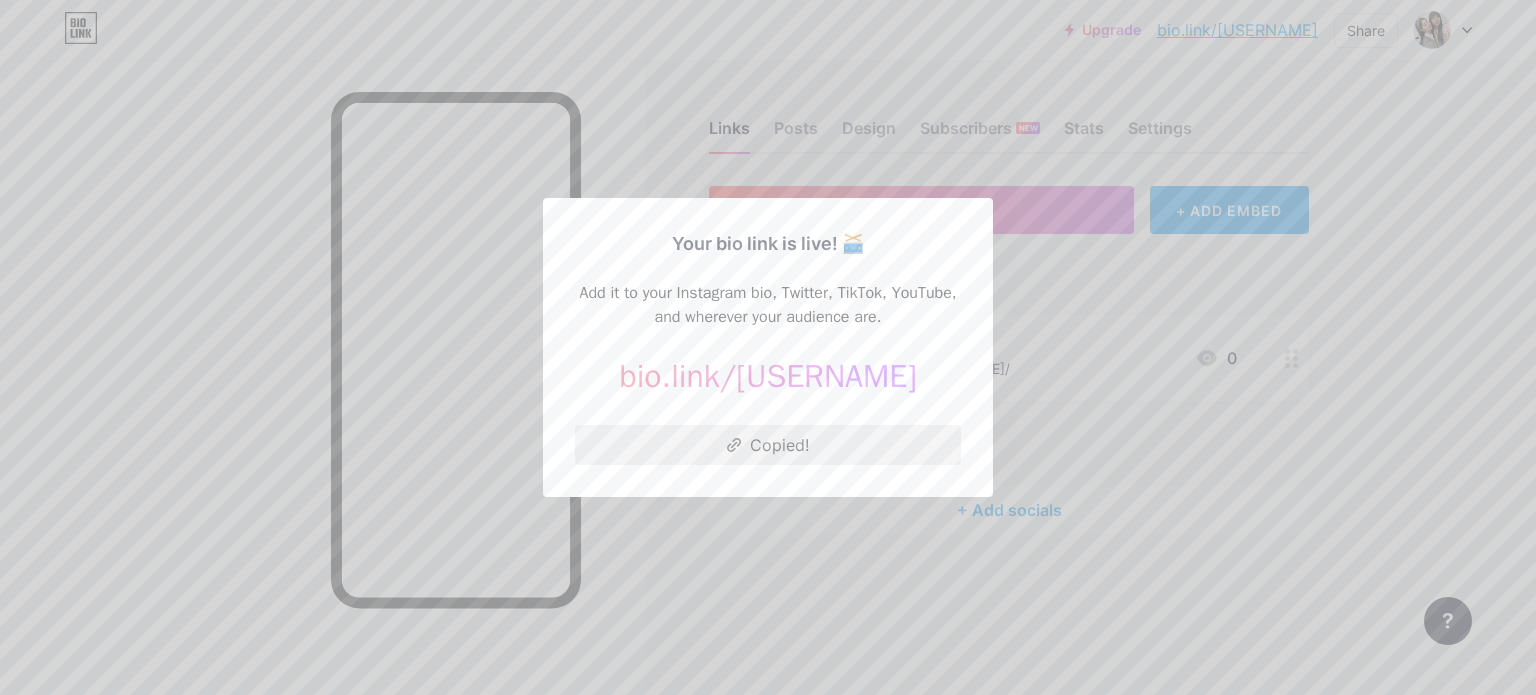 click on "Copied!" at bounding box center [768, 445] 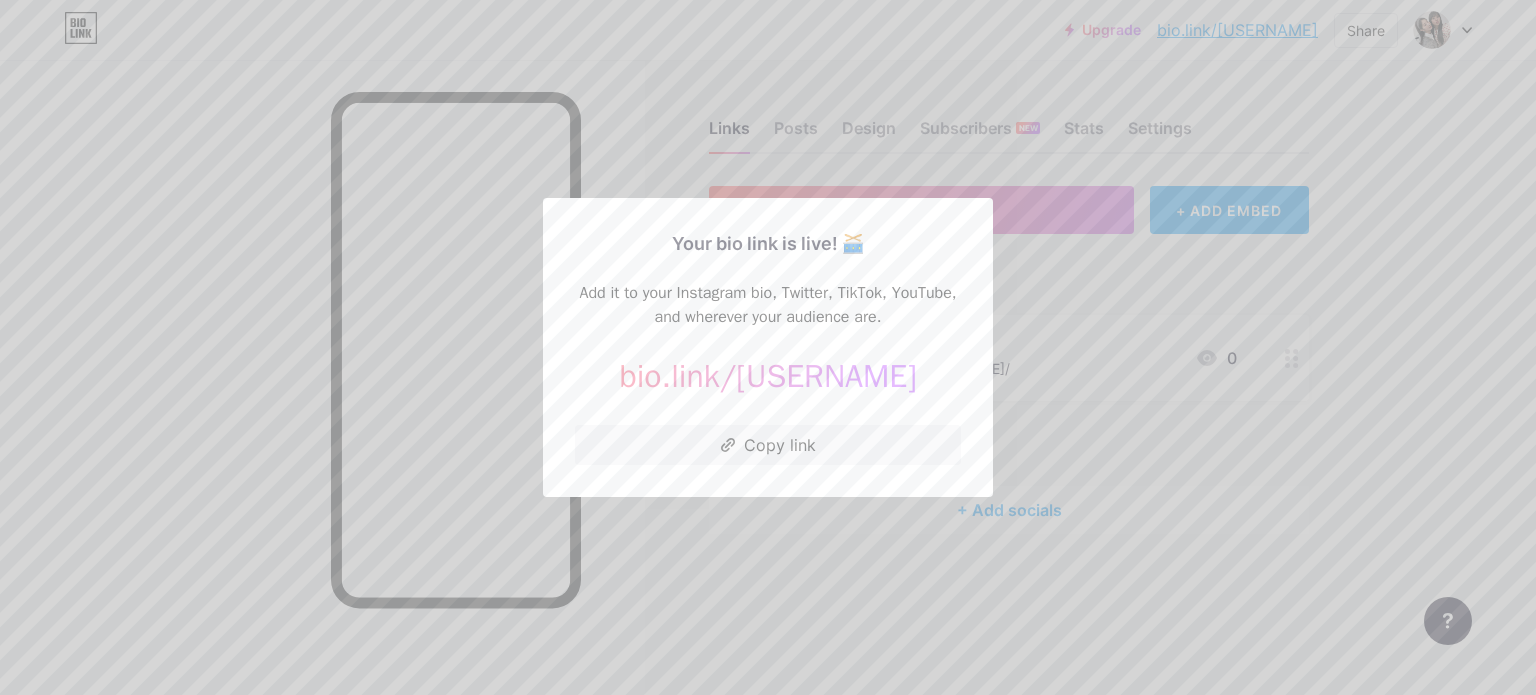 click at bounding box center (768, 347) 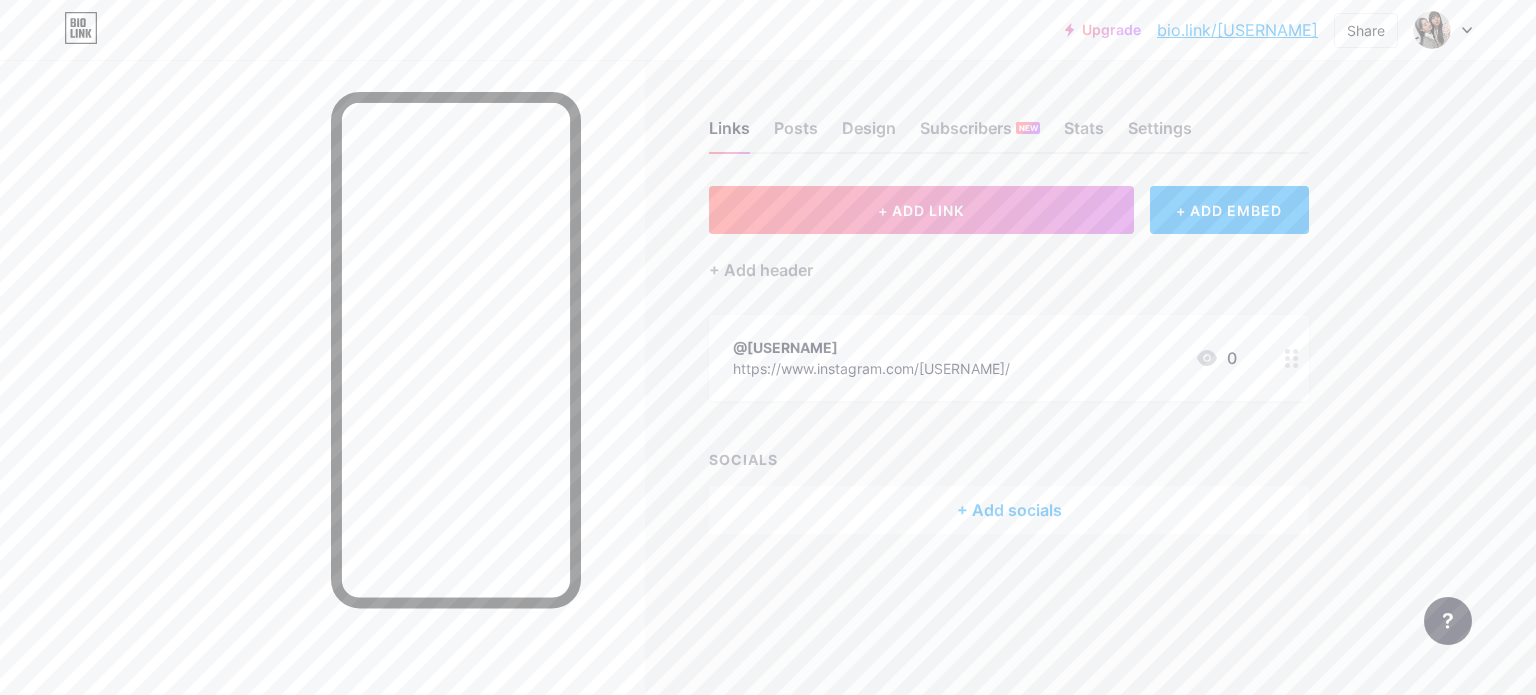 click on "+ Add socials" at bounding box center (1009, 510) 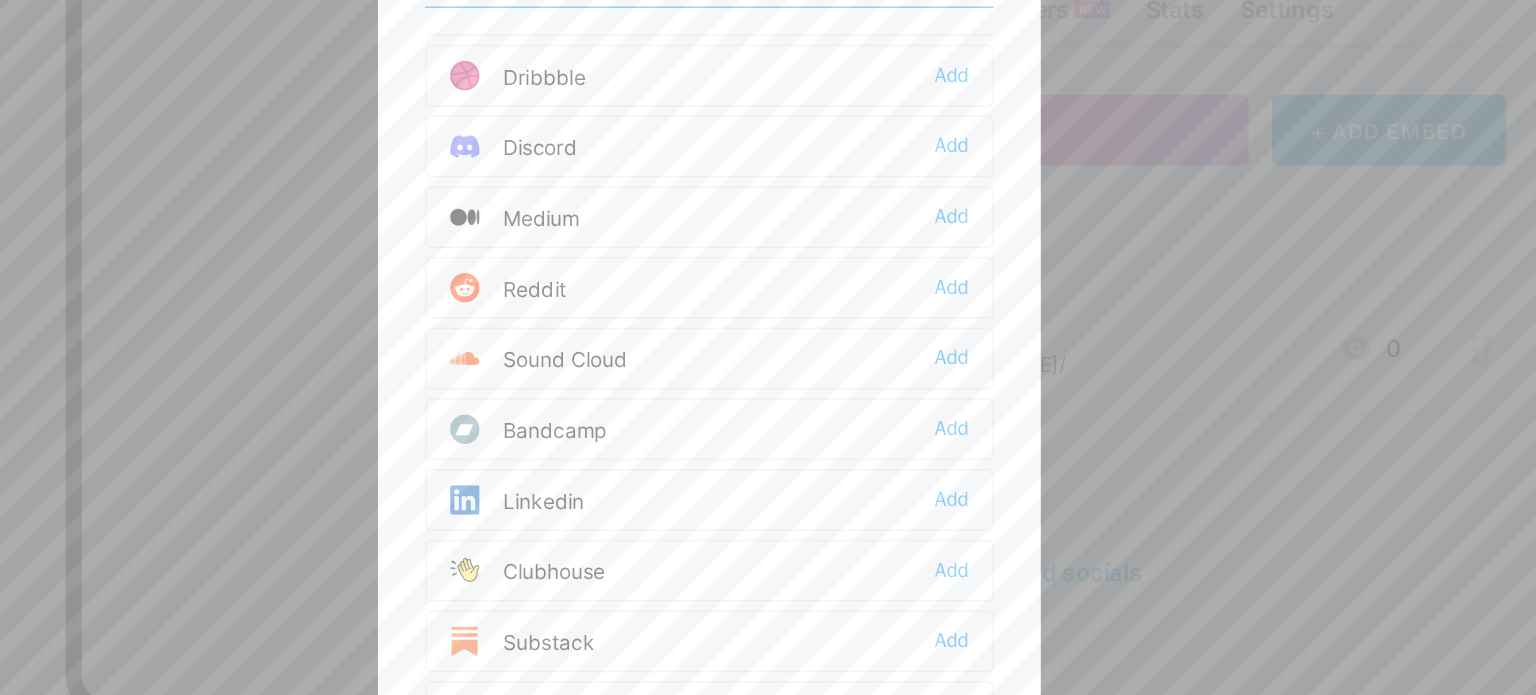 scroll, scrollTop: 558, scrollLeft: 0, axis: vertical 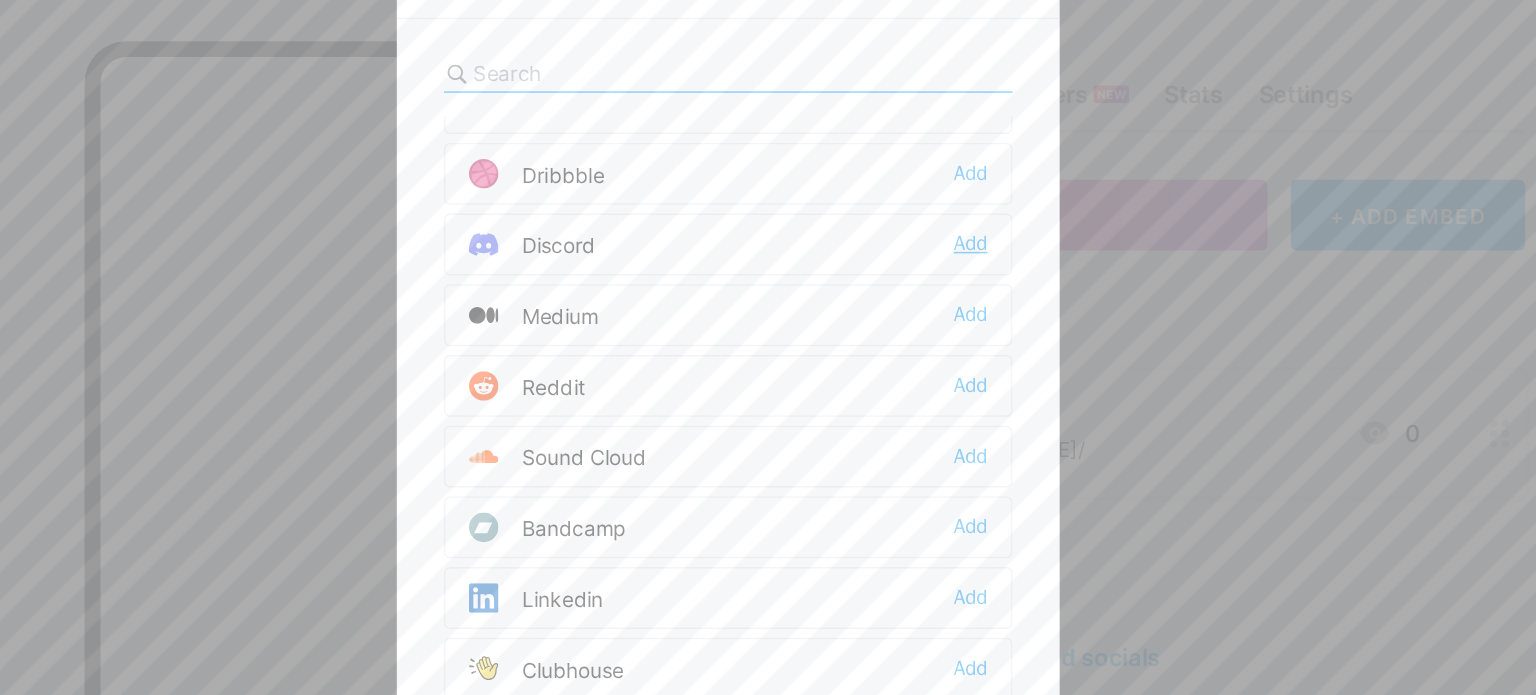 click on "Add" at bounding box center (932, 230) 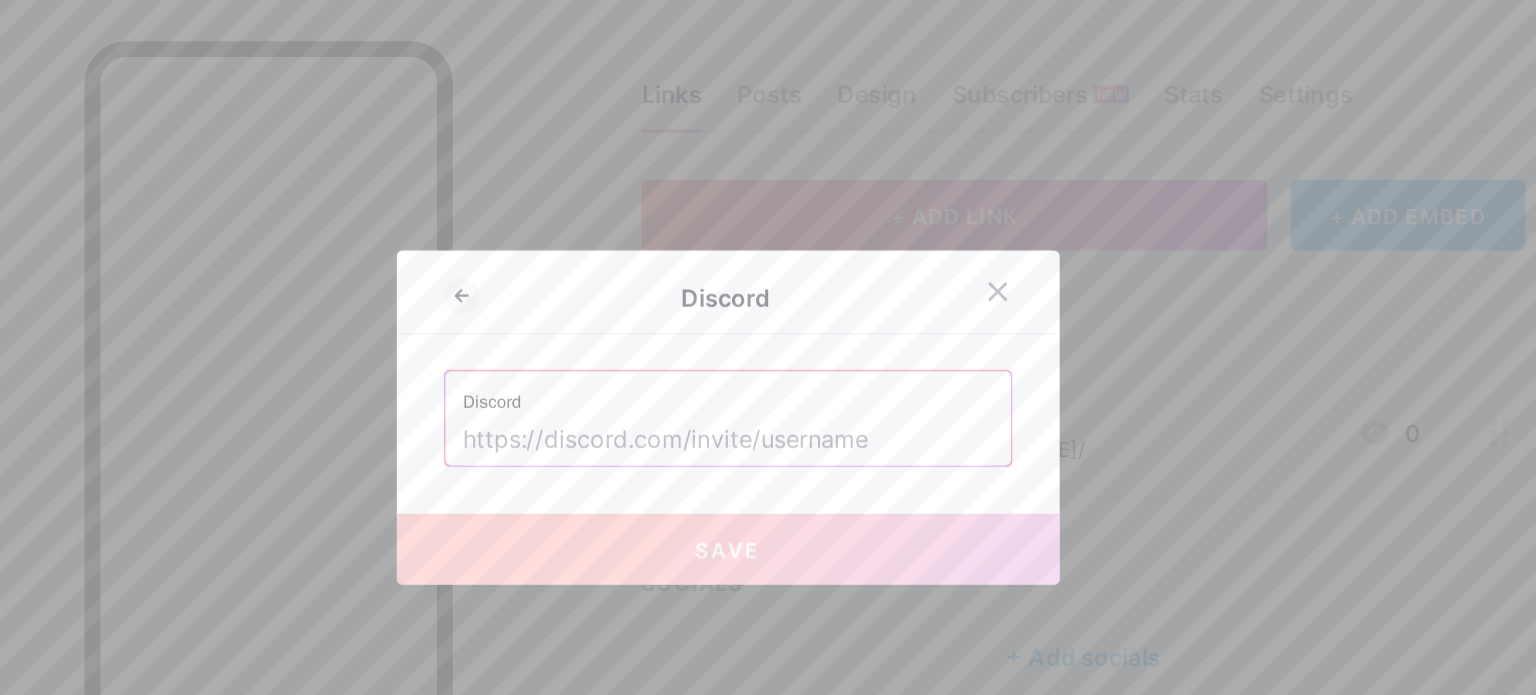 click at bounding box center [768, 363] 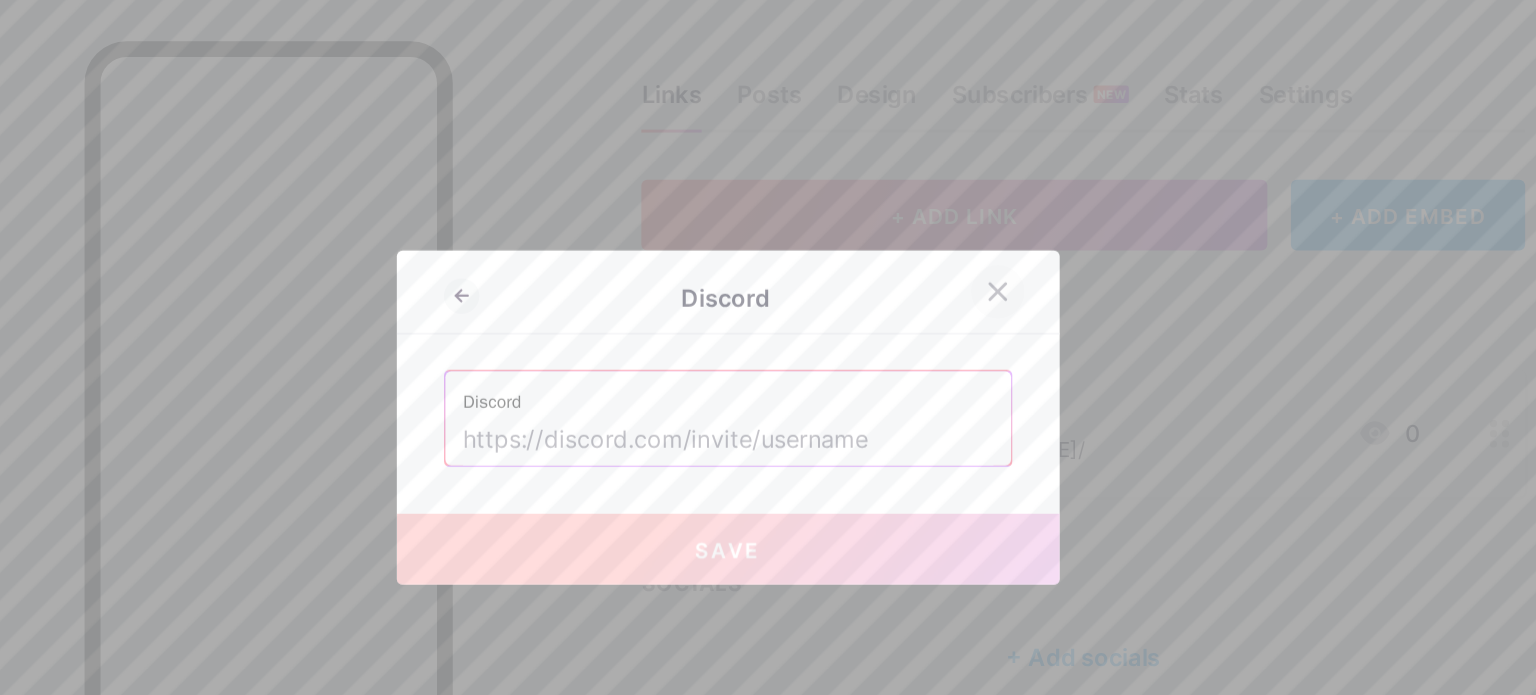 click at bounding box center (951, 262) 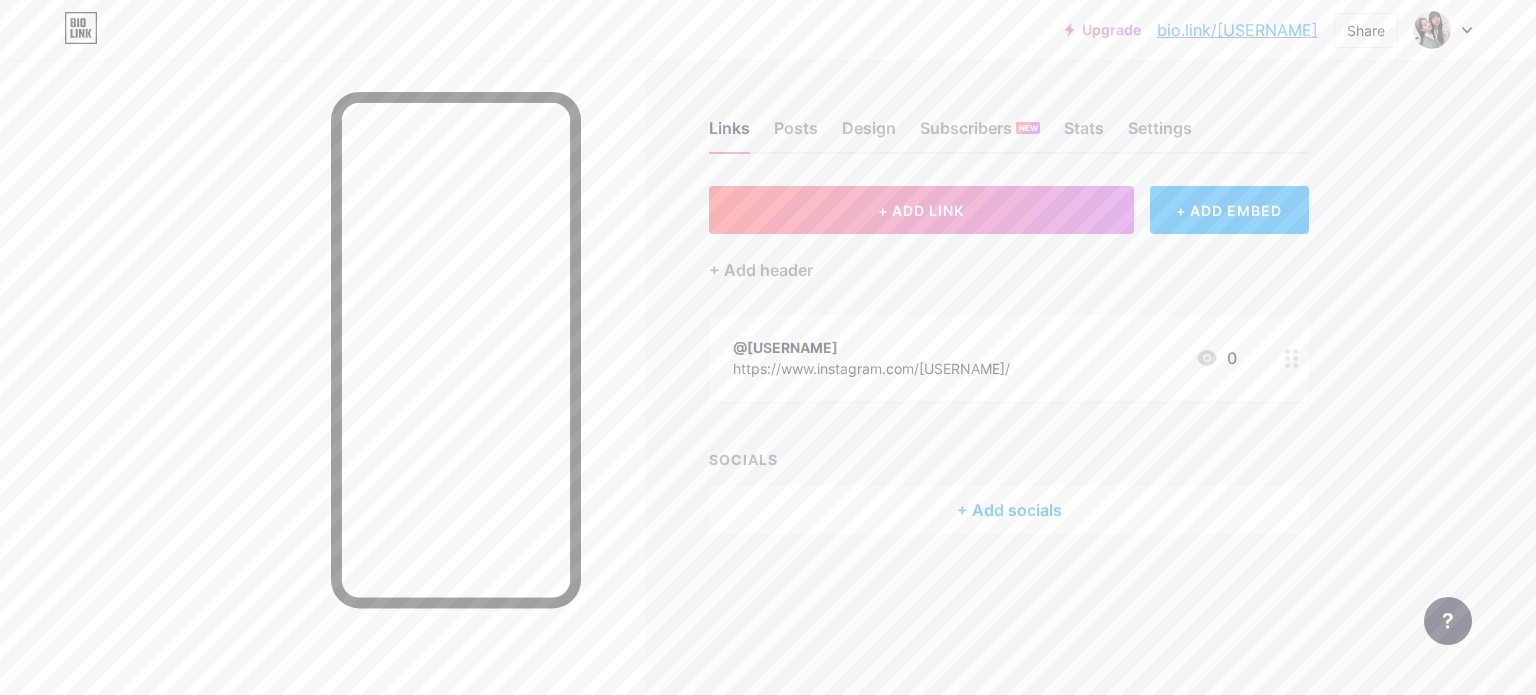 click on "+ Add socials" at bounding box center (1009, 510) 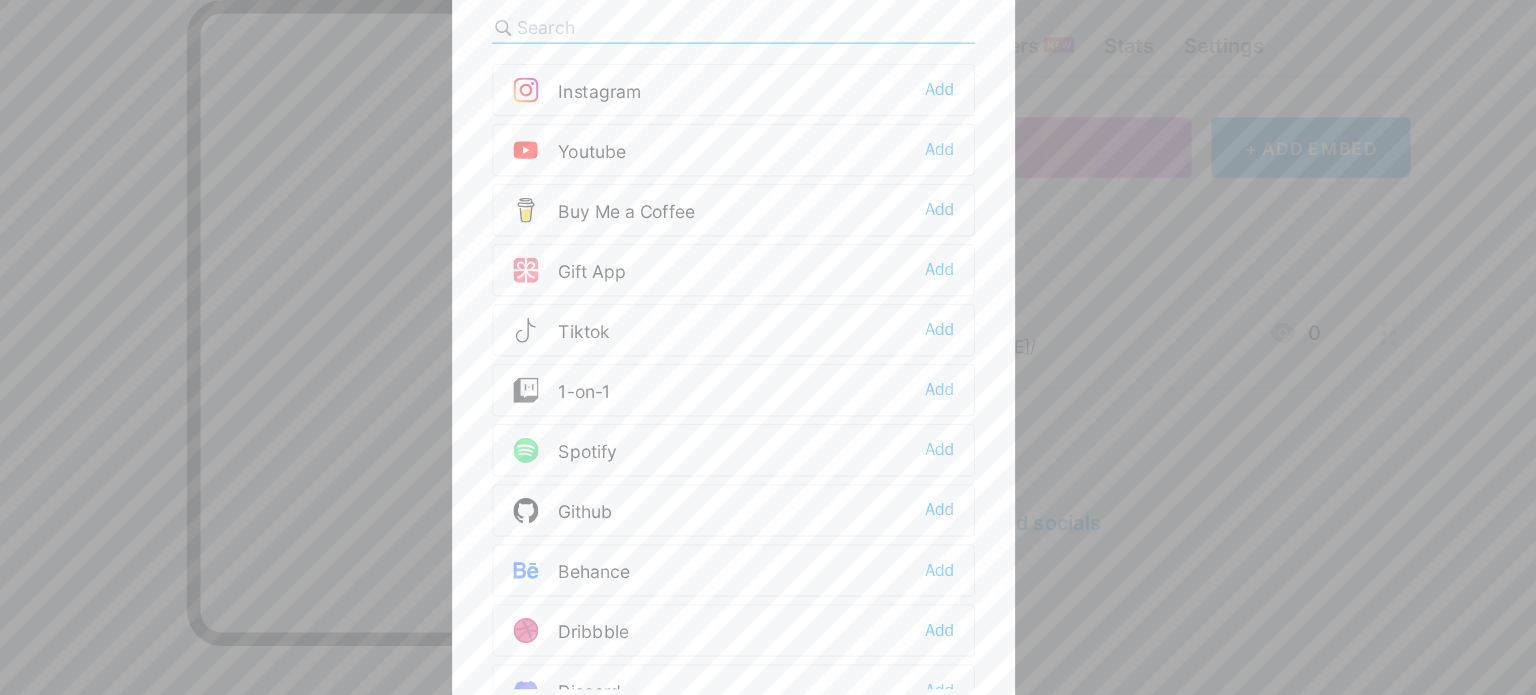 scroll, scrollTop: 0, scrollLeft: 0, axis: both 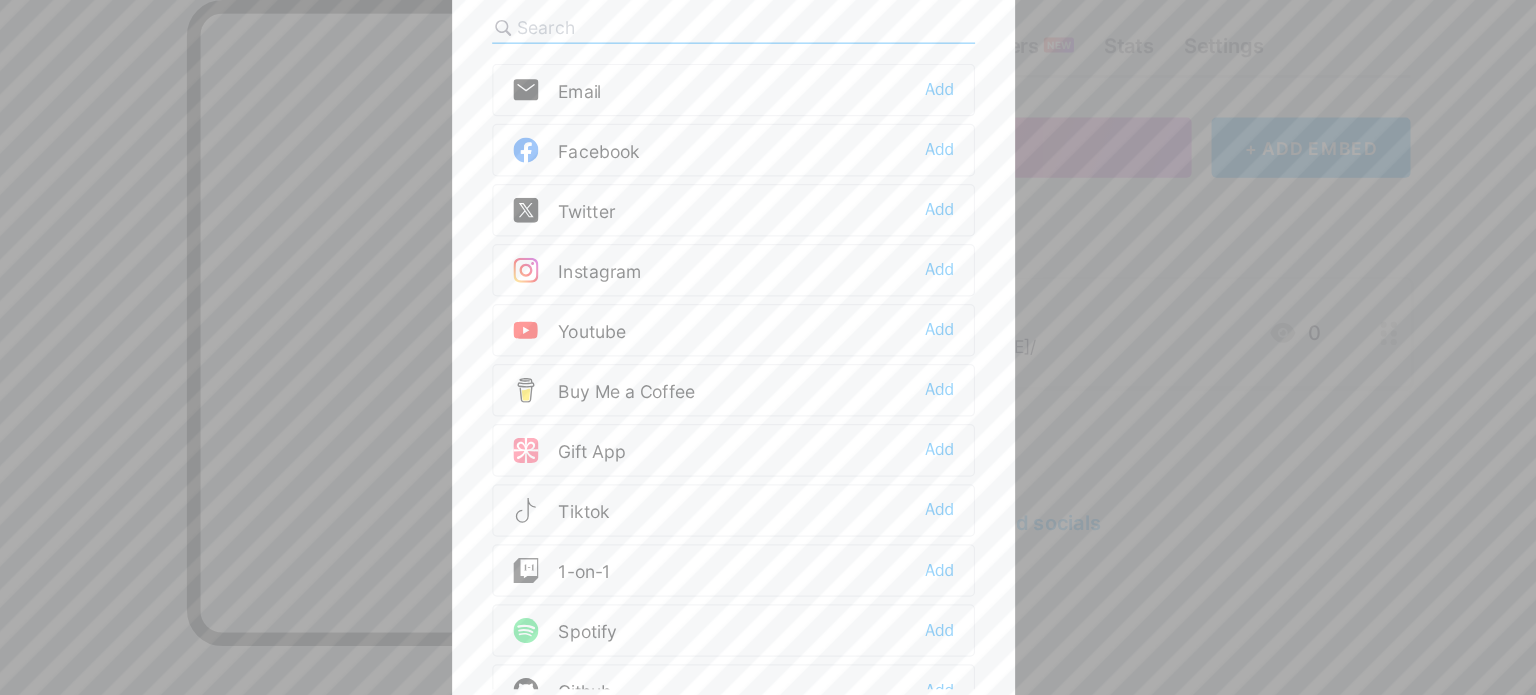 click on "Email
Add" at bounding box center (768, 164) 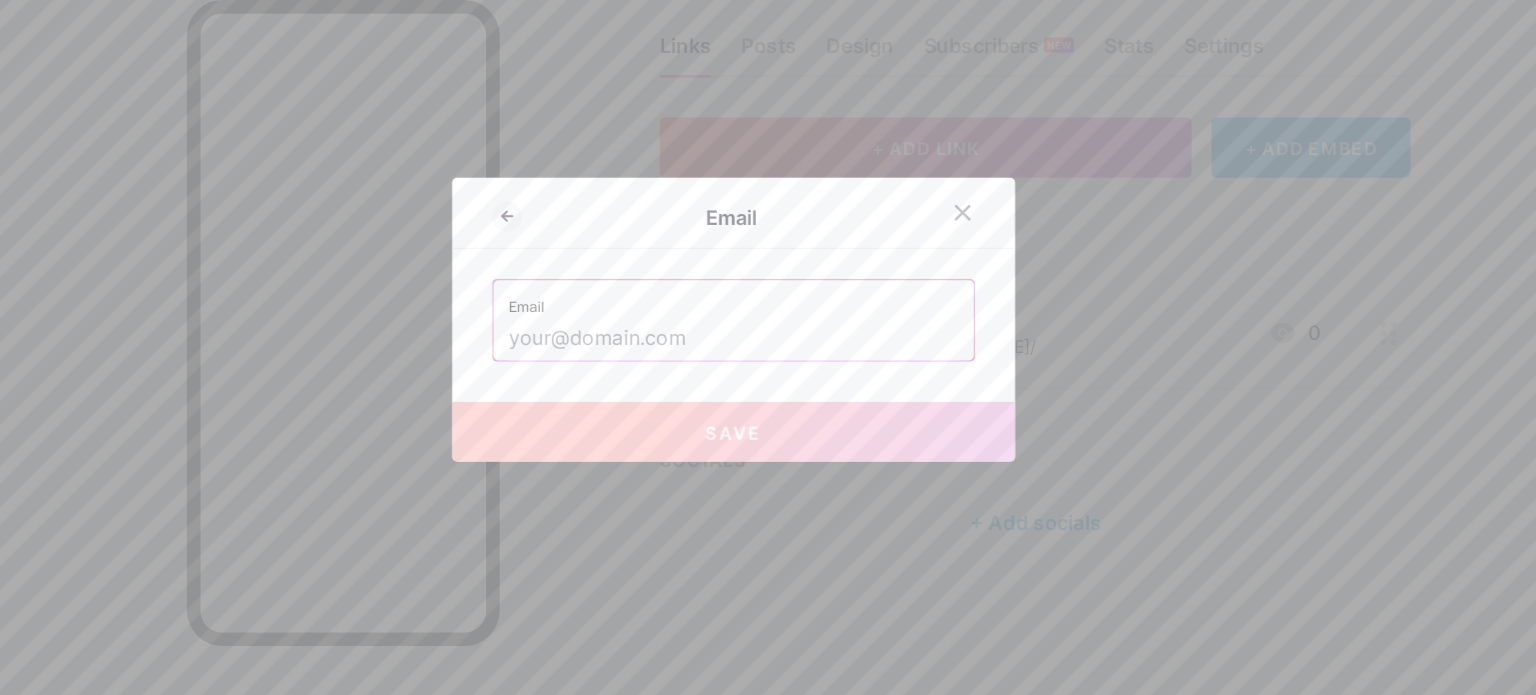 click at bounding box center (768, 363) 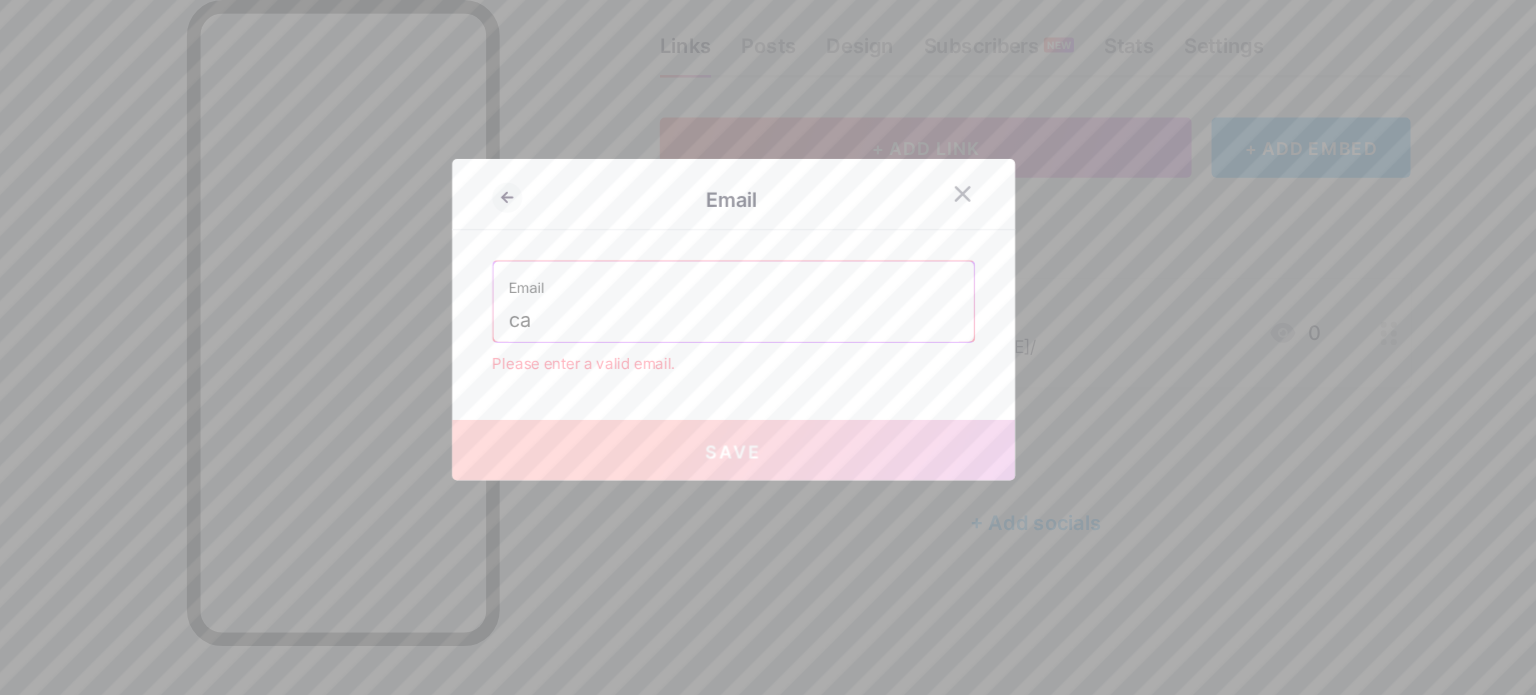 type on "c" 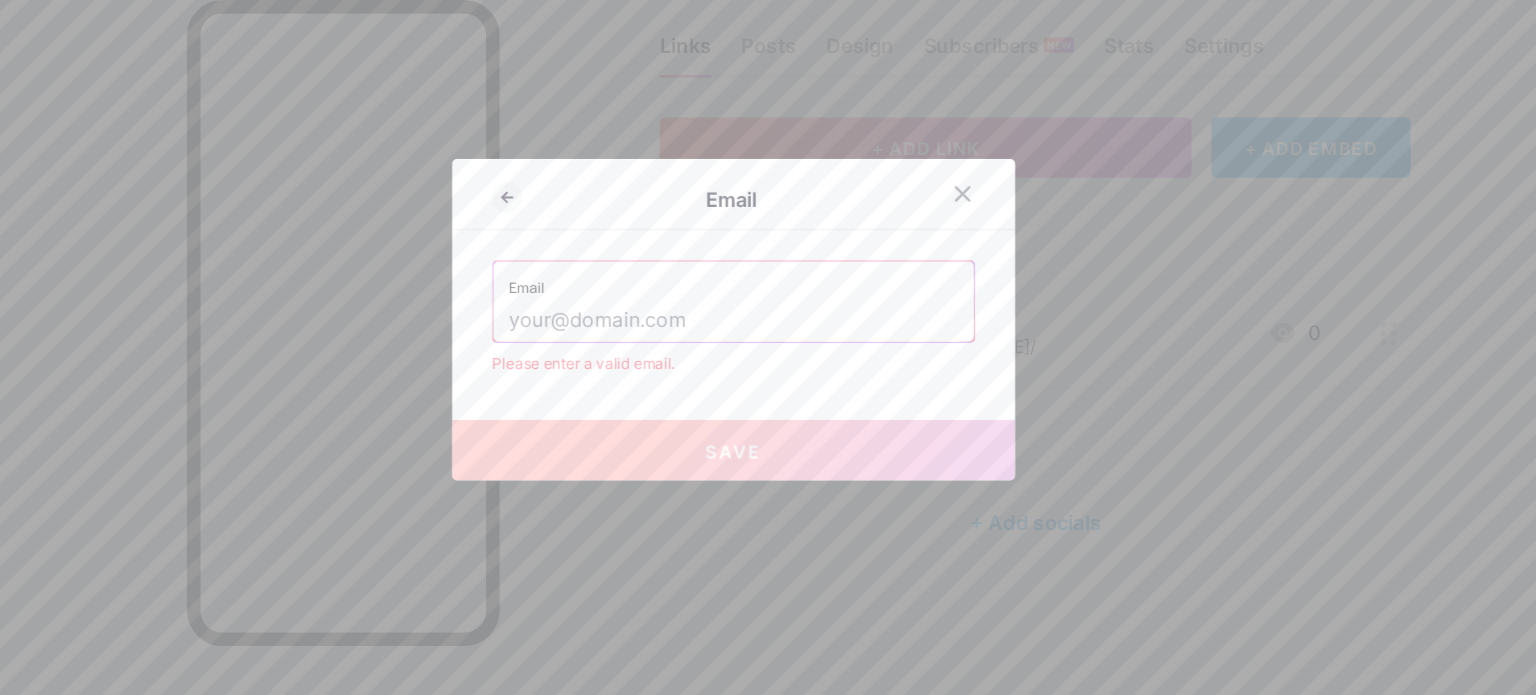 paste on "https://bio.link/[USERNAME]" 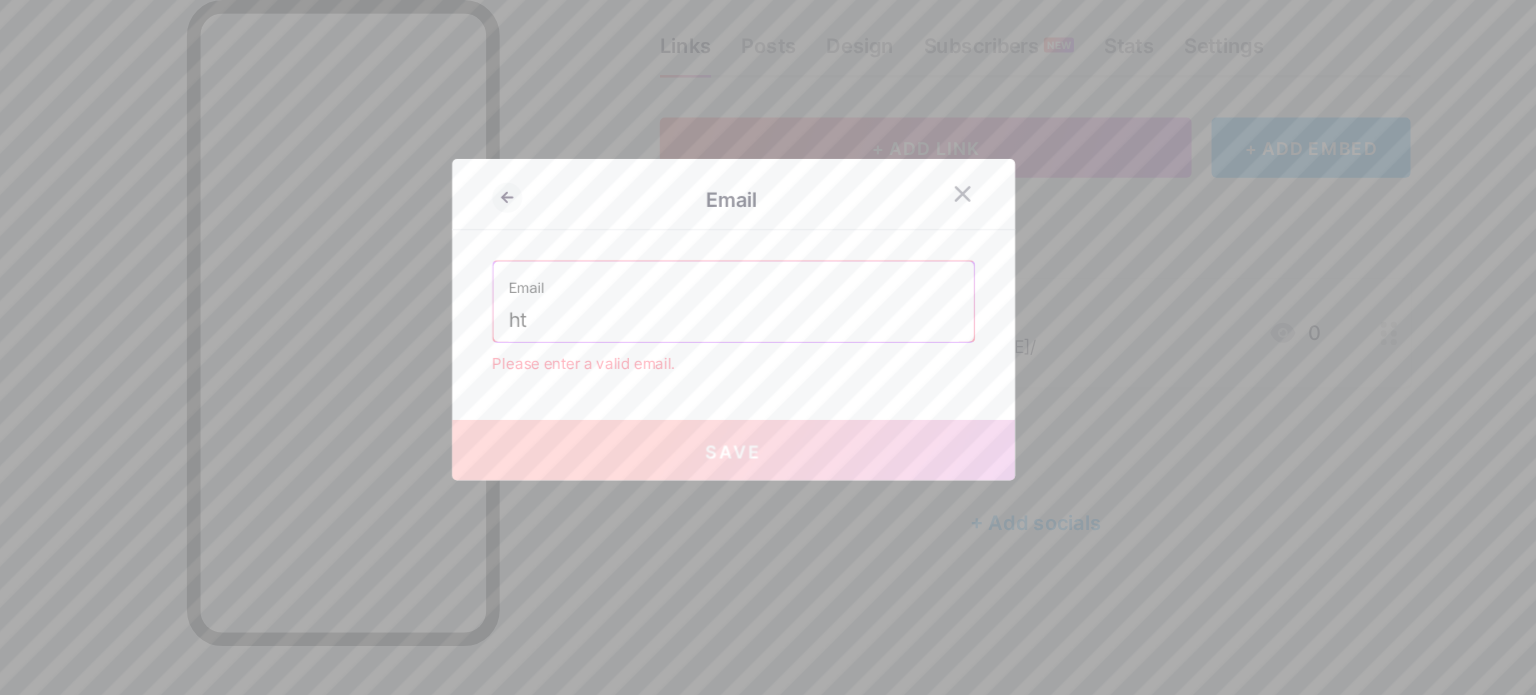 type on "h" 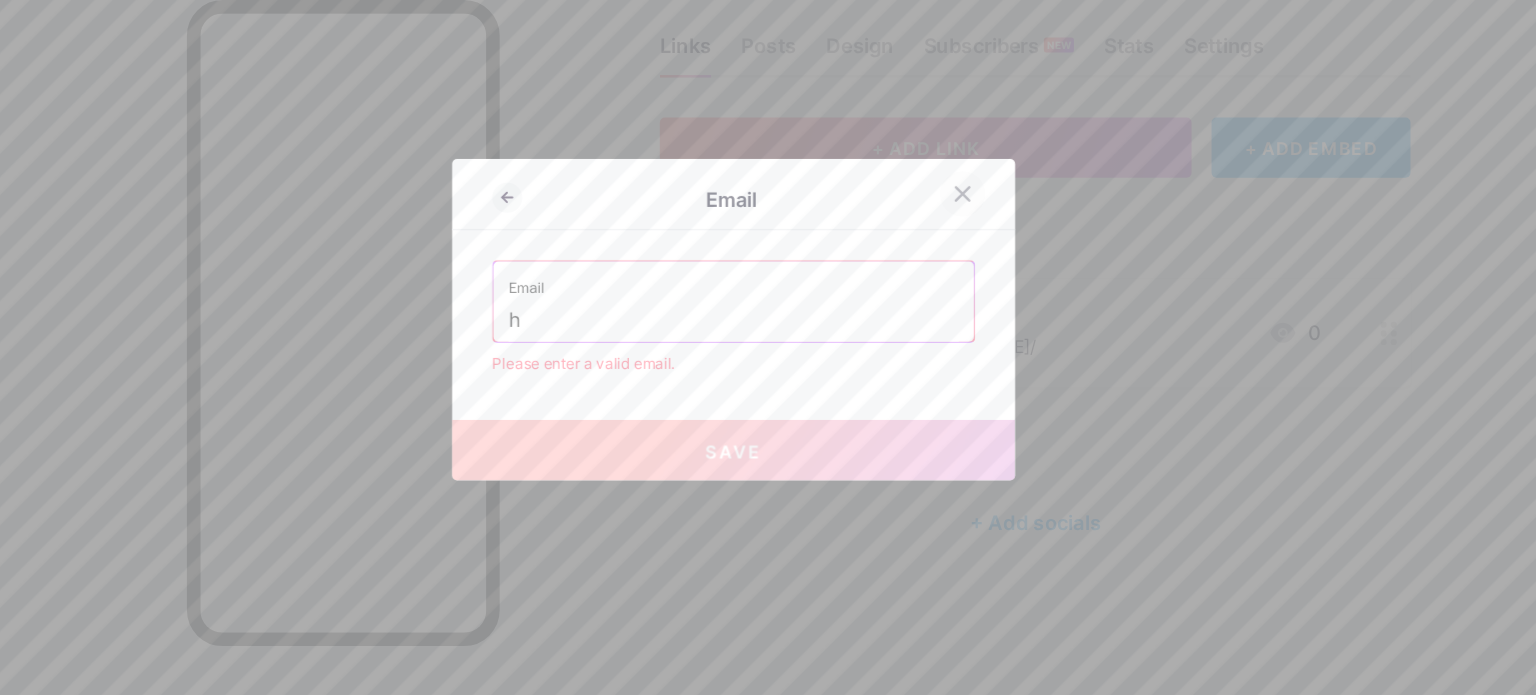 type 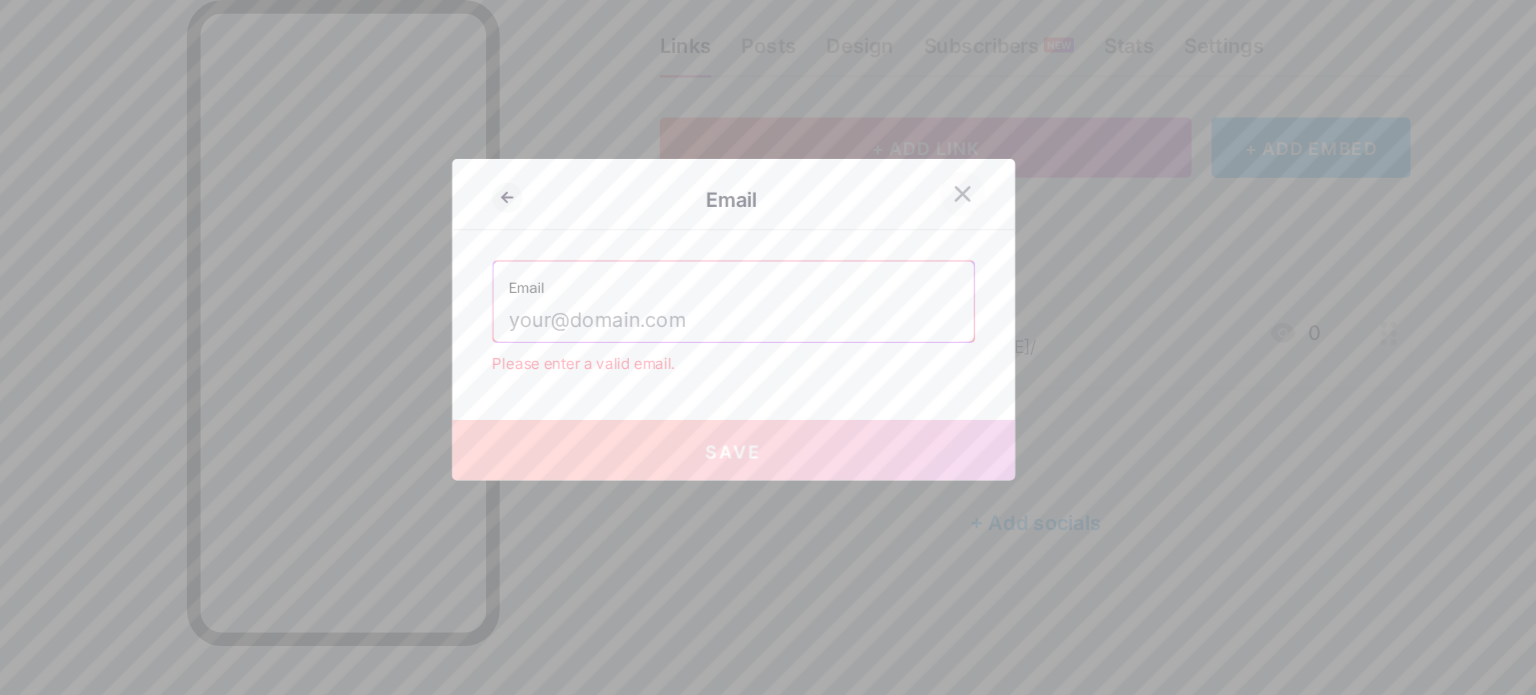 click at bounding box center (951, 247) 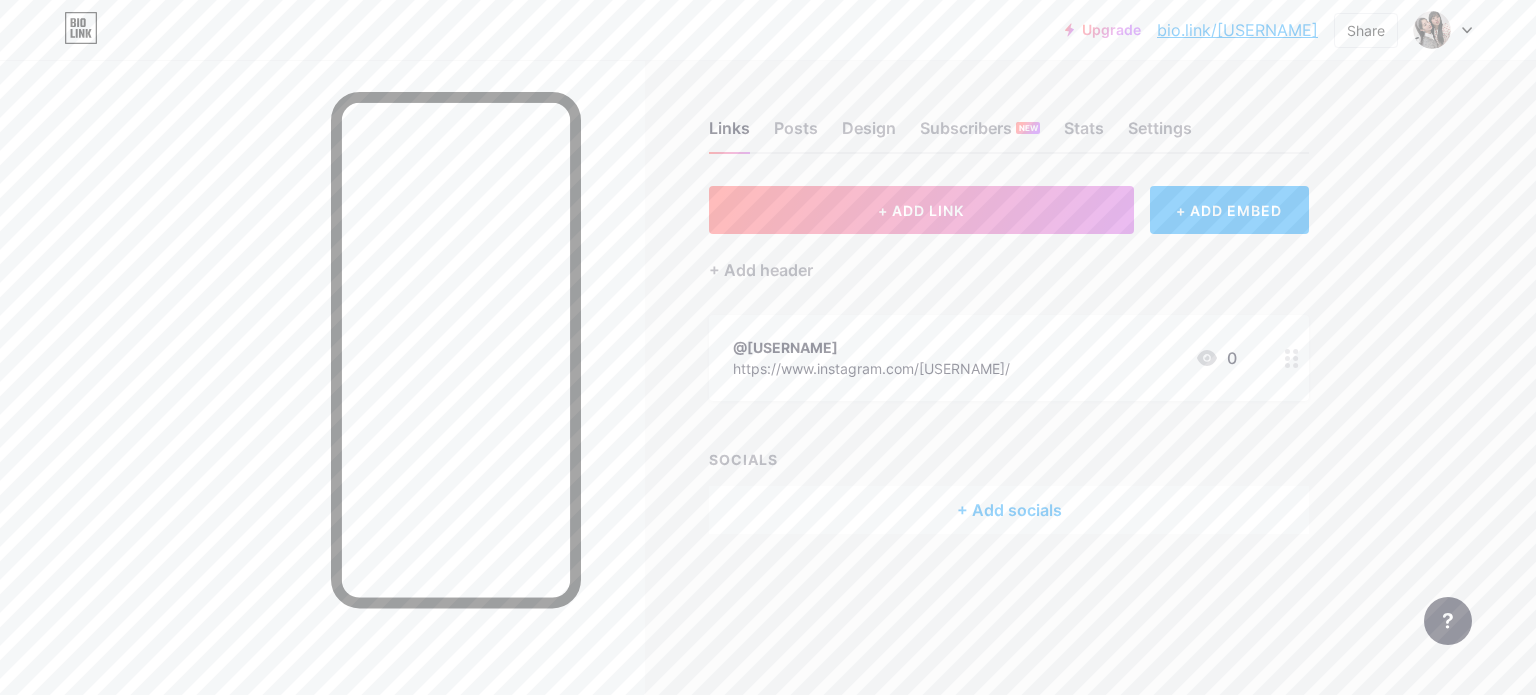 click on "+ Add socials" at bounding box center (1009, 510) 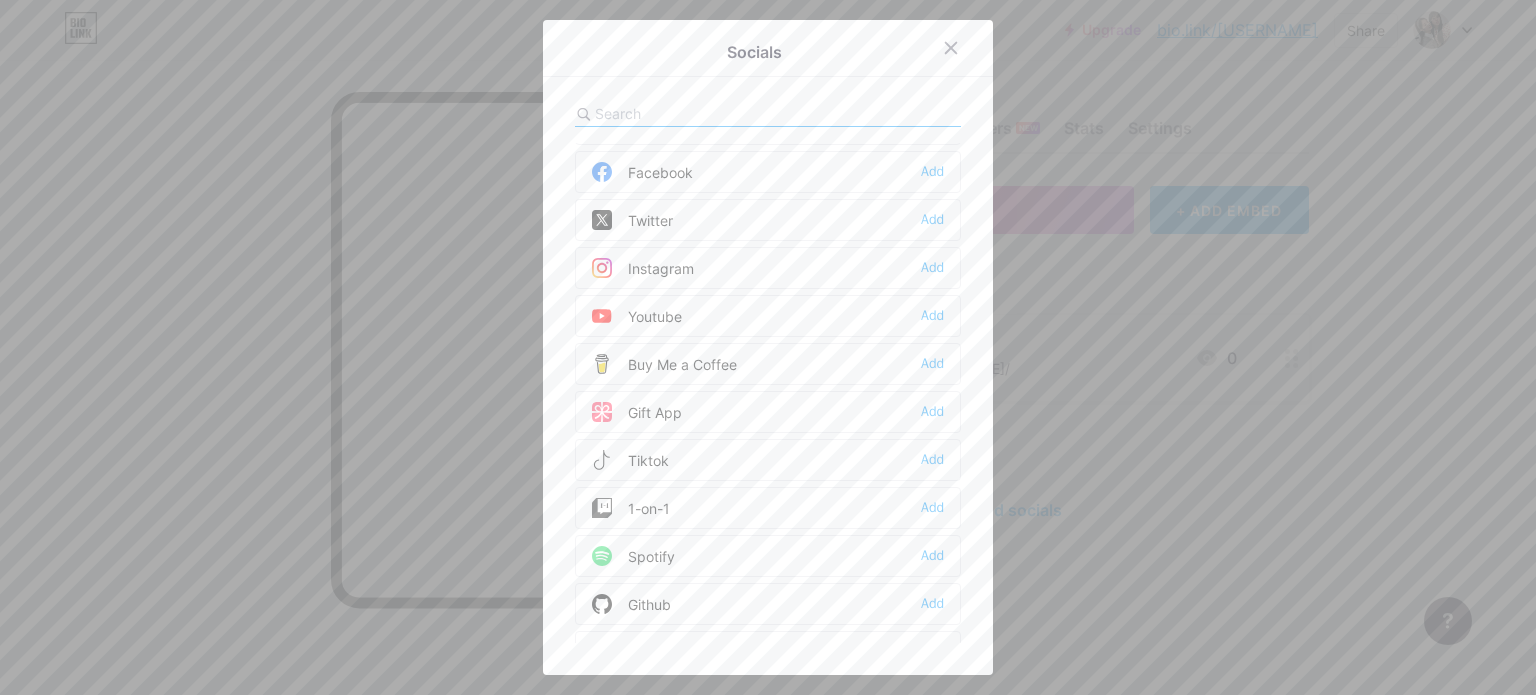 scroll, scrollTop: 0, scrollLeft: 0, axis: both 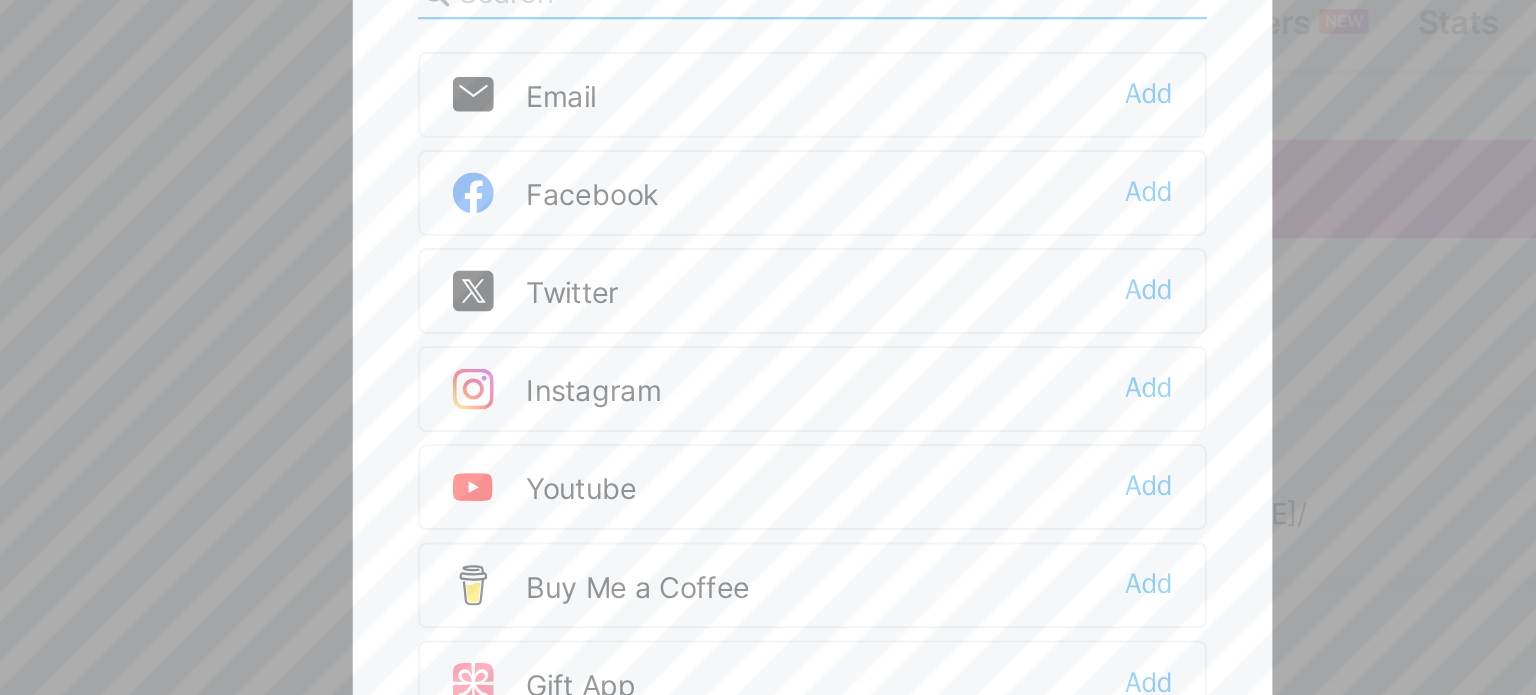 click on "Twitter
Add" at bounding box center [768, 260] 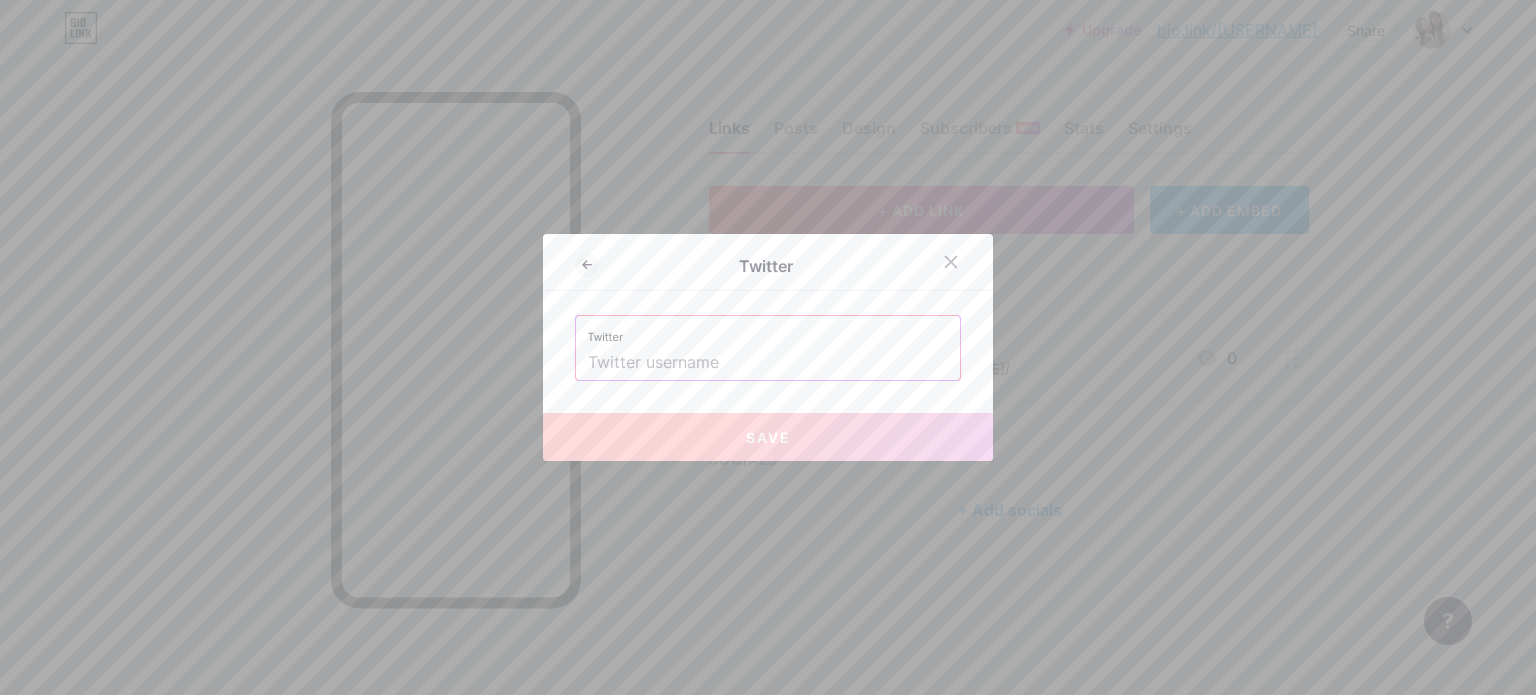 click at bounding box center (768, 363) 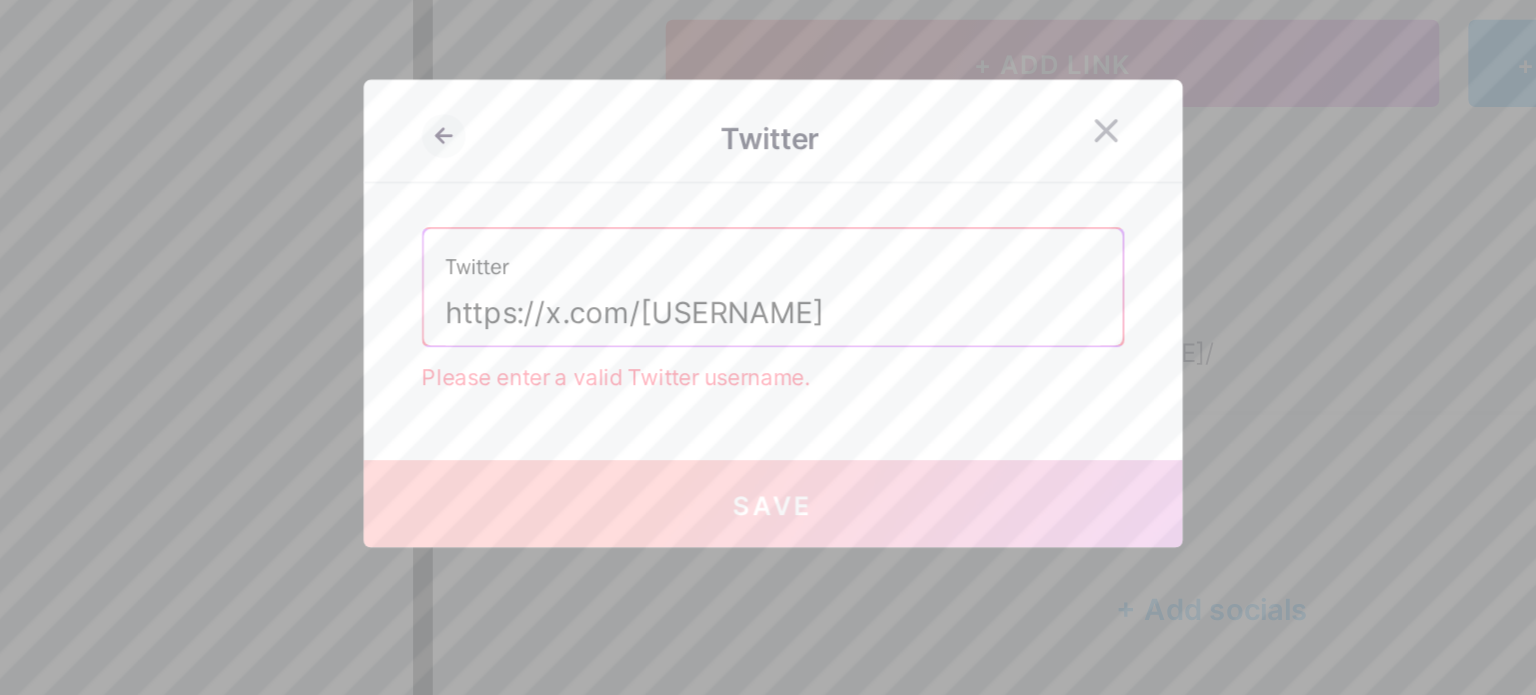drag, startPoint x: 686, startPoint y: 336, endPoint x: 597, endPoint y: 324, distance: 89.80534 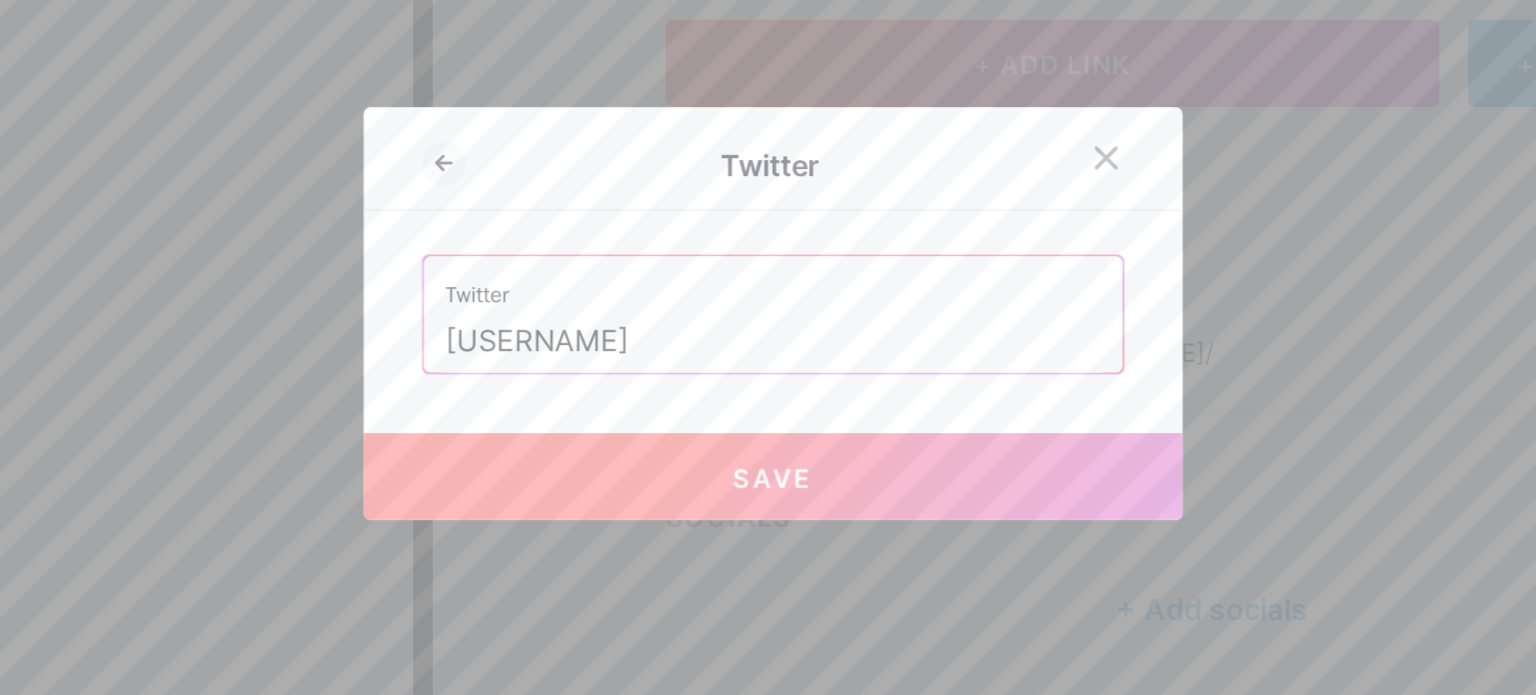 click on "Save" at bounding box center (768, 437) 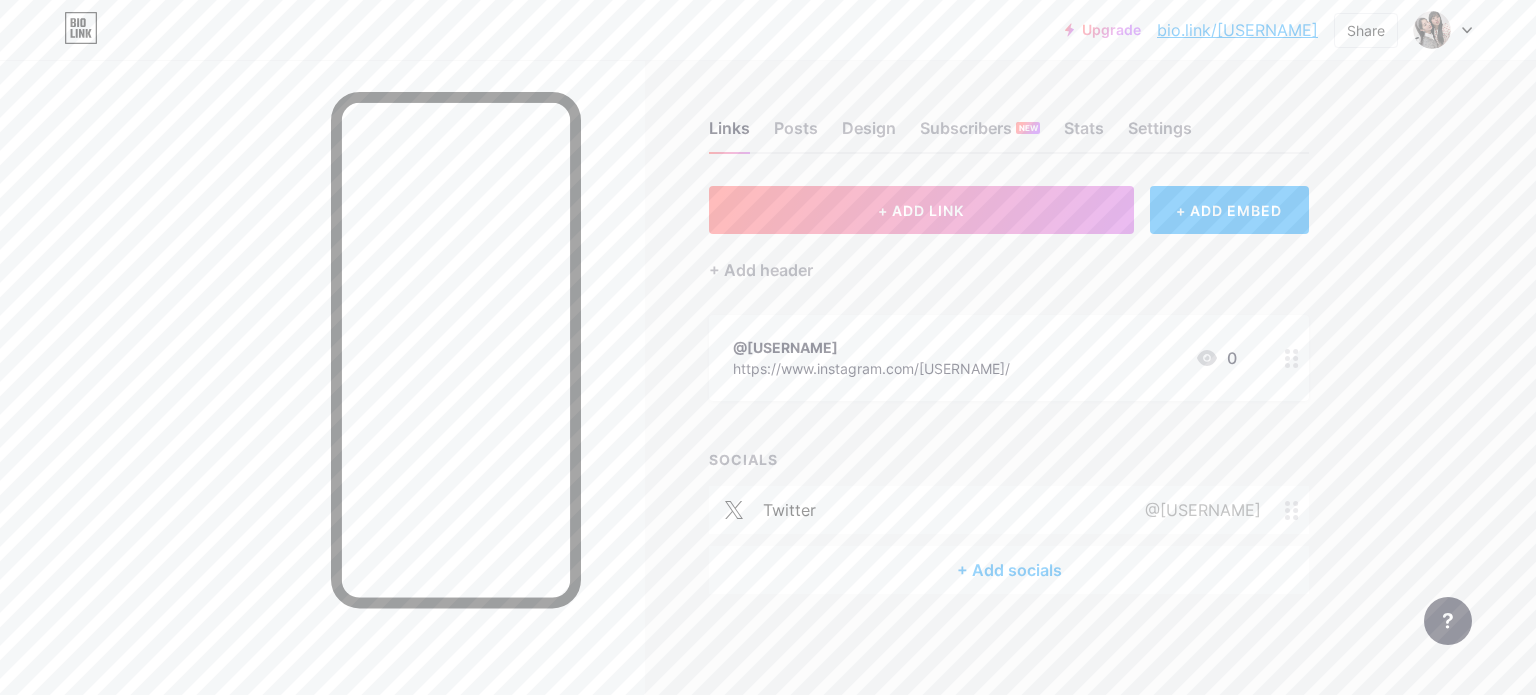 click on "+ Add socials" at bounding box center (1009, 570) 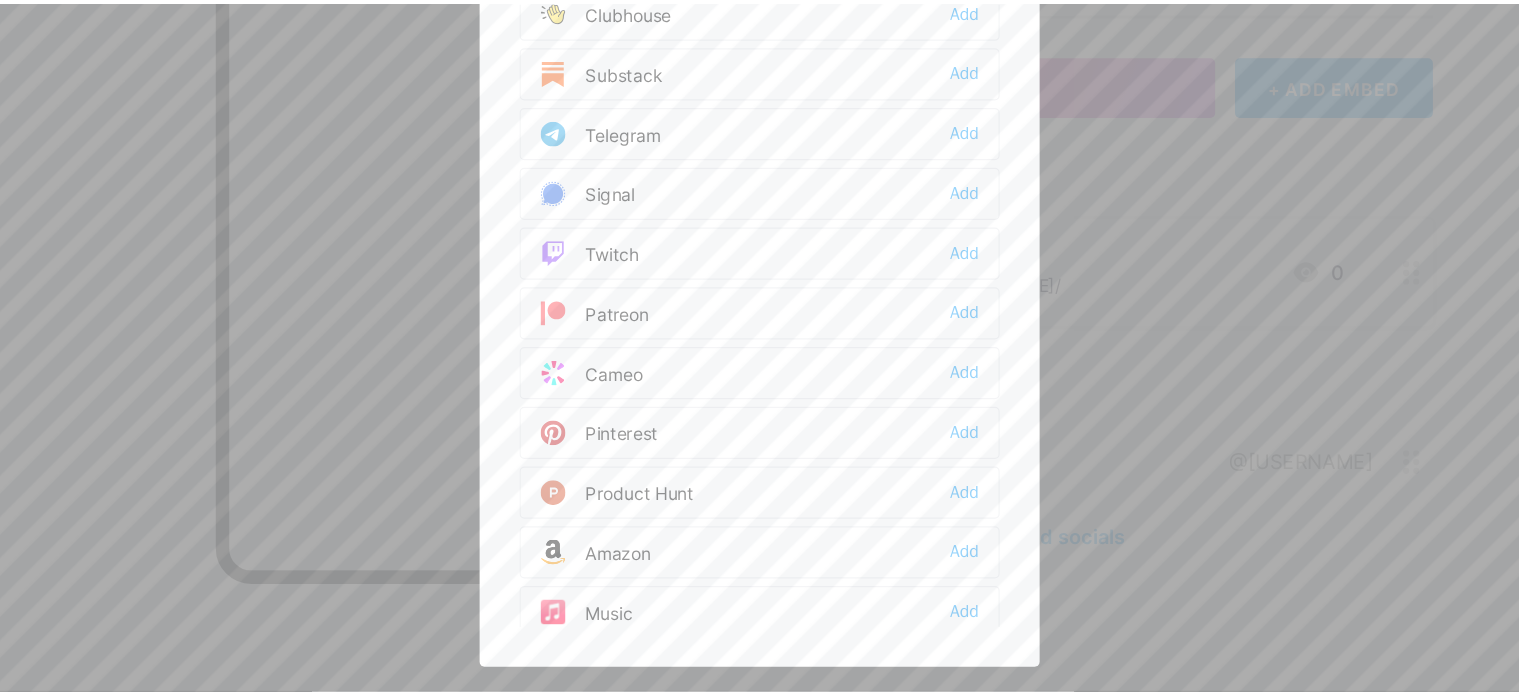 scroll, scrollTop: 924, scrollLeft: 0, axis: vertical 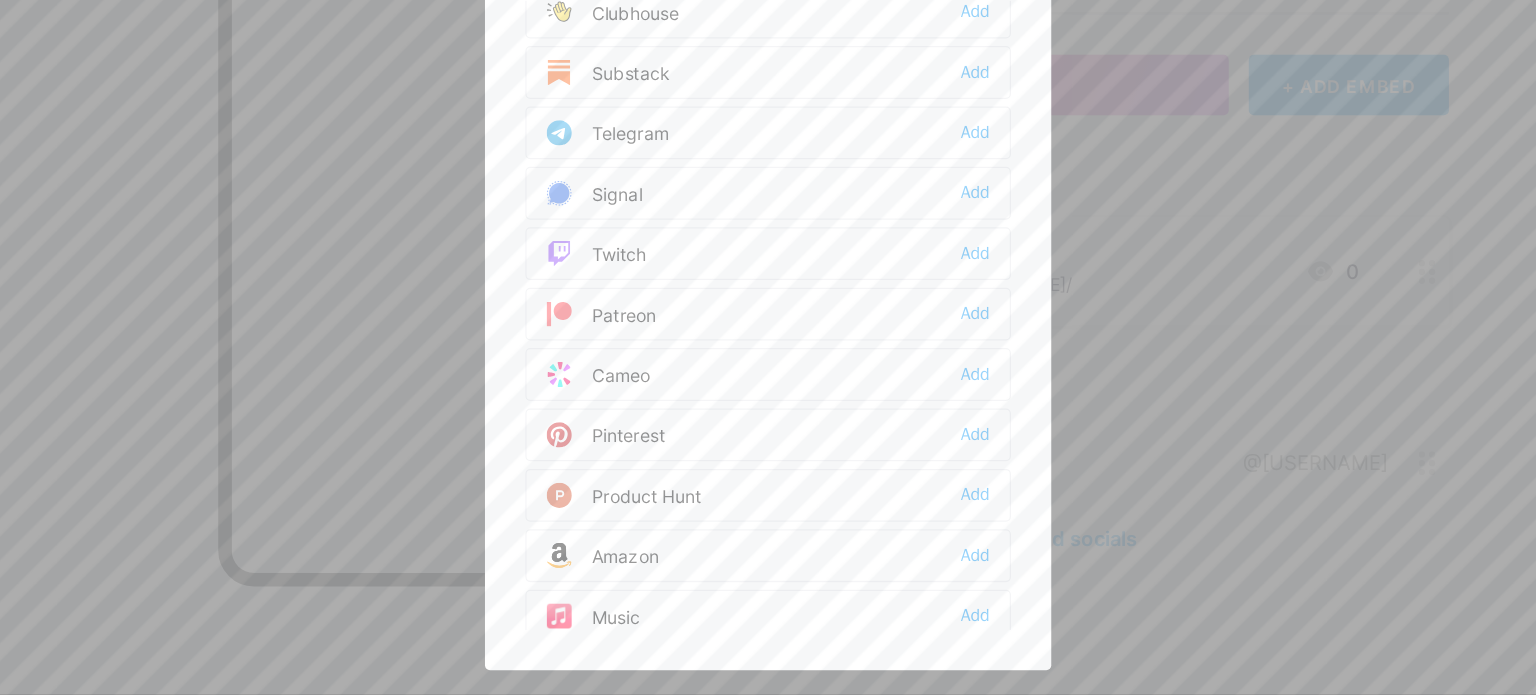 click on "Pinterest
Add" at bounding box center (768, 488) 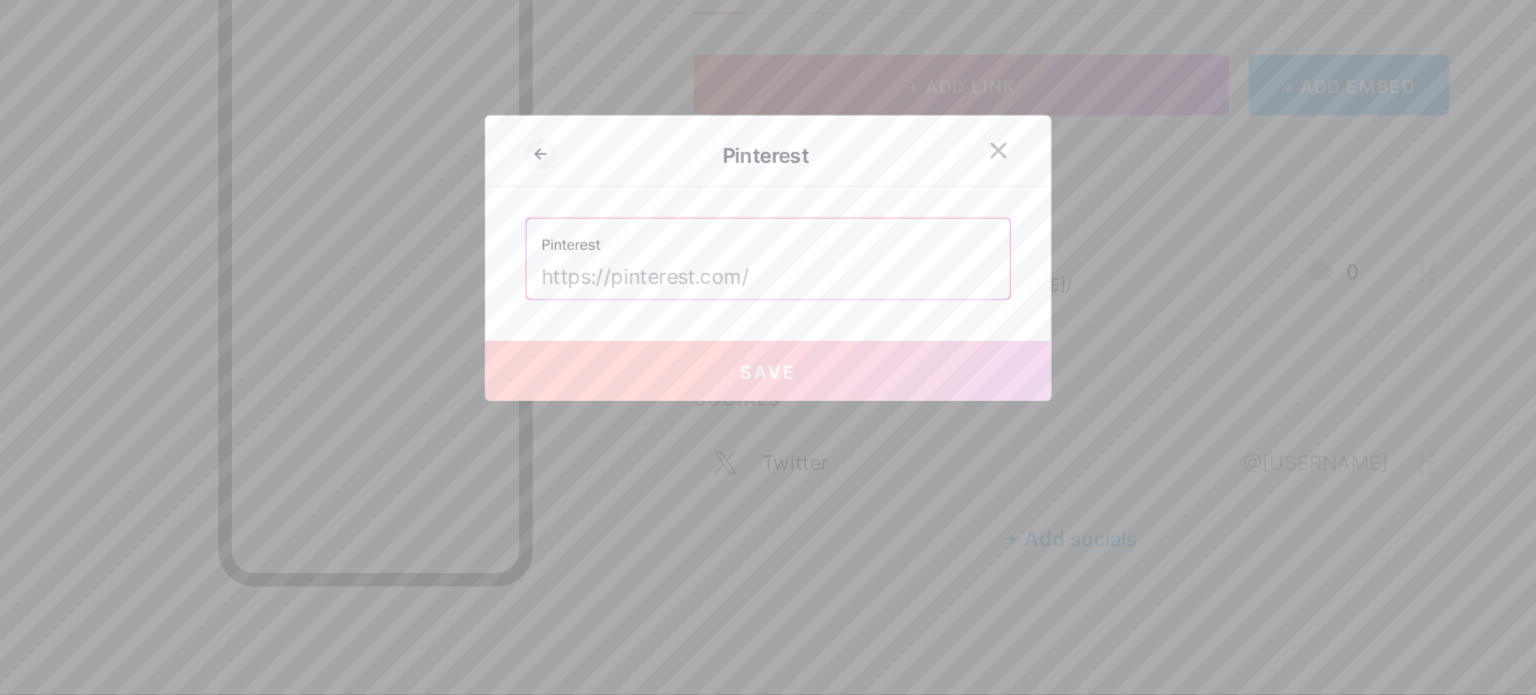 click at bounding box center [768, 363] 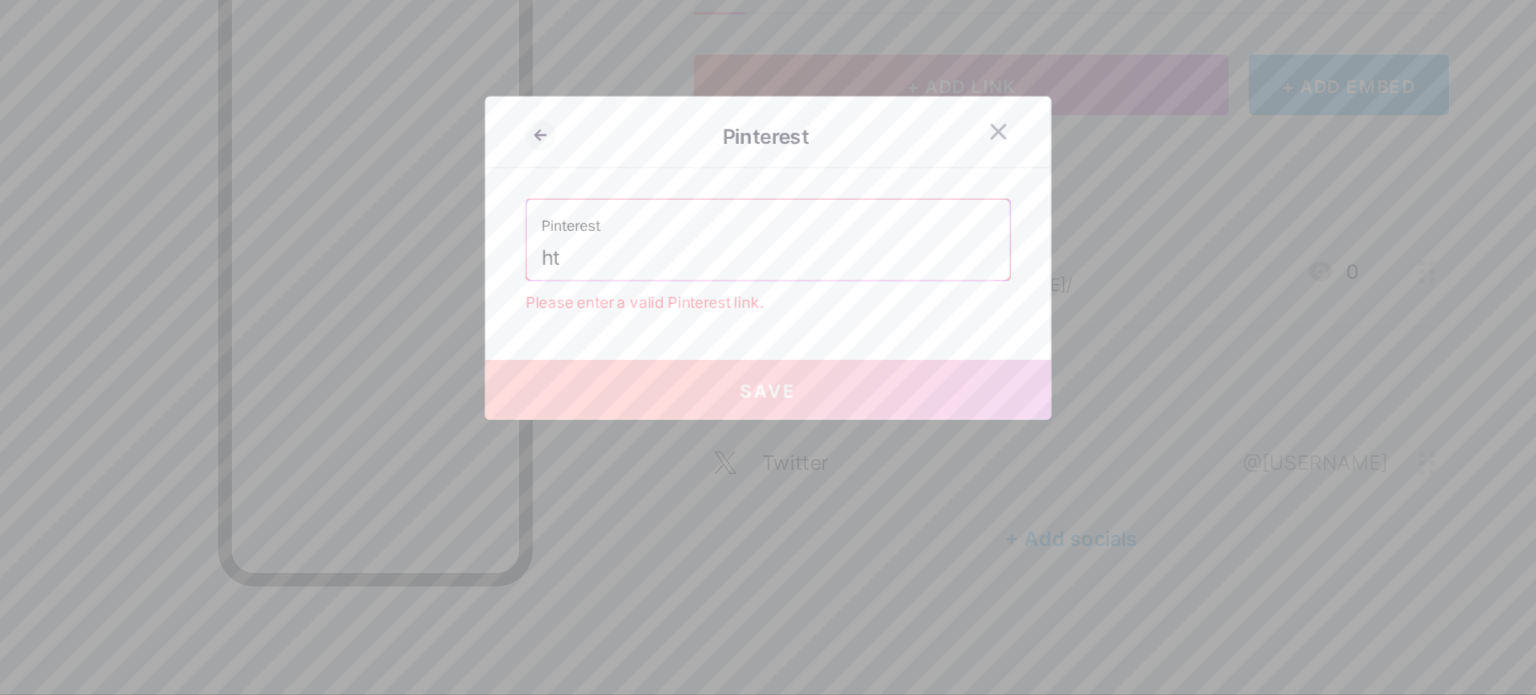 type on "h" 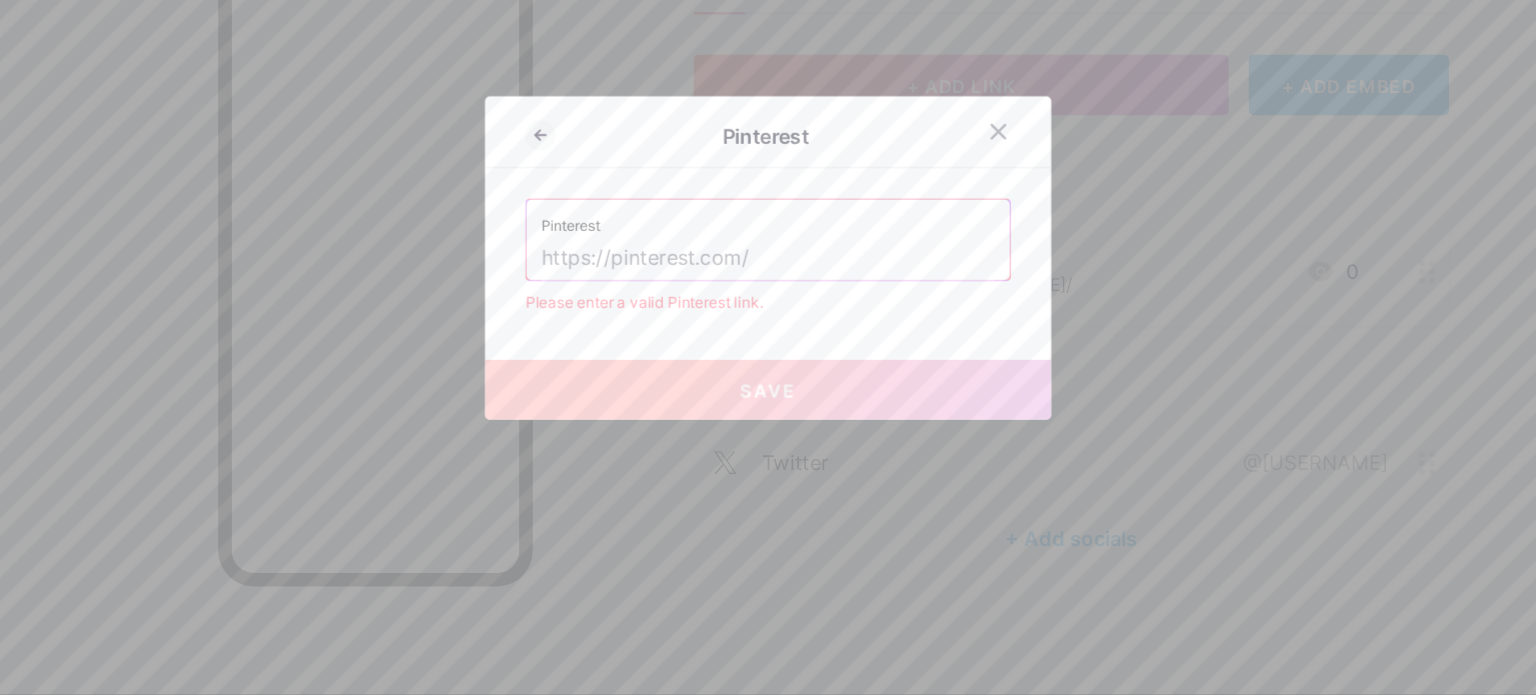 paste on "https://www.pinterest.com/" 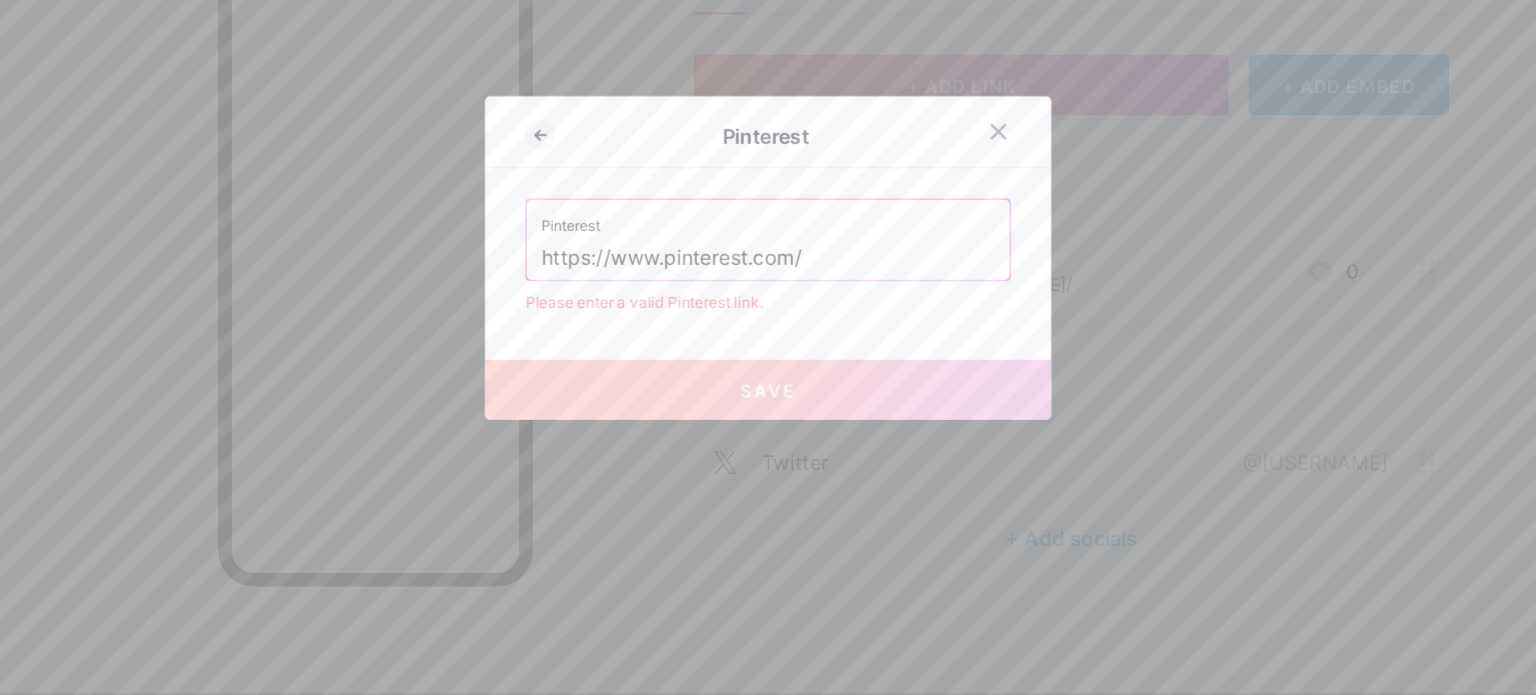 paste on "[USERNAME]" 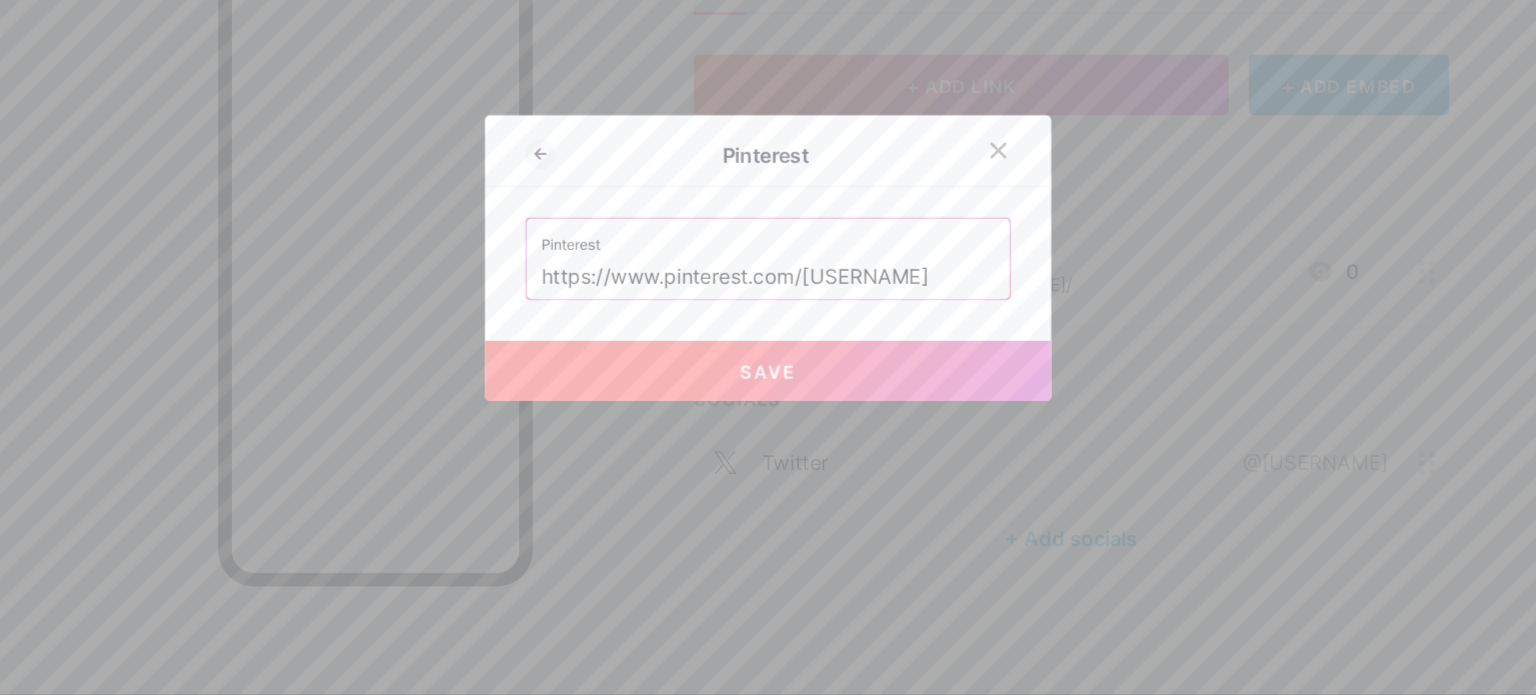 type on "https://www.pinterest.com/[USERNAME]" 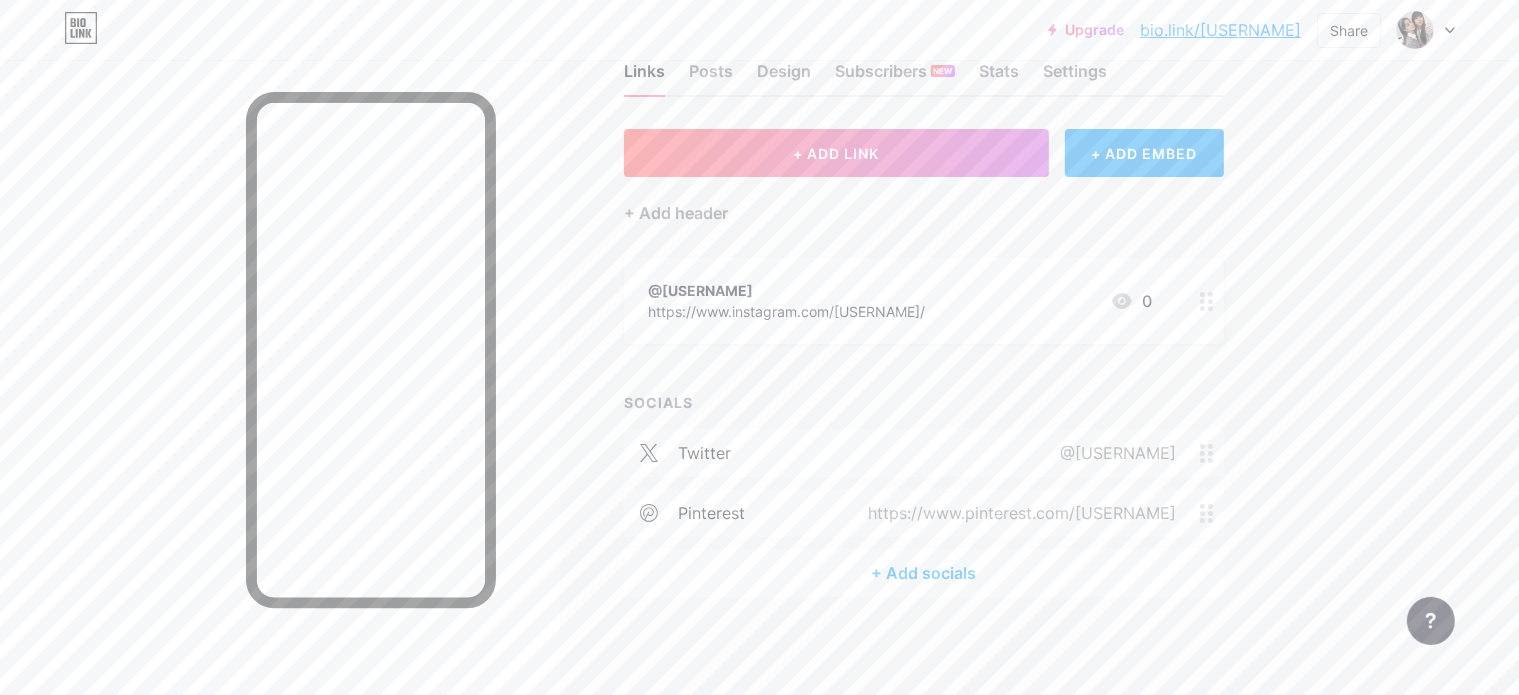scroll, scrollTop: 0, scrollLeft: 0, axis: both 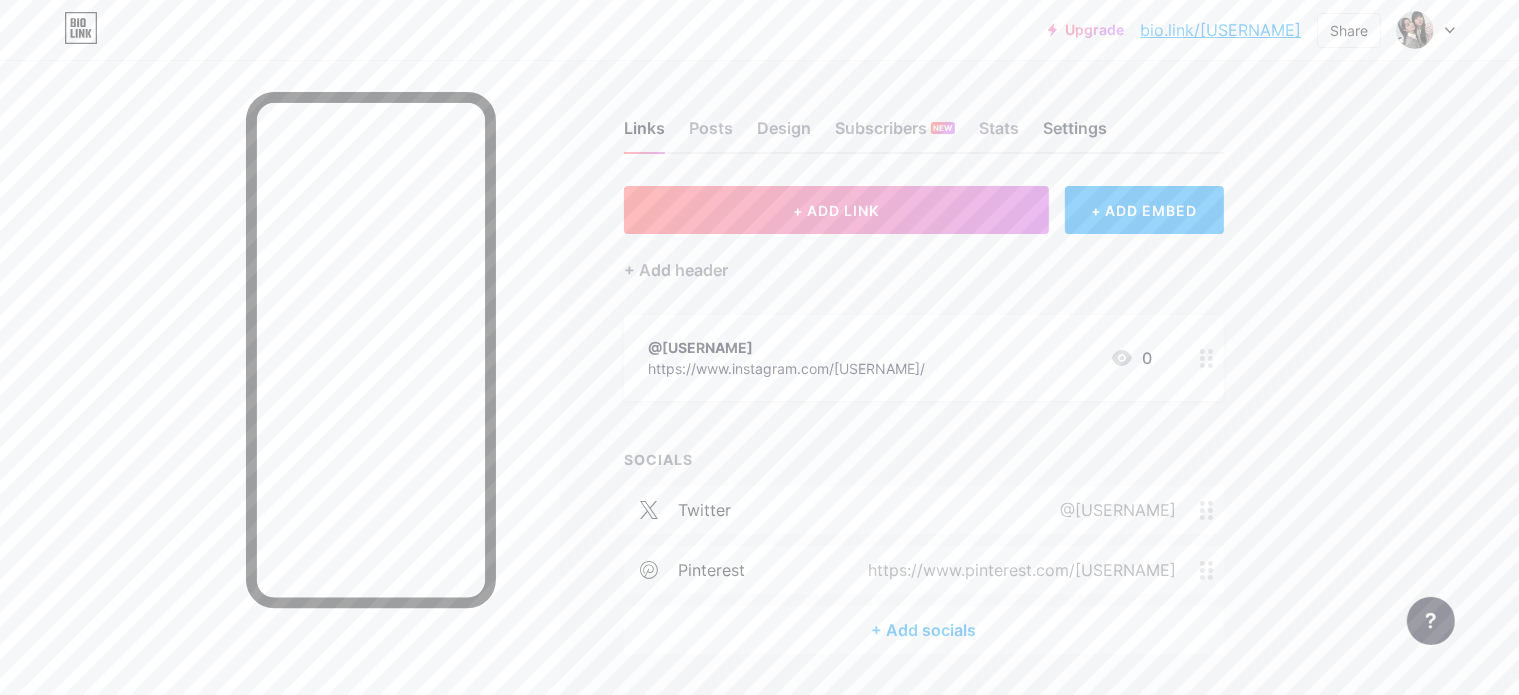 click on "Settings" at bounding box center [1075, 134] 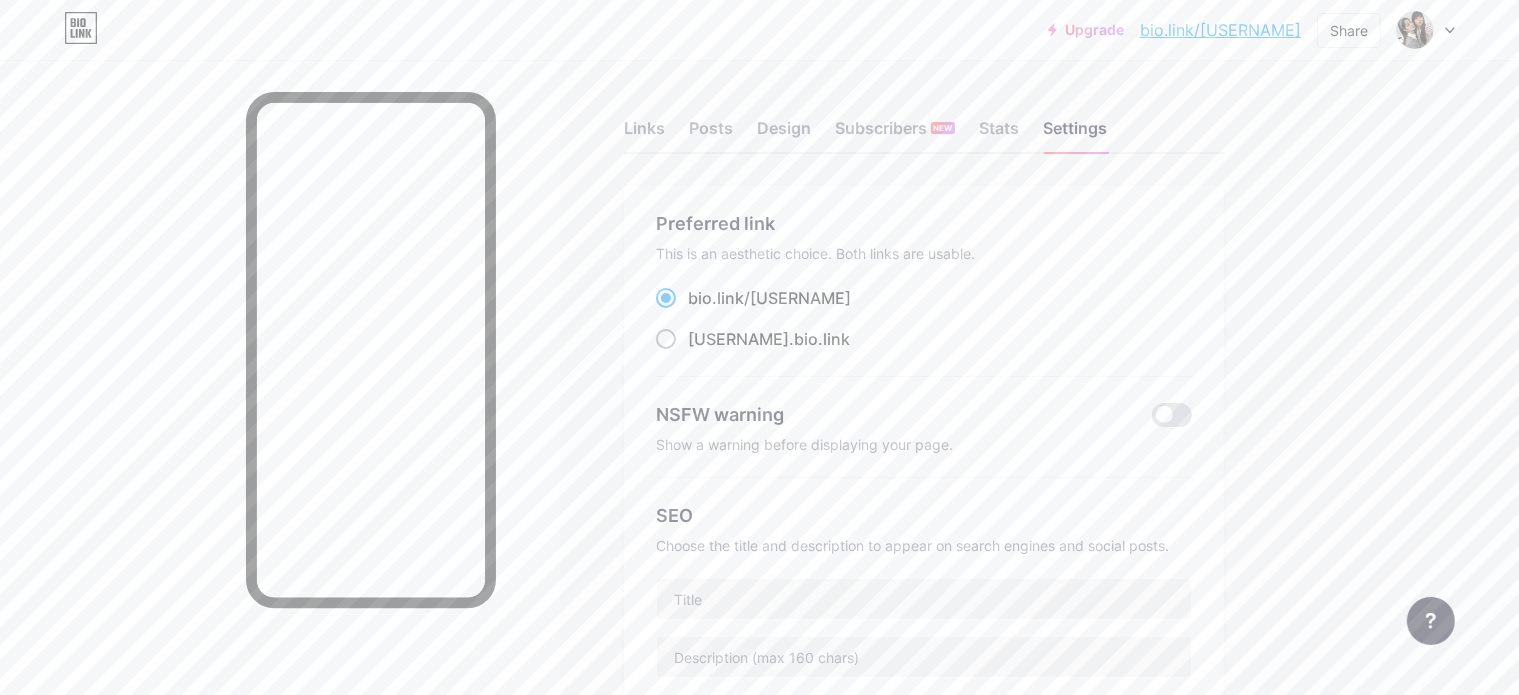 click at bounding box center [666, 339] 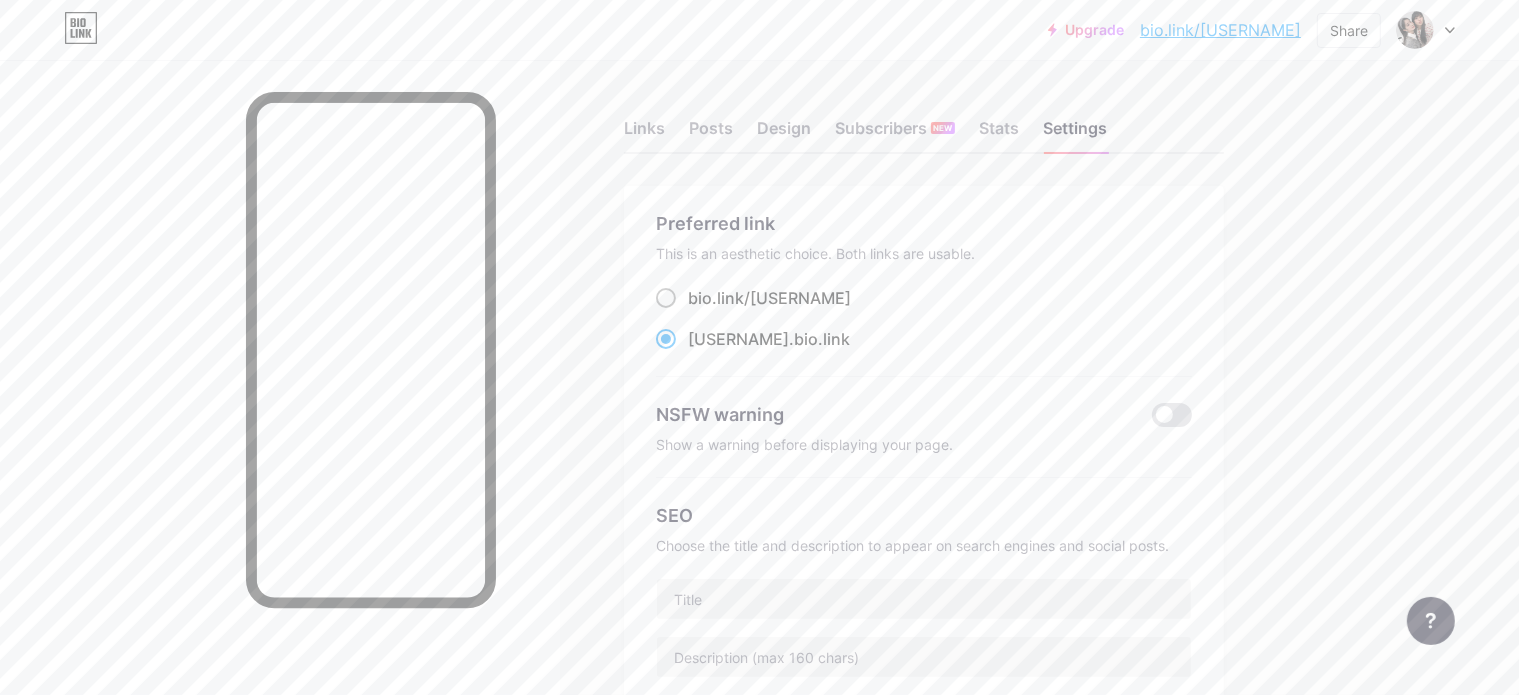 click at bounding box center (666, 298) 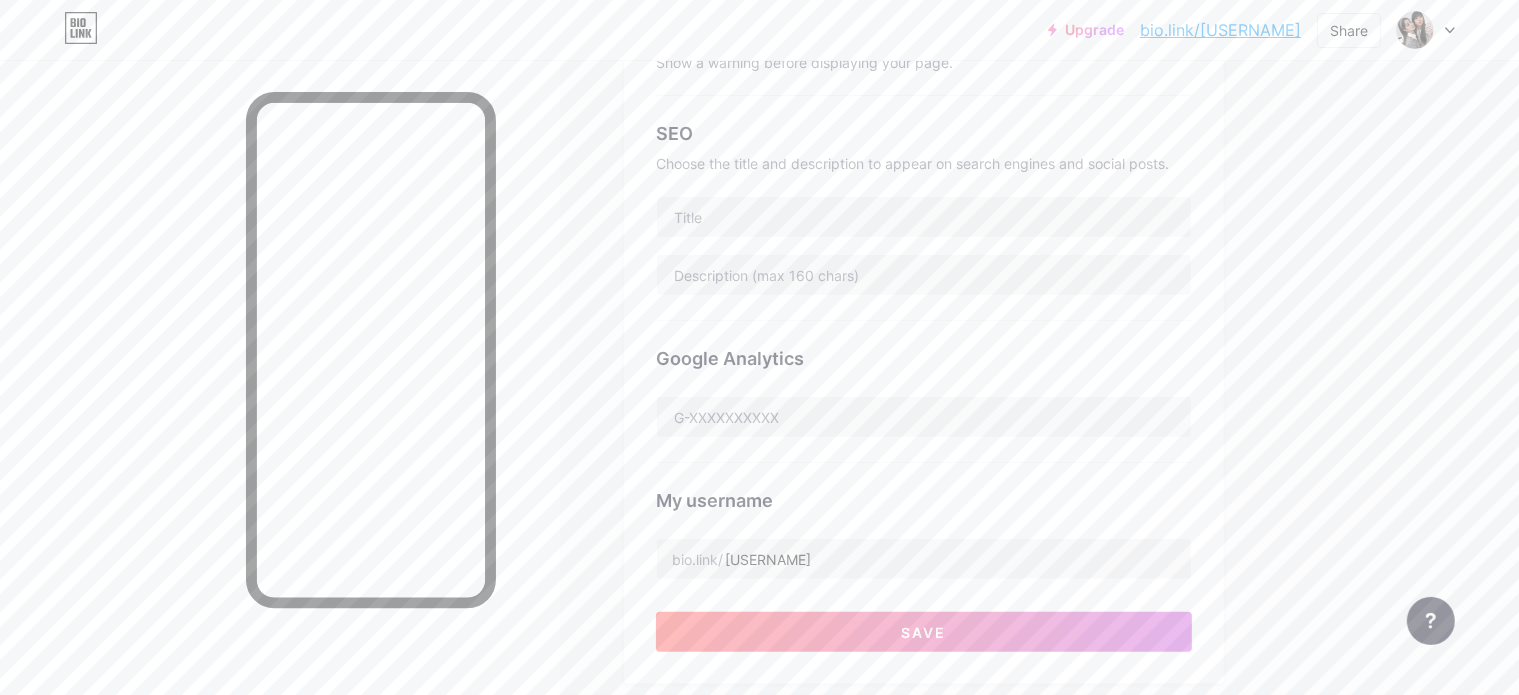 scroll, scrollTop: 383, scrollLeft: 0, axis: vertical 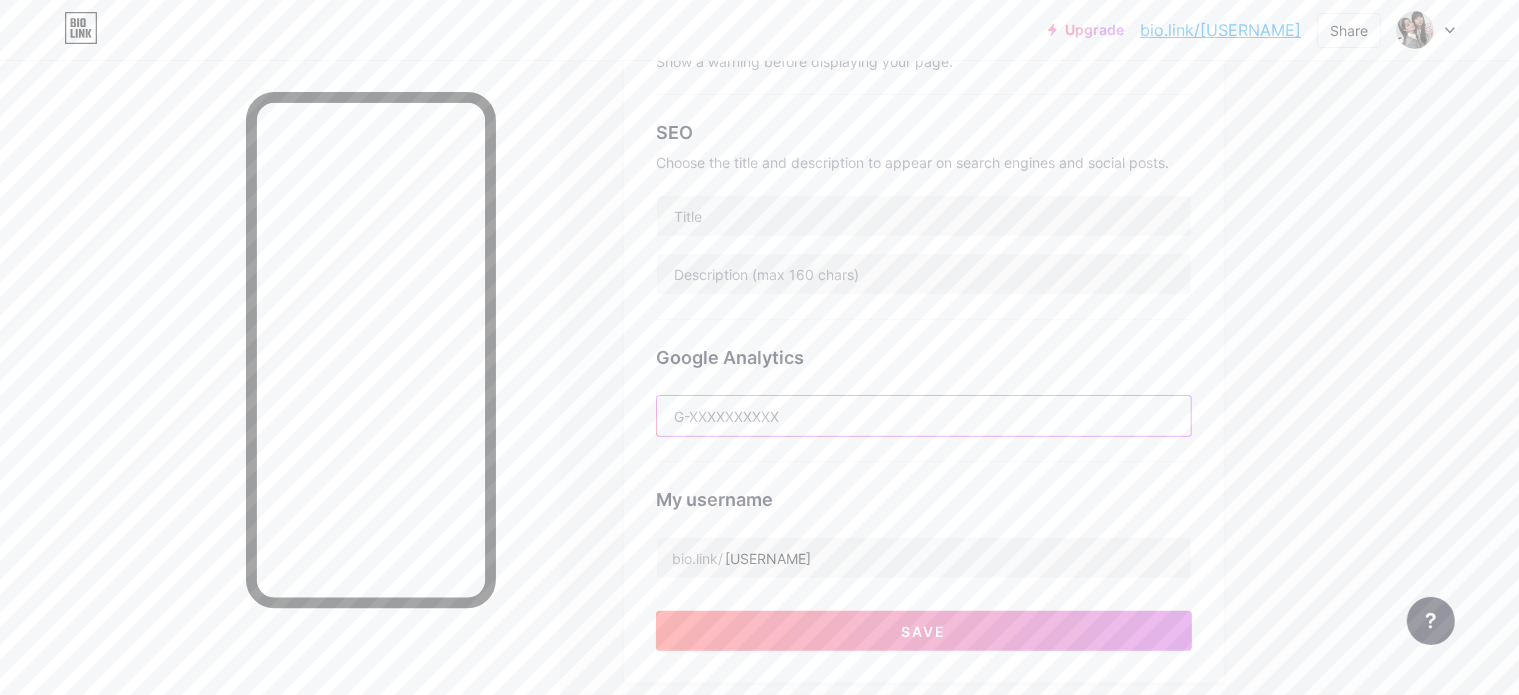 click at bounding box center [924, 416] 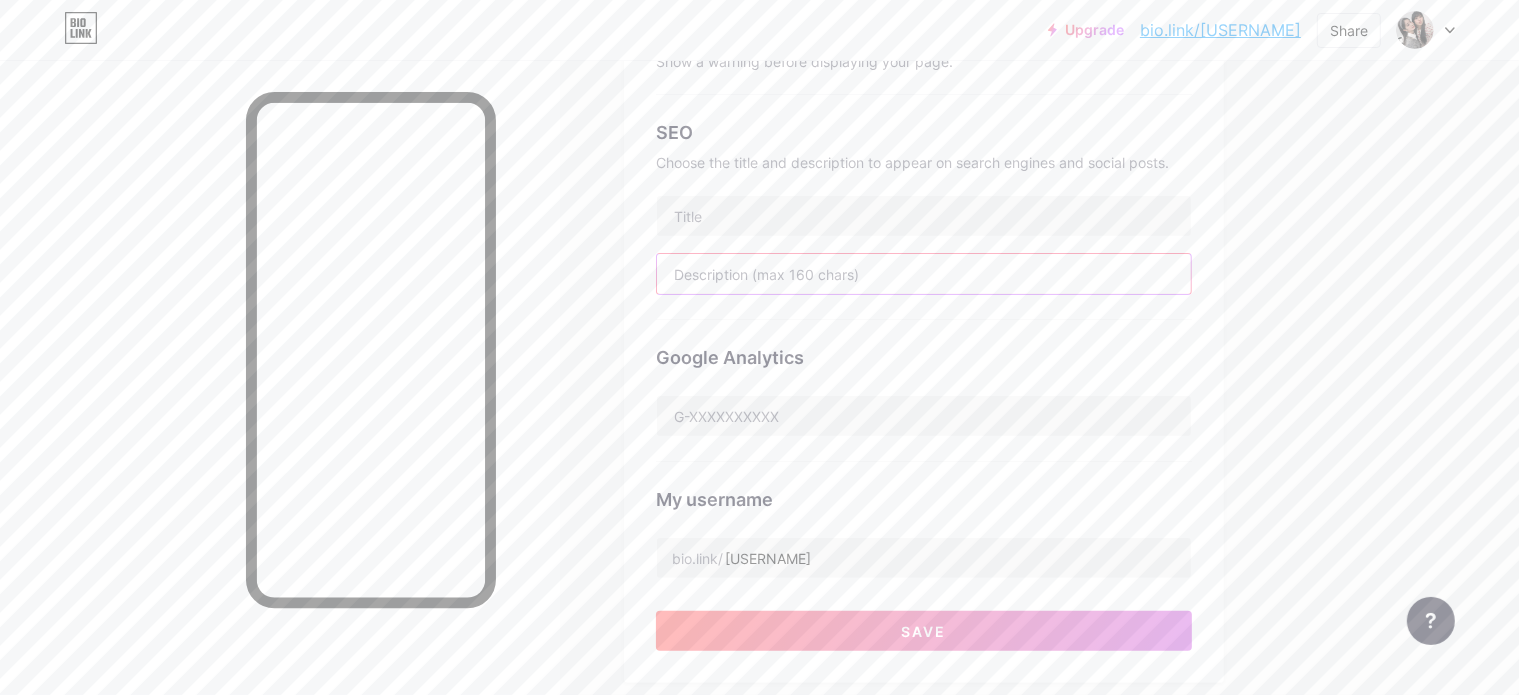 click at bounding box center (924, 274) 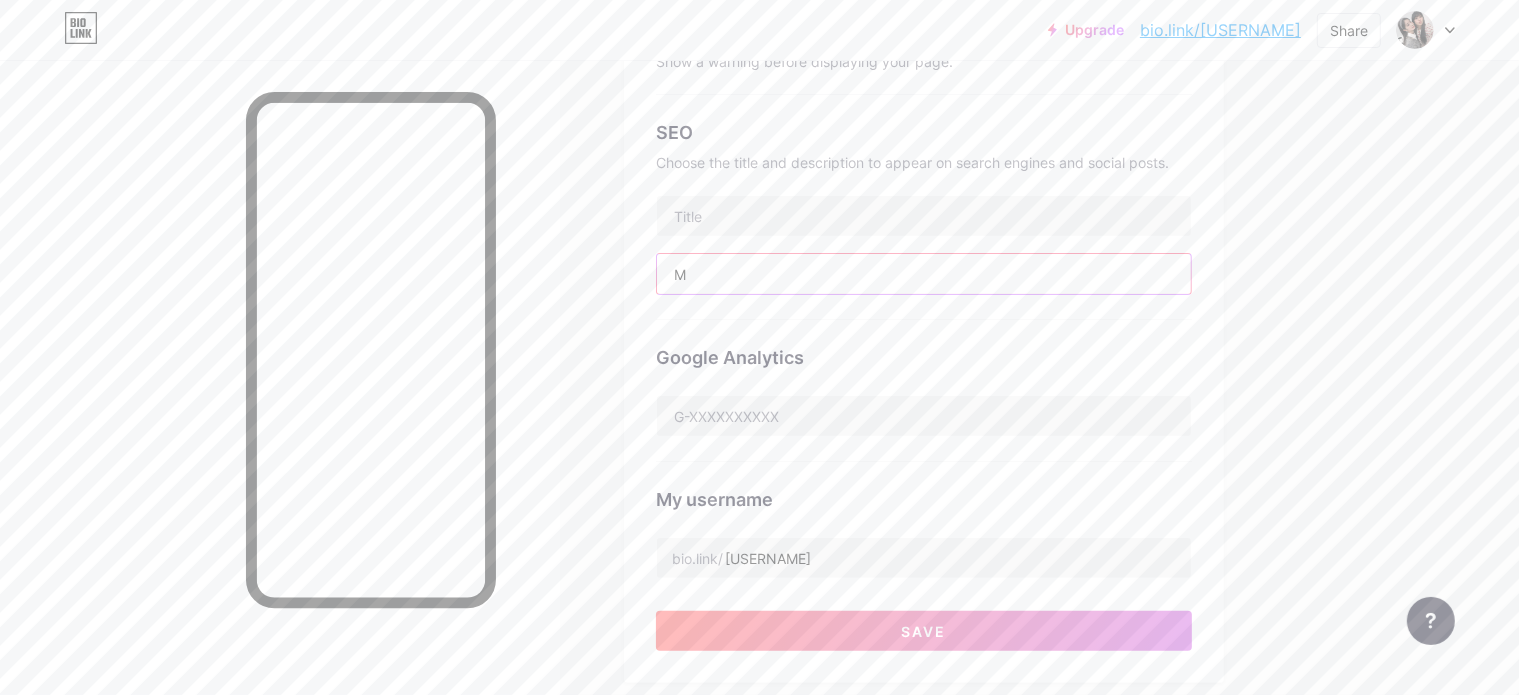 type on "M" 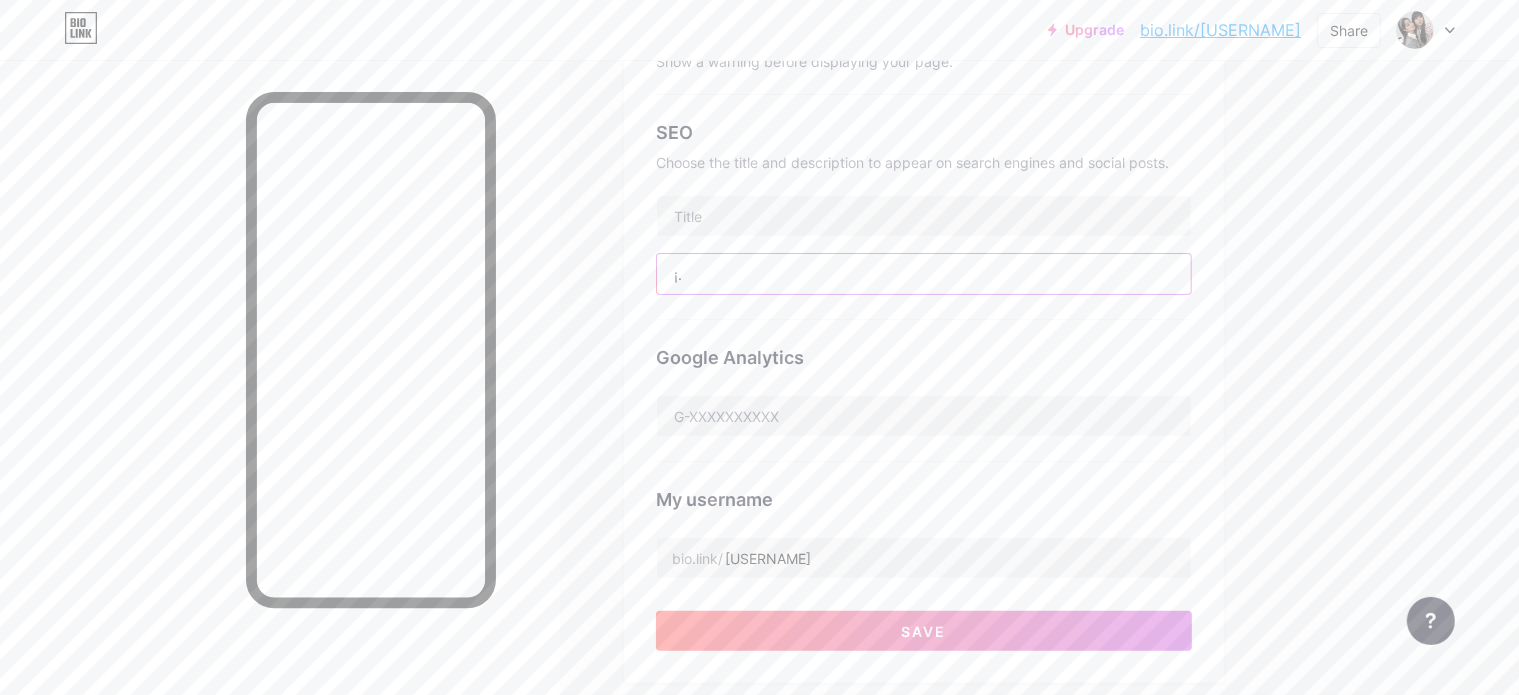 click on "¡." at bounding box center [924, 274] 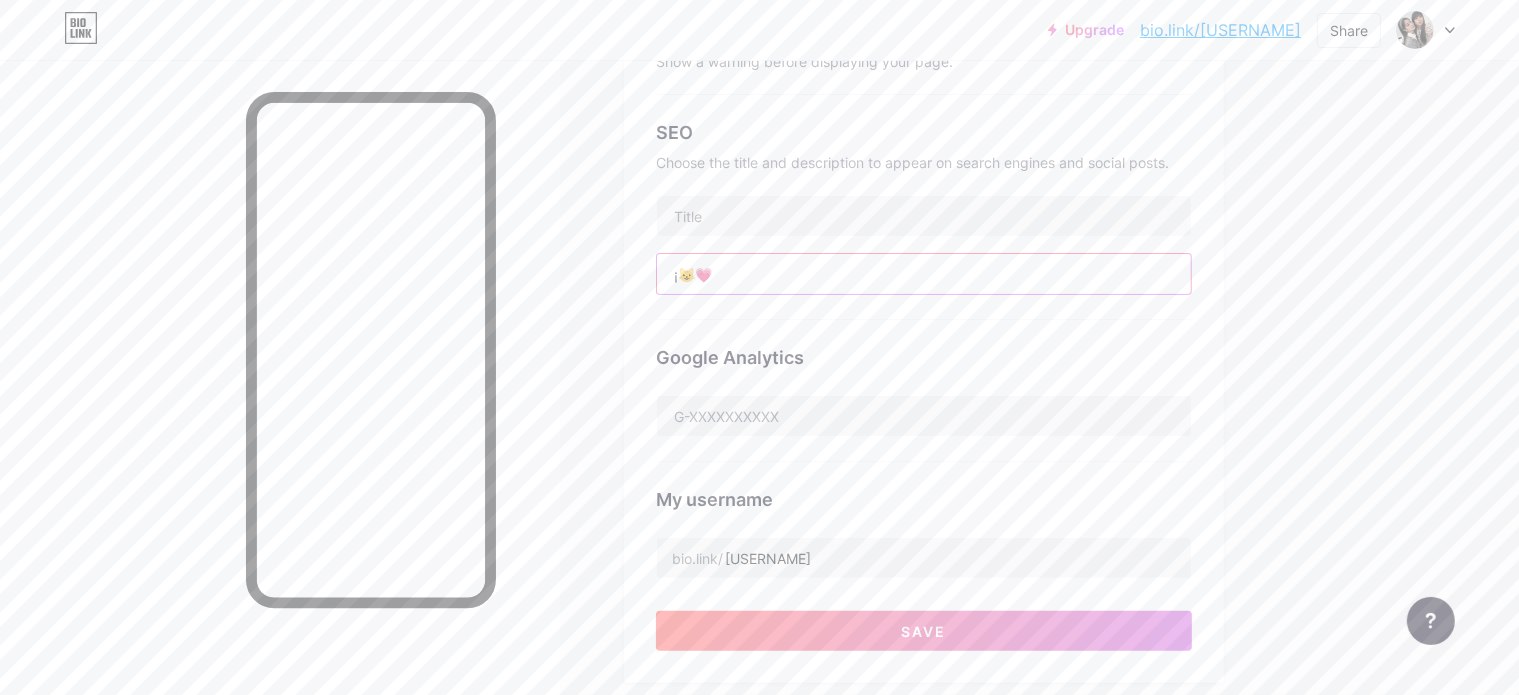 click on "¡😺💗" at bounding box center [924, 274] 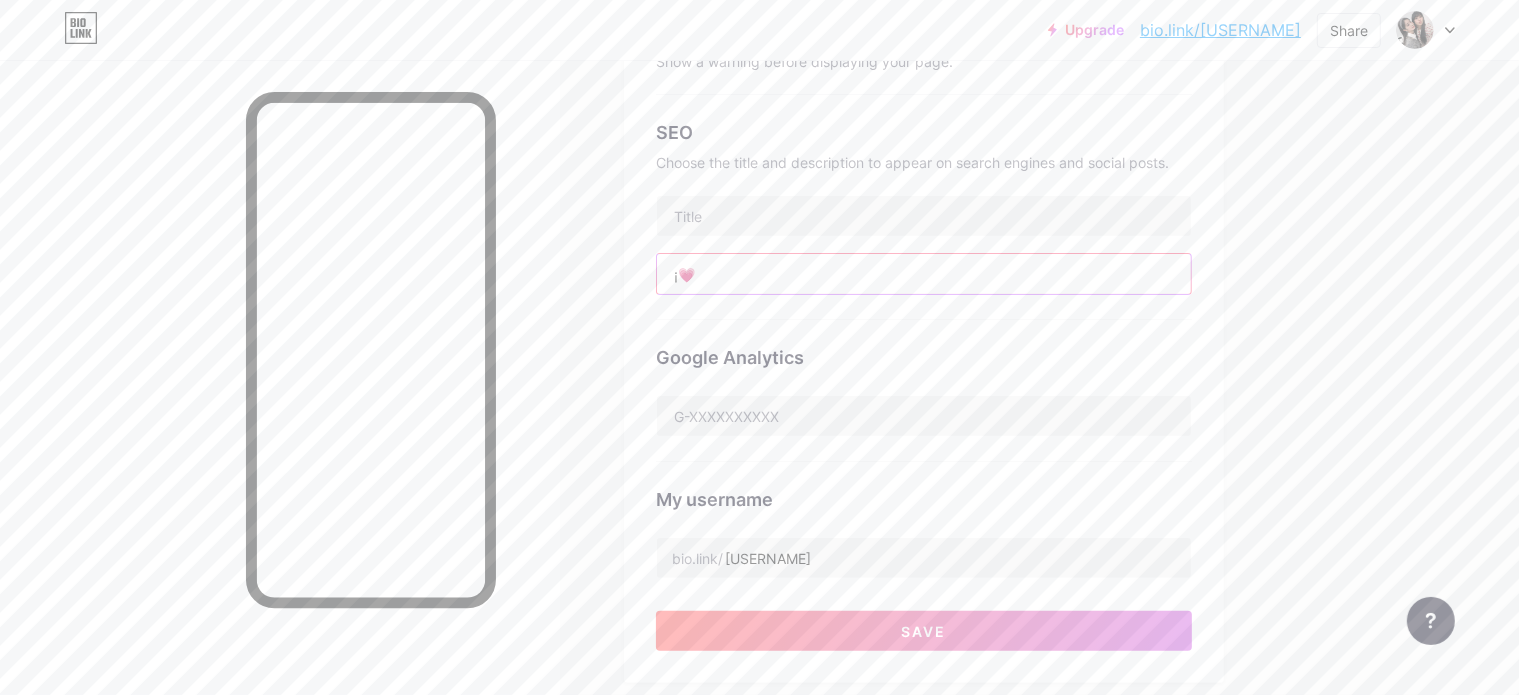 click on "¡💗" at bounding box center (924, 274) 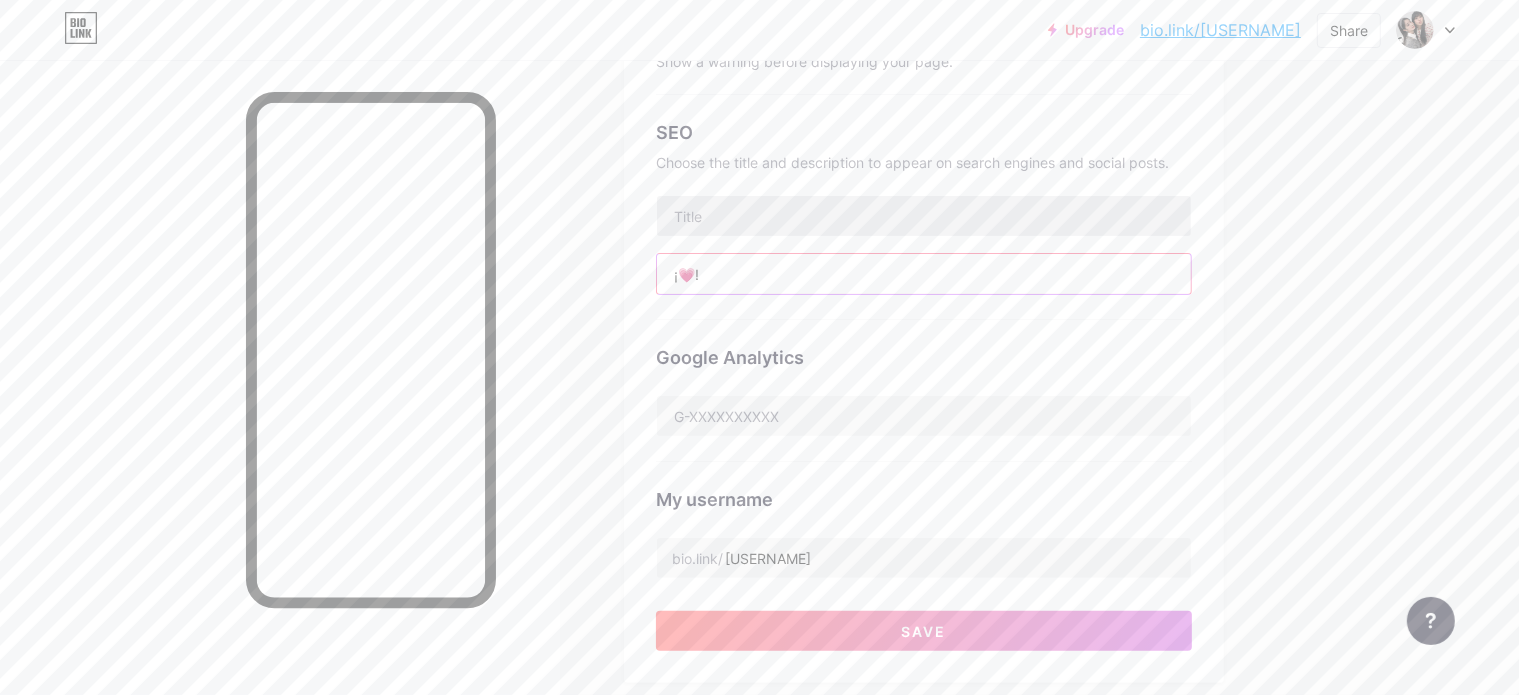 type on "¡💗!" 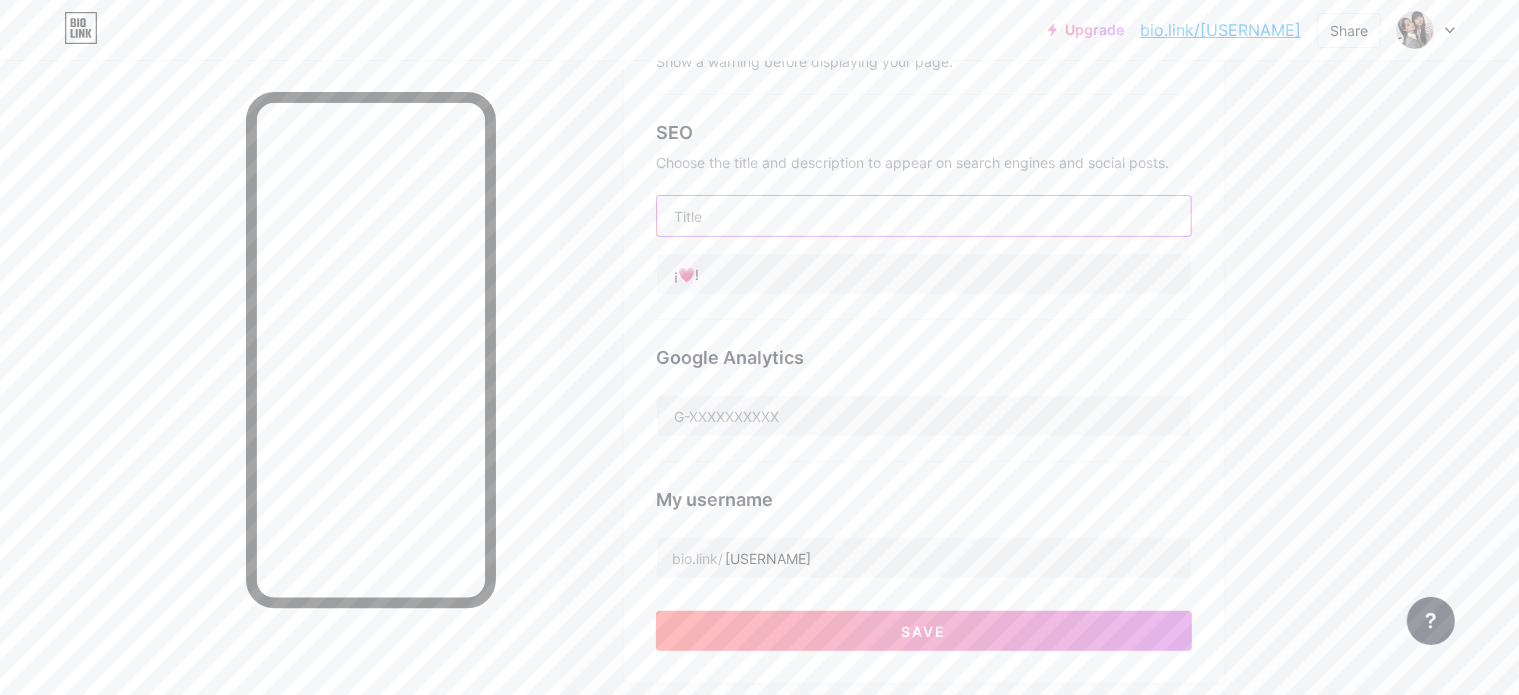 click at bounding box center (924, 216) 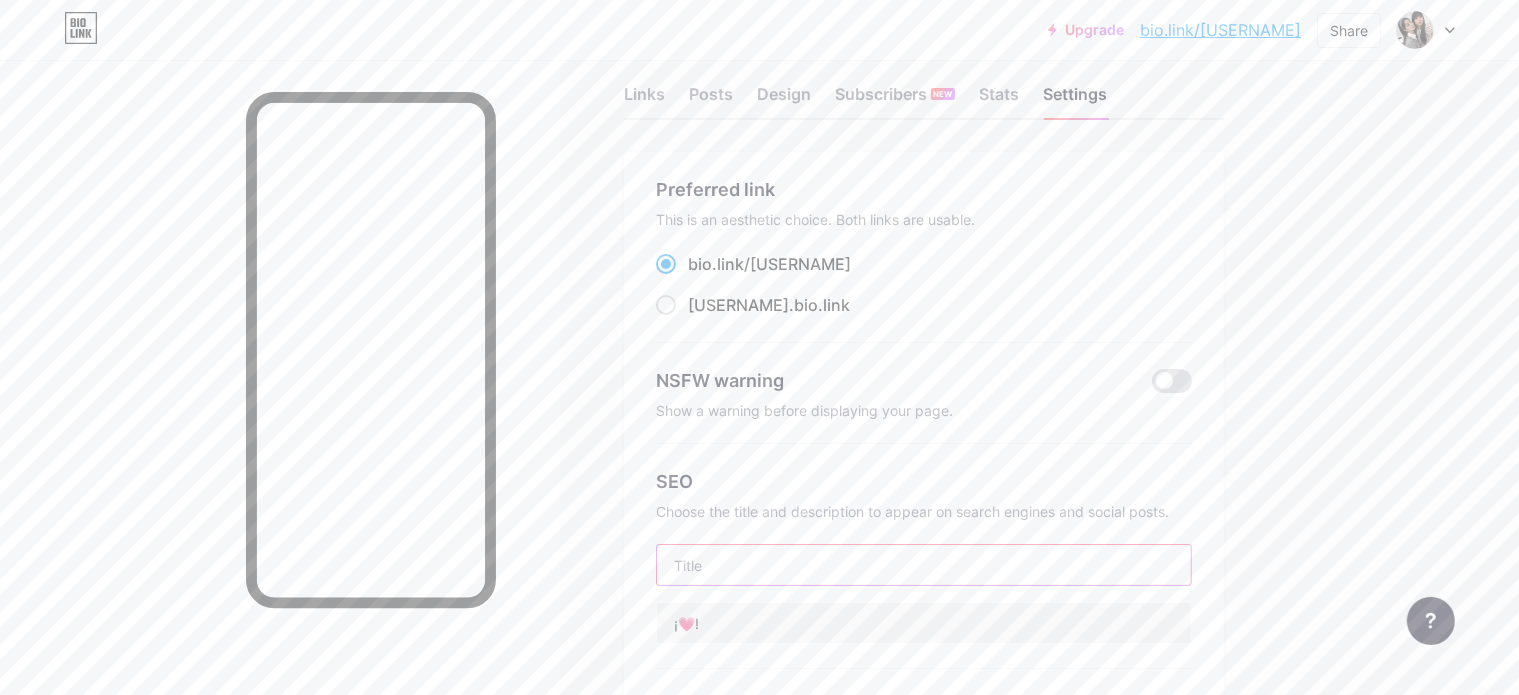 scroll, scrollTop: 32, scrollLeft: 0, axis: vertical 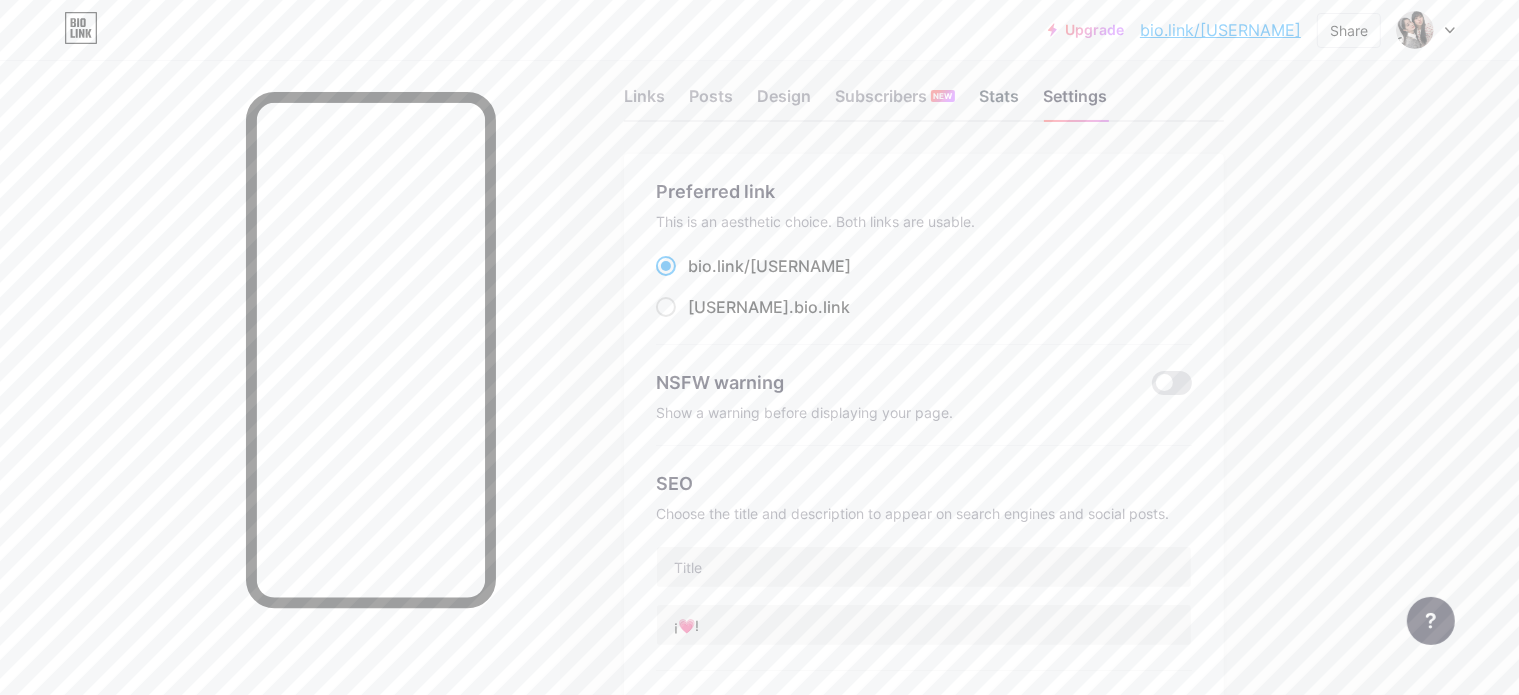 click on "Stats" at bounding box center (999, 102) 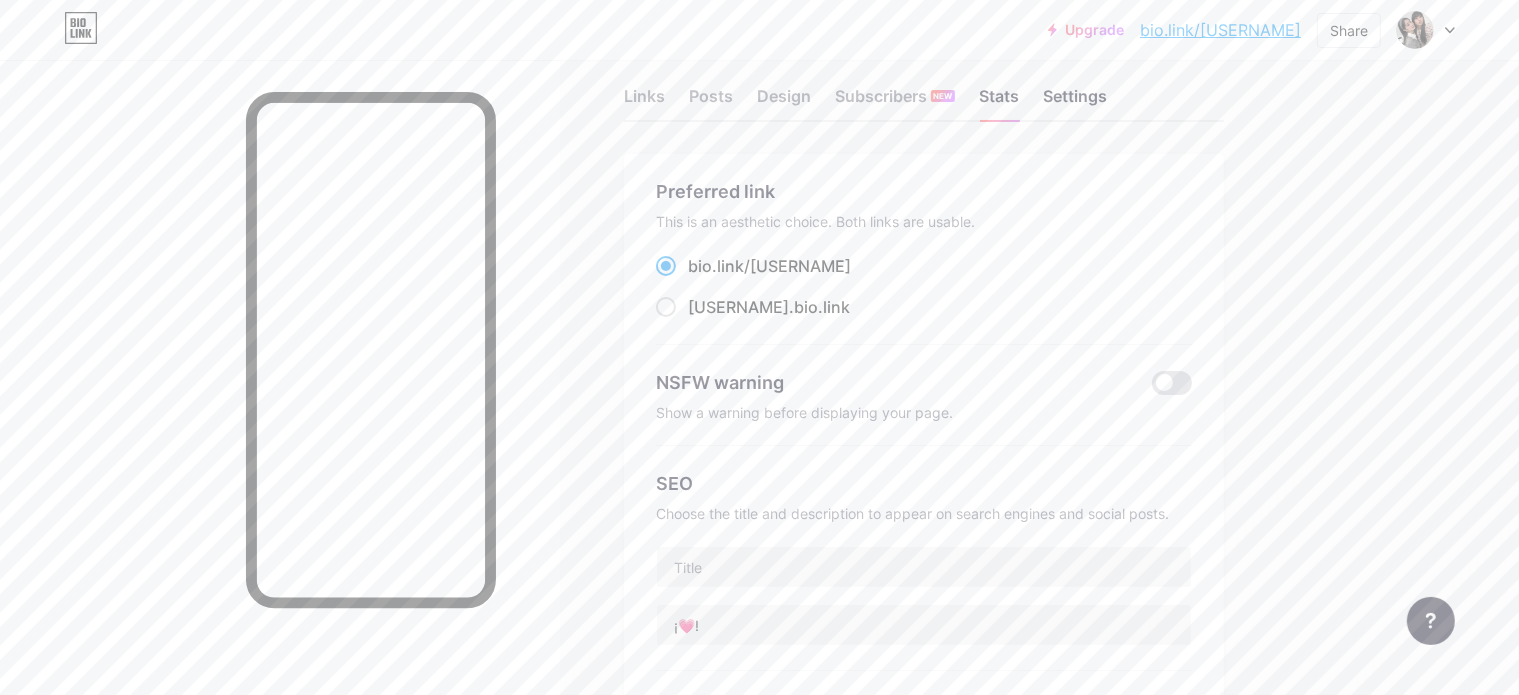 scroll, scrollTop: 0, scrollLeft: 0, axis: both 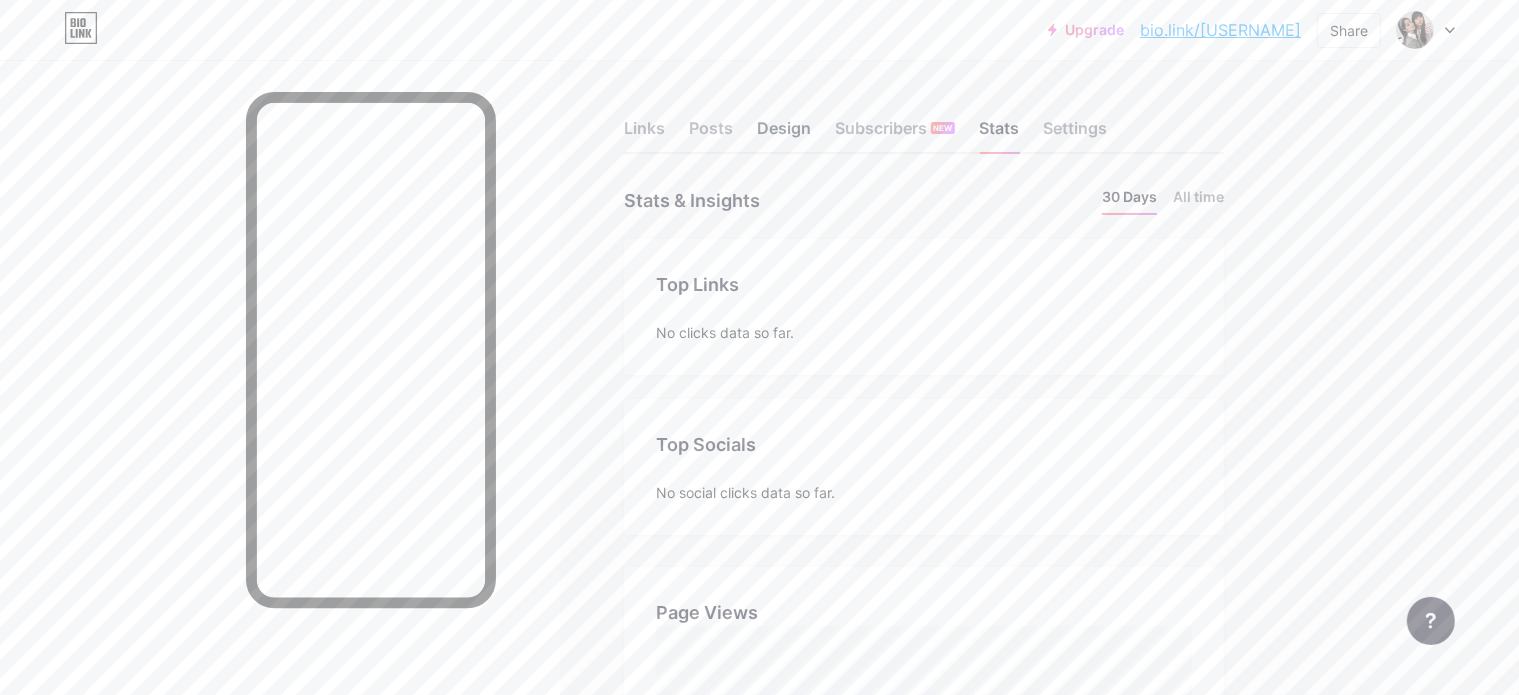 click on "Design" at bounding box center [784, 134] 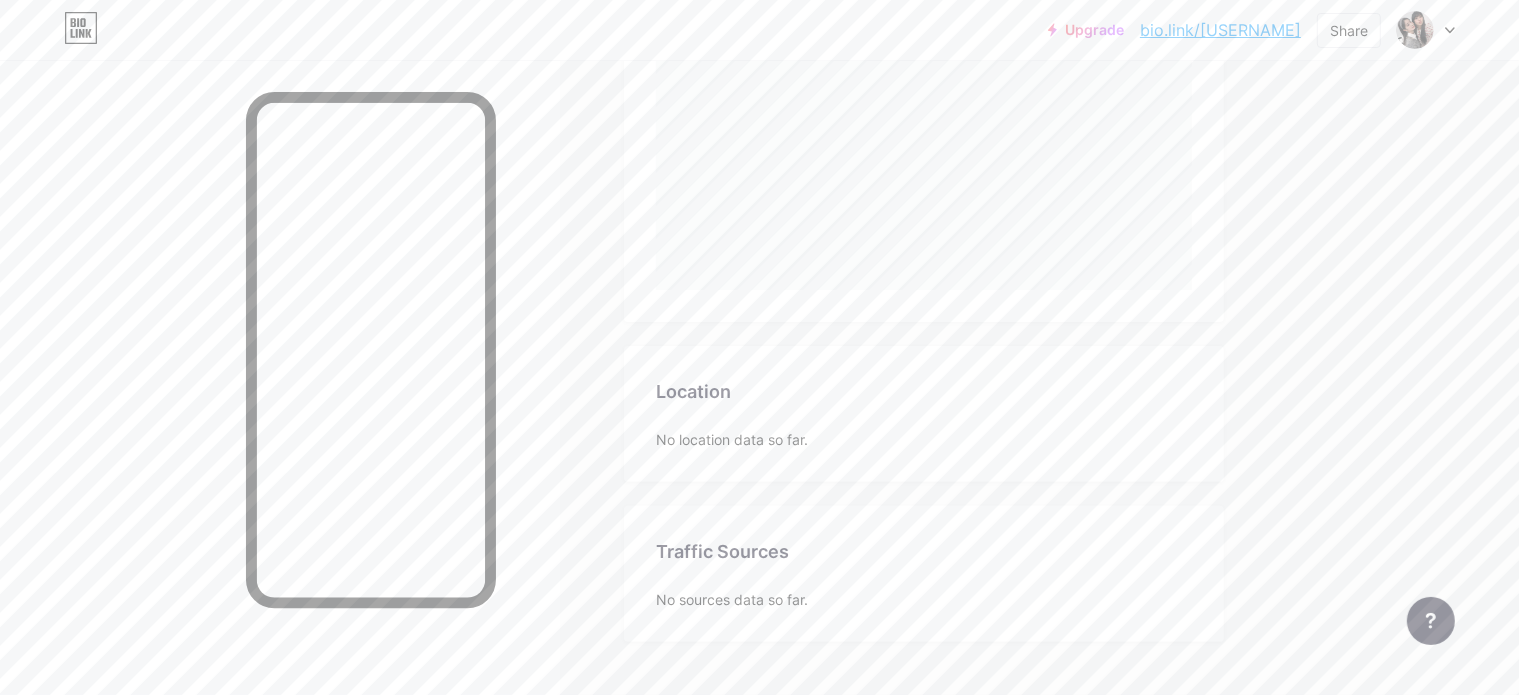 scroll, scrollTop: 650, scrollLeft: 0, axis: vertical 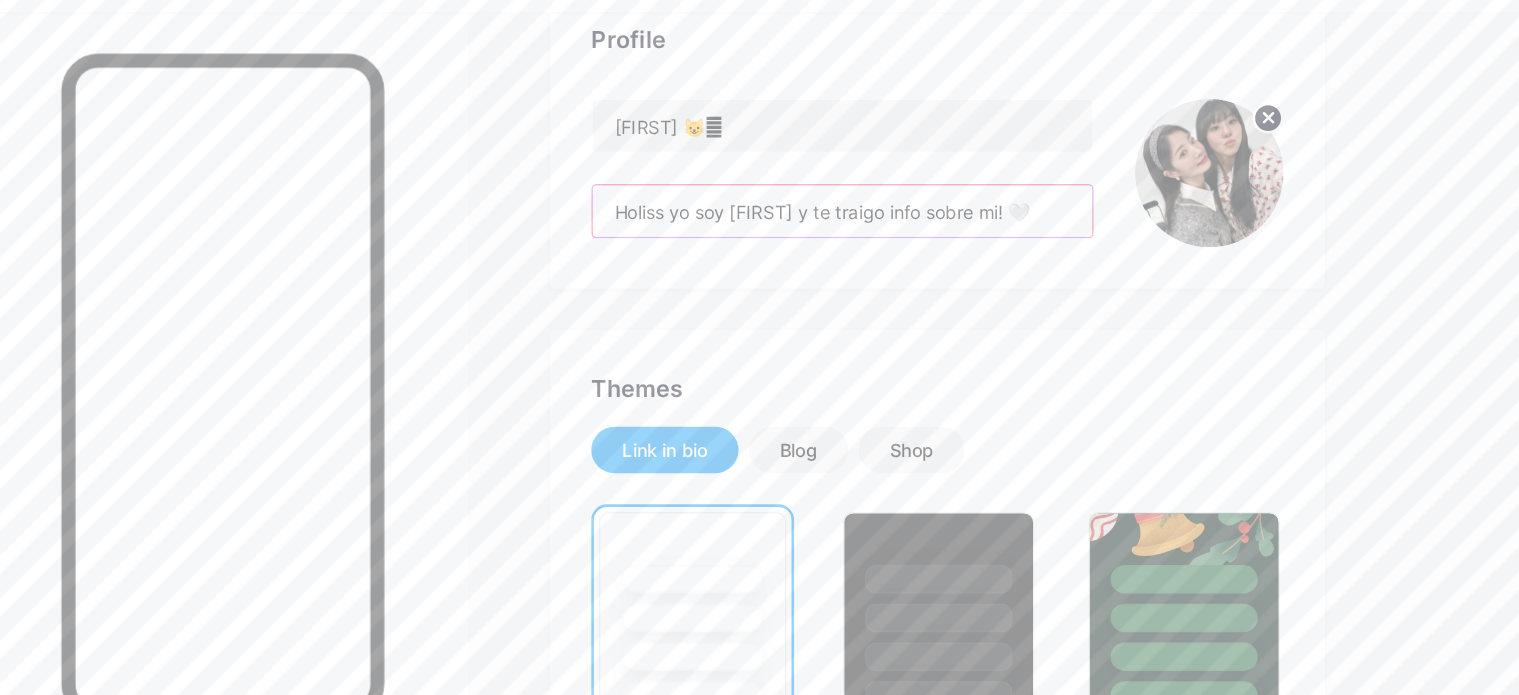 click on "Holiss yo soy [FIRST] y te traigo info sobre mi! 🤍" at bounding box center [850, 214] 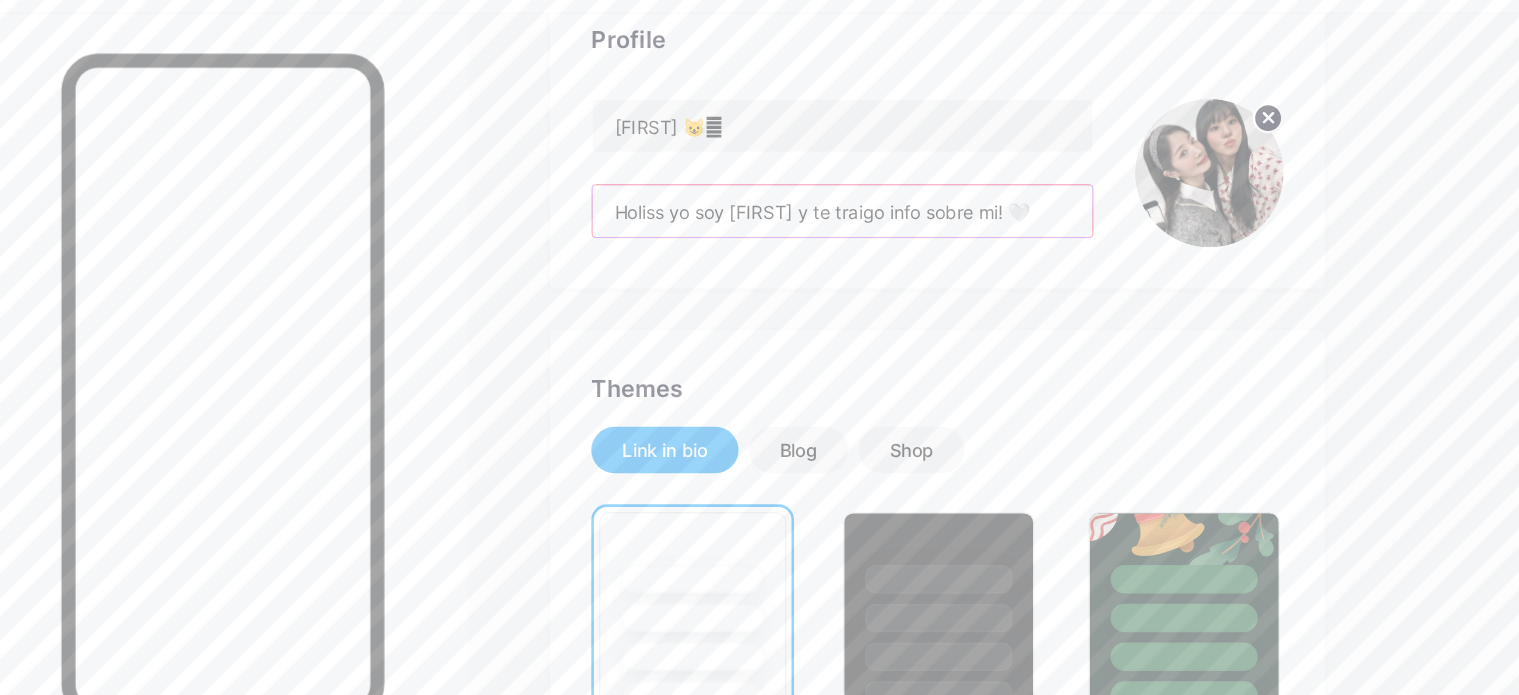 drag, startPoint x: 902, startPoint y: 219, endPoint x: 1037, endPoint y: 222, distance: 135.03333 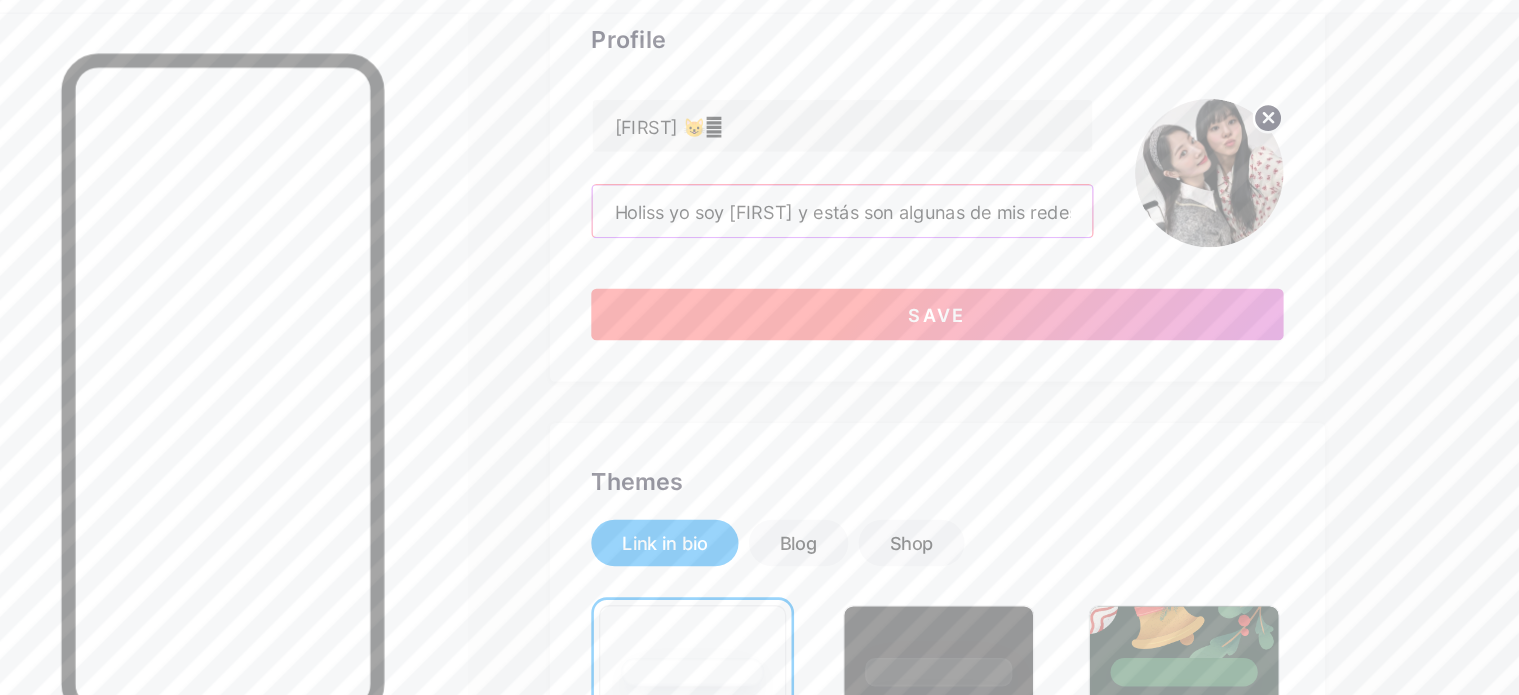 type on "Holiss yo soy [FIRST] y estás son algunas de mis redes! 🤍" 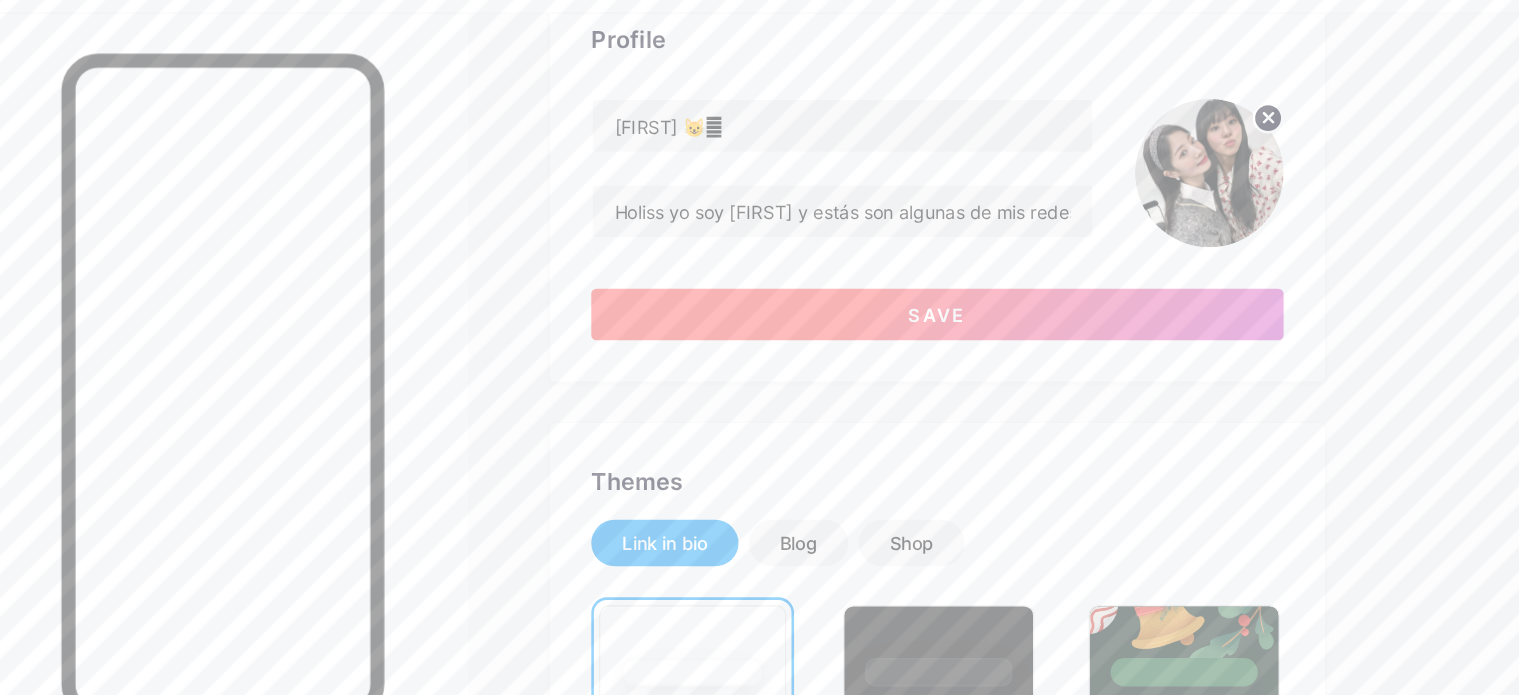 click on "Save" at bounding box center (924, 294) 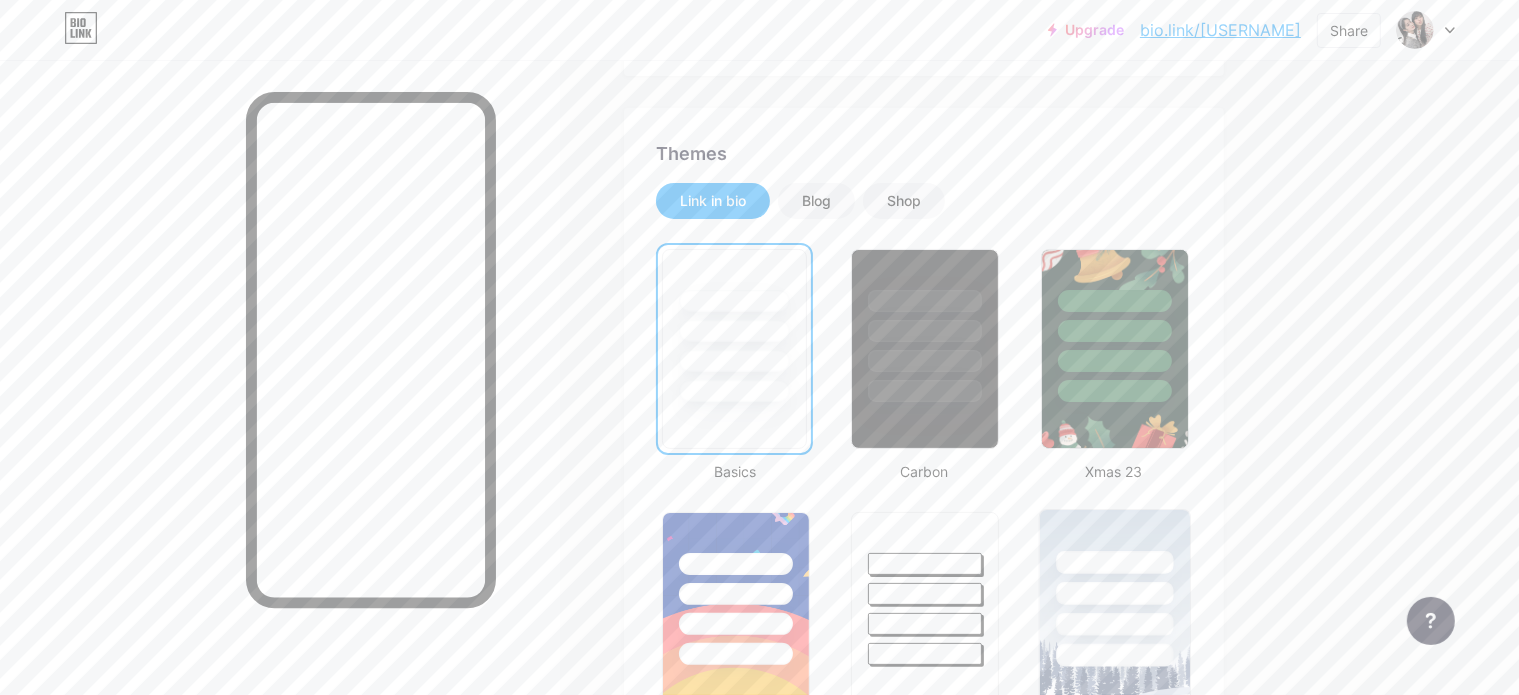 scroll, scrollTop: 364, scrollLeft: 0, axis: vertical 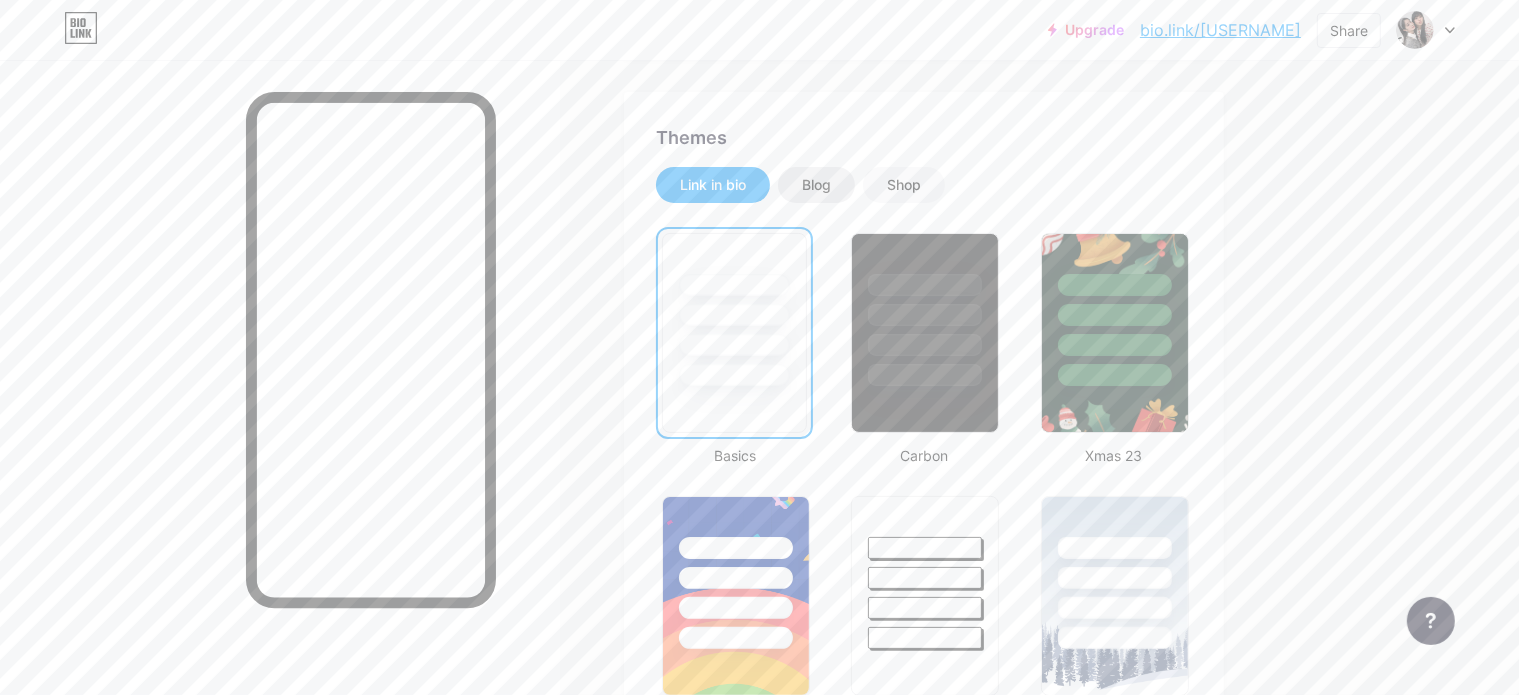 click on "Blog" at bounding box center [816, 185] 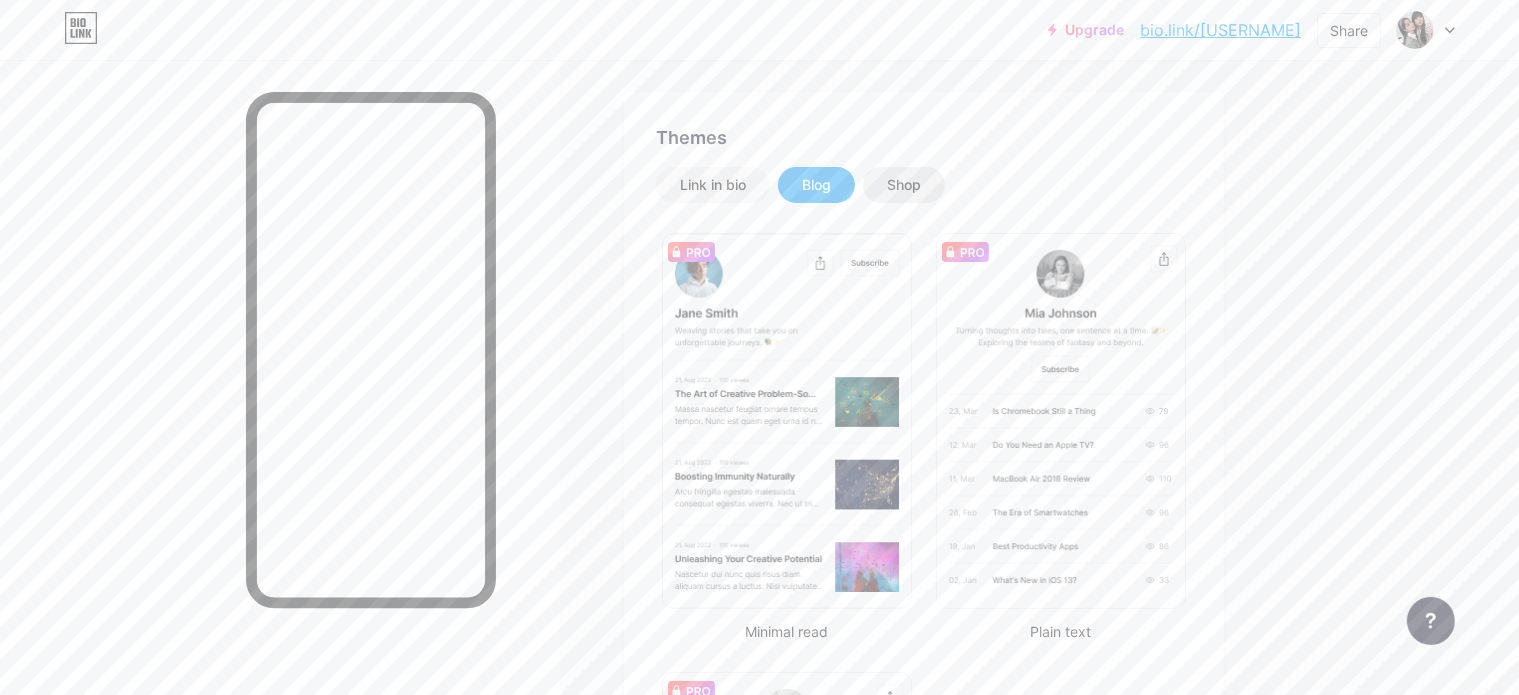 click on "Shop" at bounding box center [904, 185] 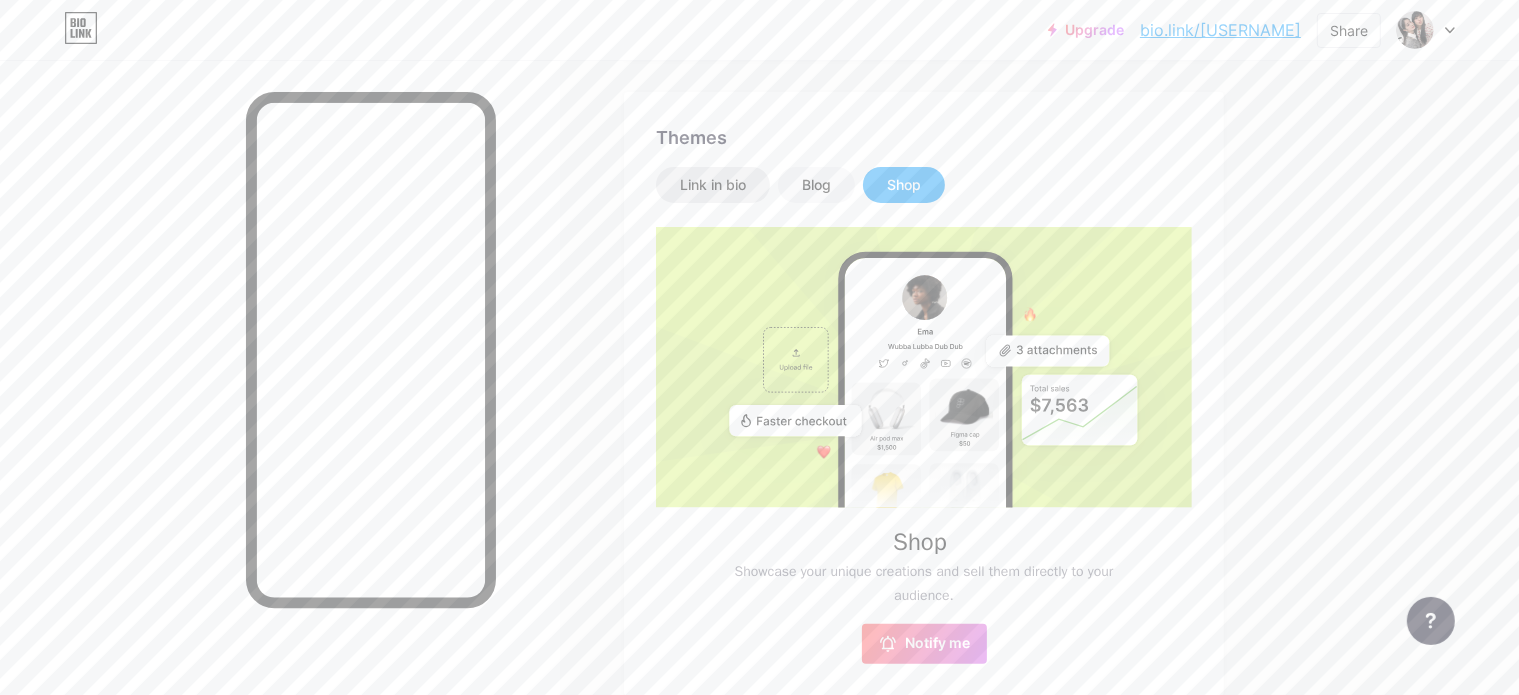 click on "Link in bio" at bounding box center [713, 185] 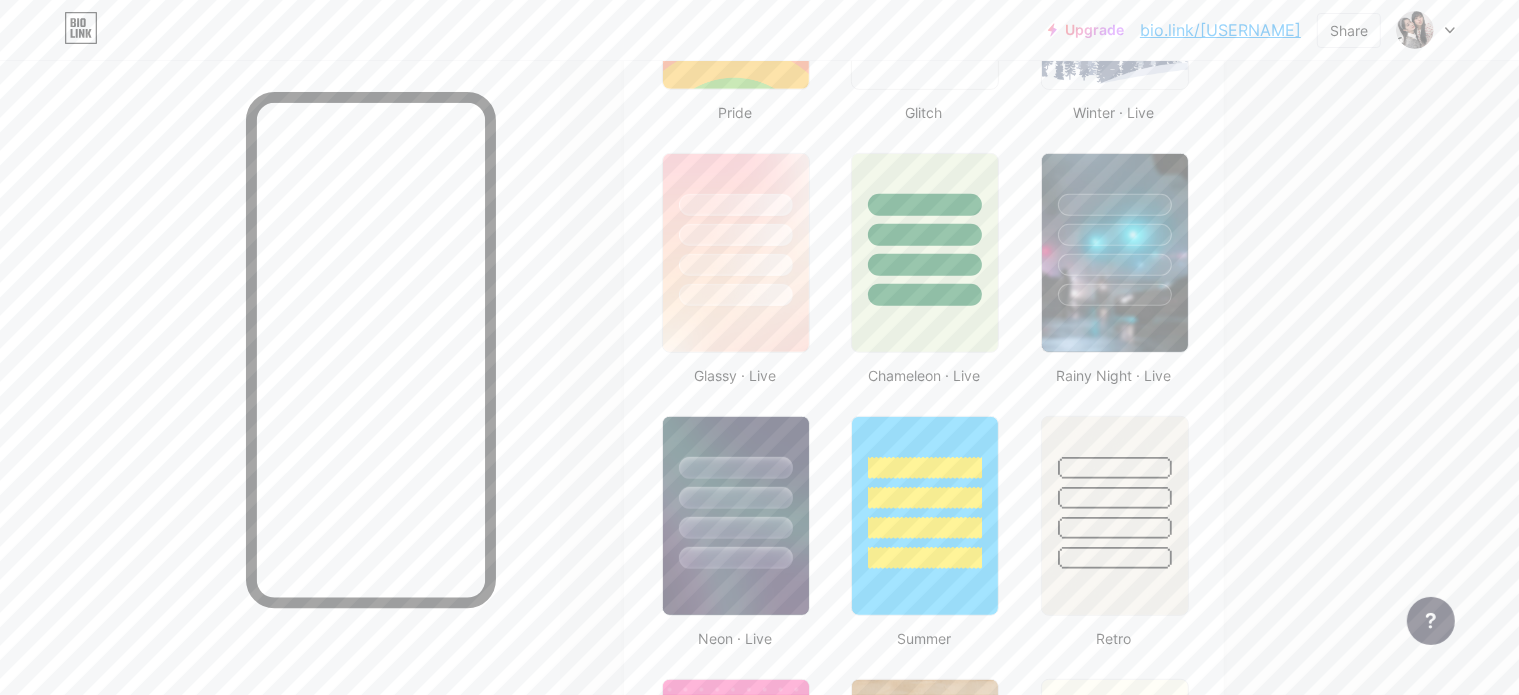 scroll, scrollTop: 776, scrollLeft: 0, axis: vertical 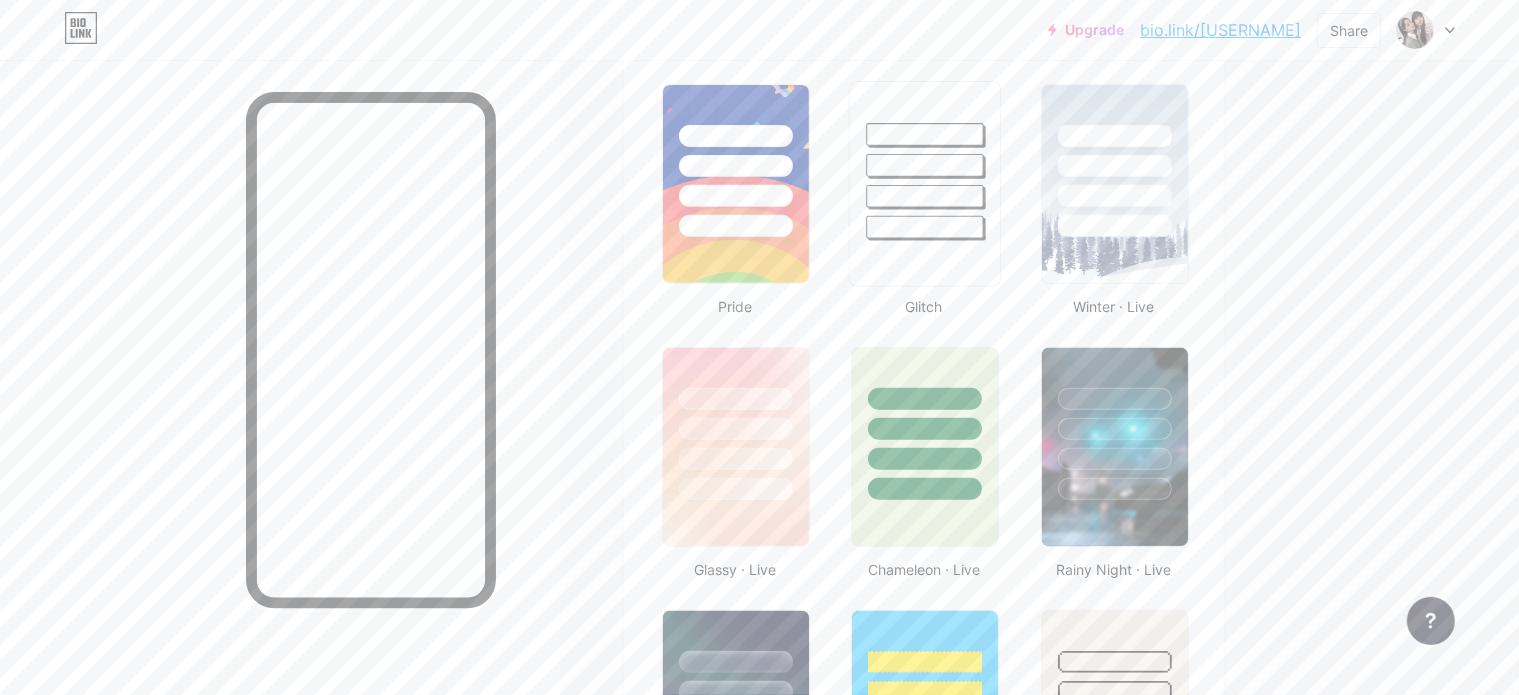 click at bounding box center (925, 184) 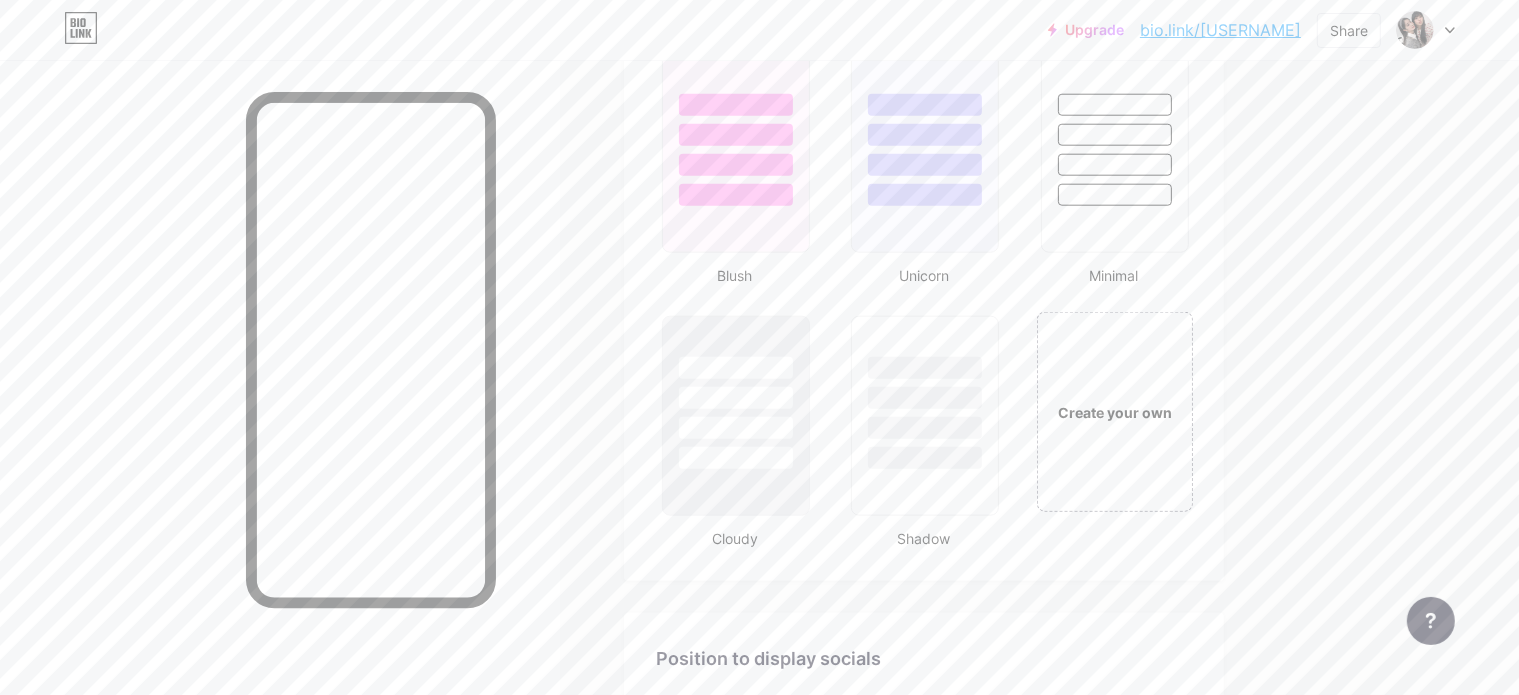 scroll, scrollTop: 2136, scrollLeft: 0, axis: vertical 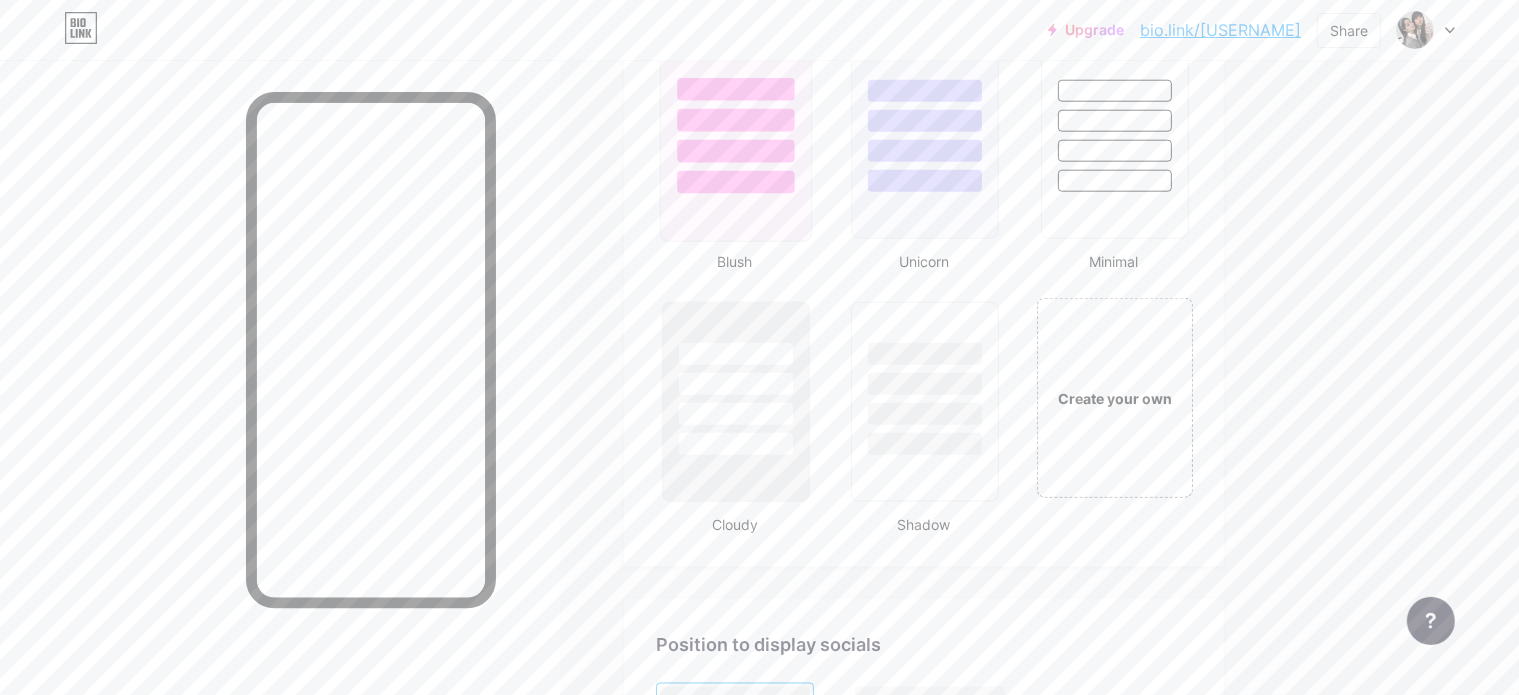 click at bounding box center (735, 182) 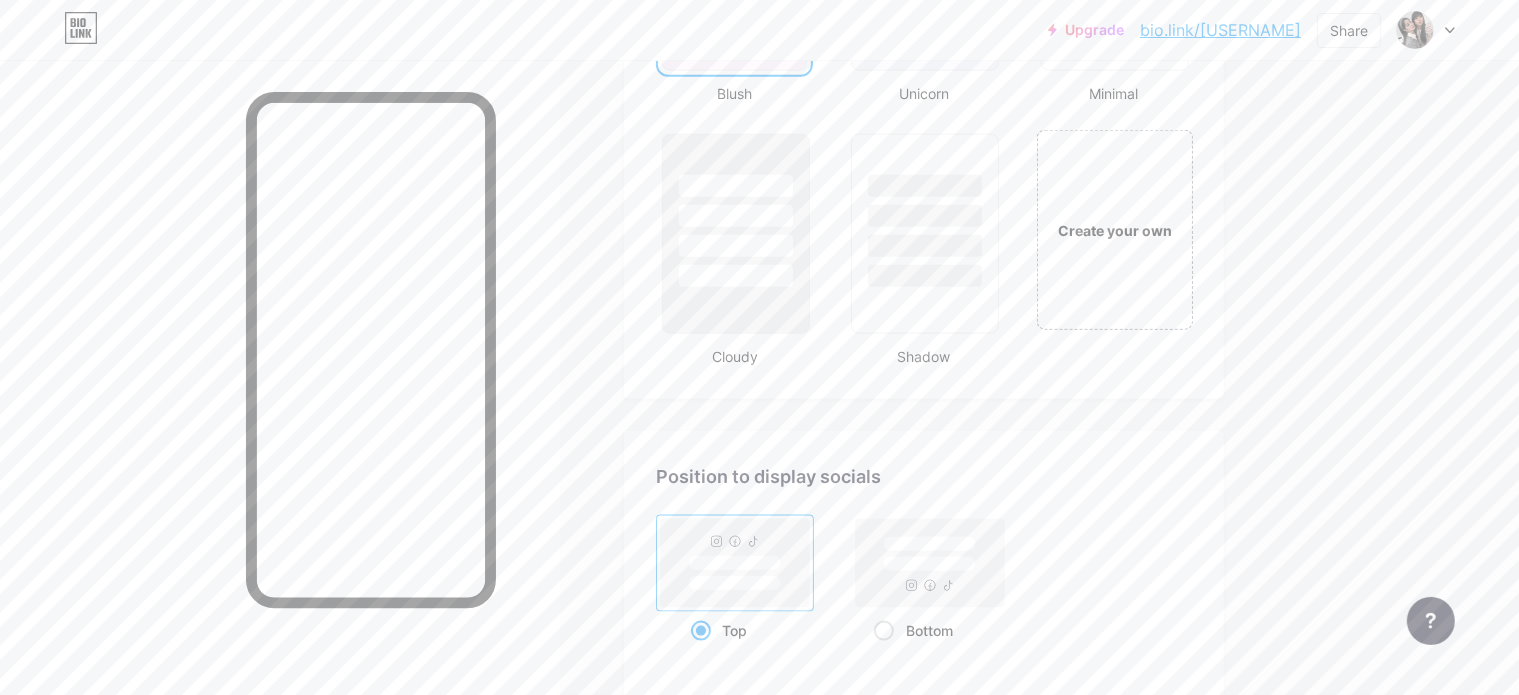 scroll, scrollTop: 2204, scrollLeft: 0, axis: vertical 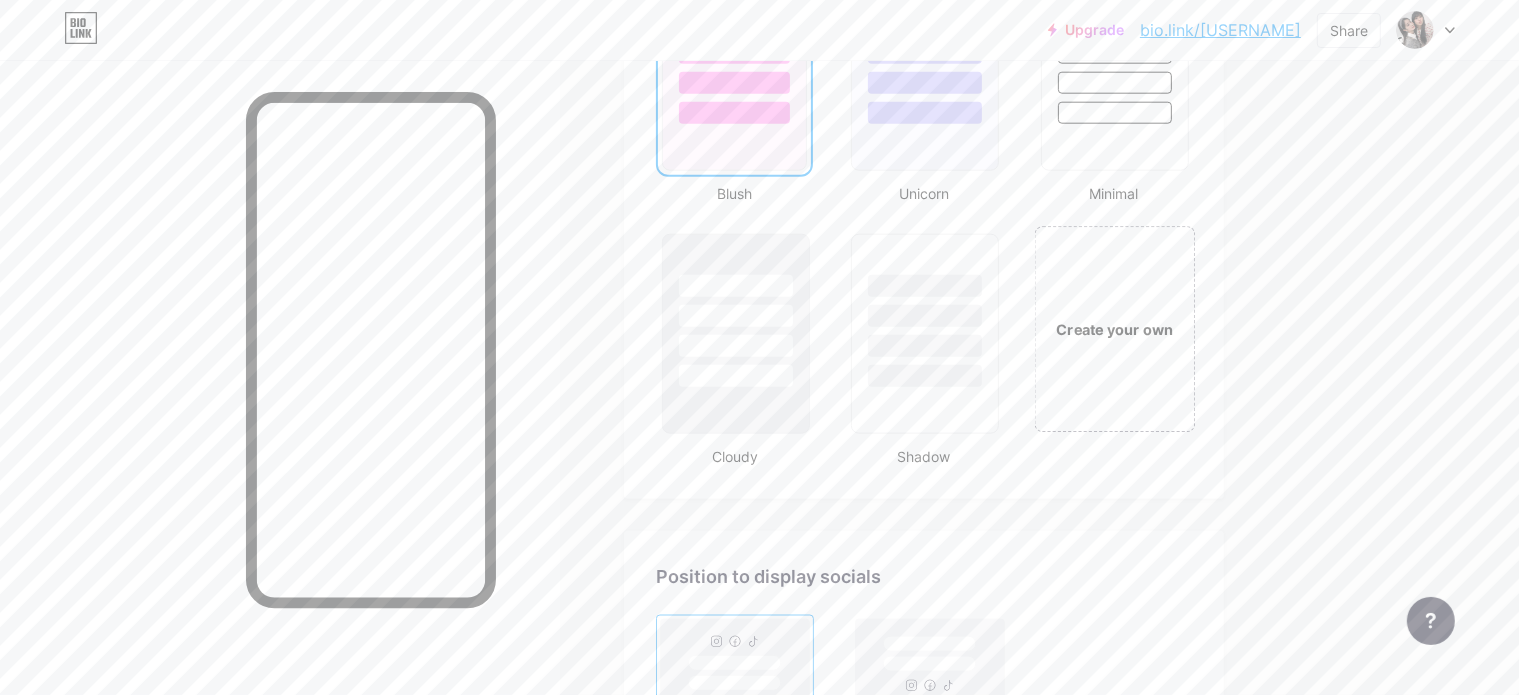 click on "Create your own" at bounding box center (1114, 329) 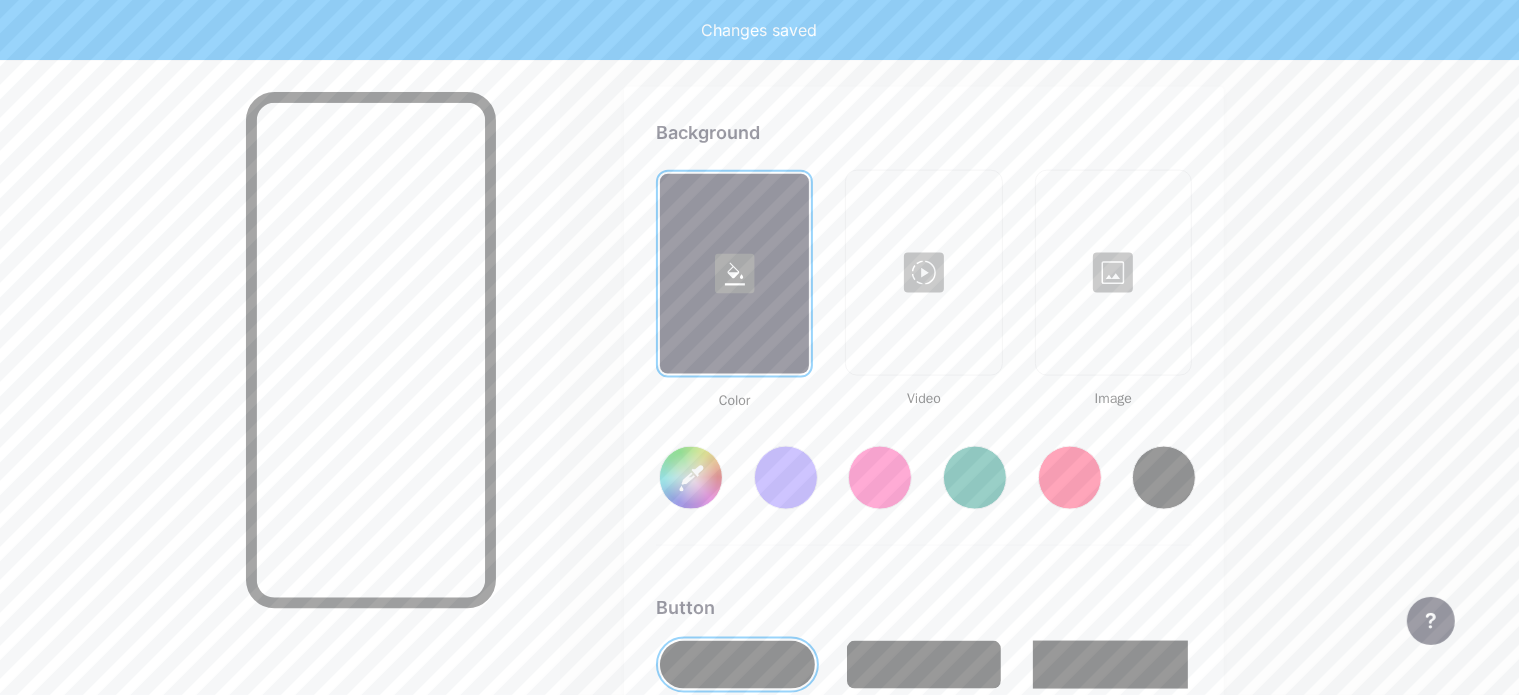 type on "#ffffff" 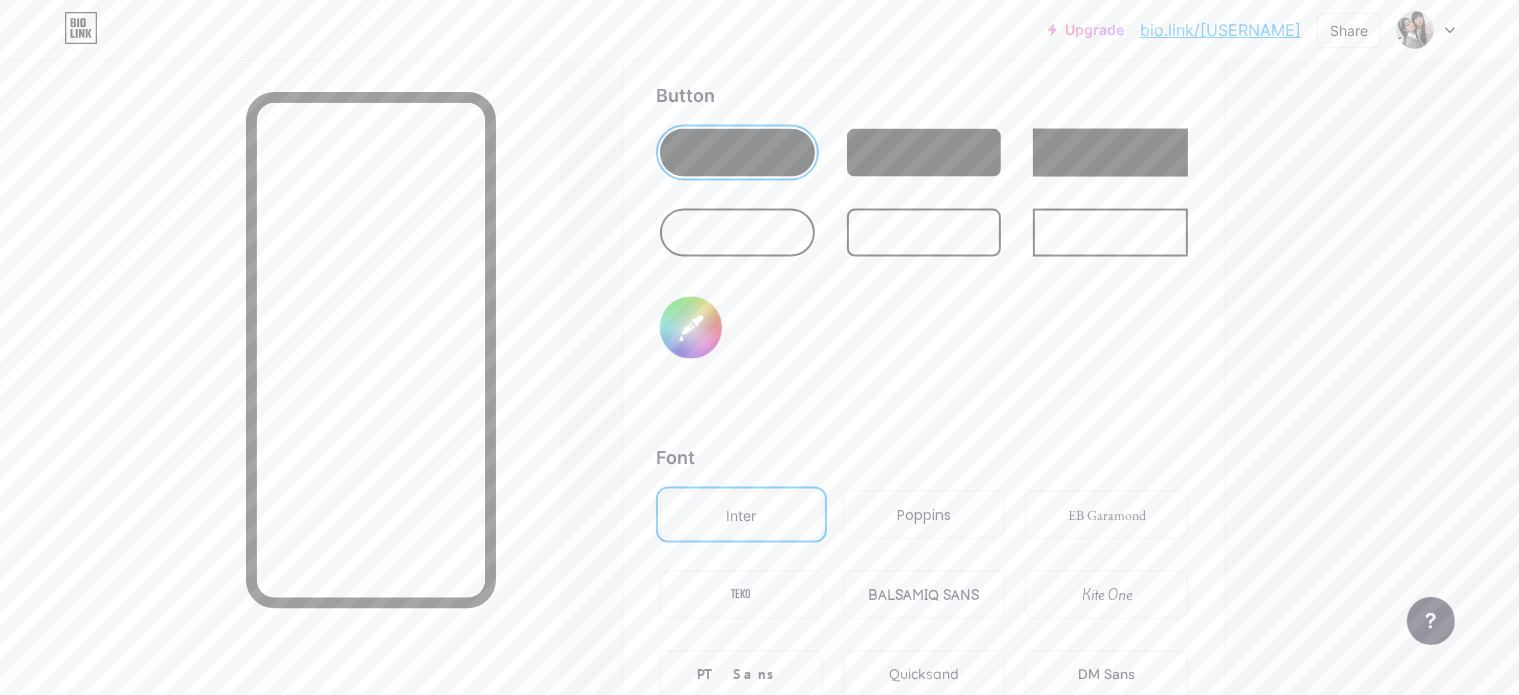 scroll, scrollTop: 3156, scrollLeft: 0, axis: vertical 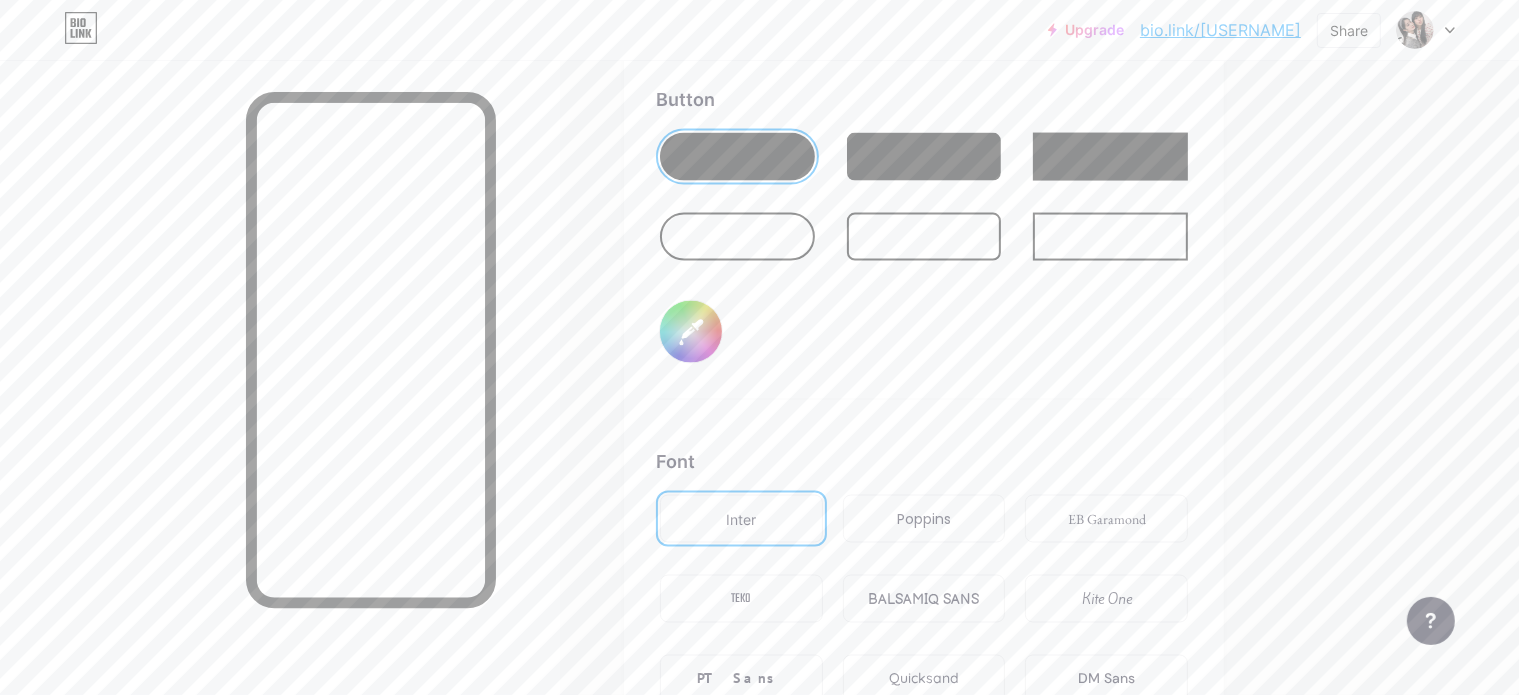 click at bounding box center [924, 157] 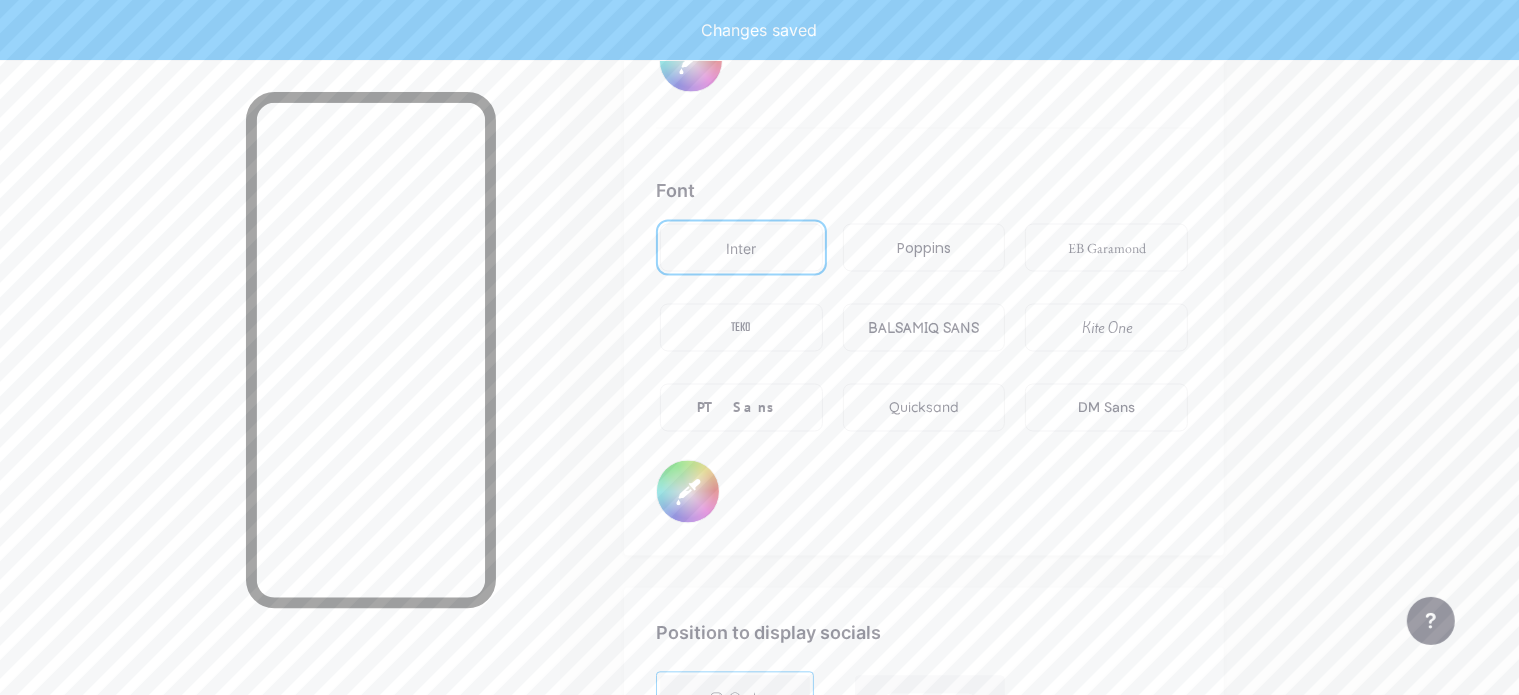 scroll, scrollTop: 3423, scrollLeft: 0, axis: vertical 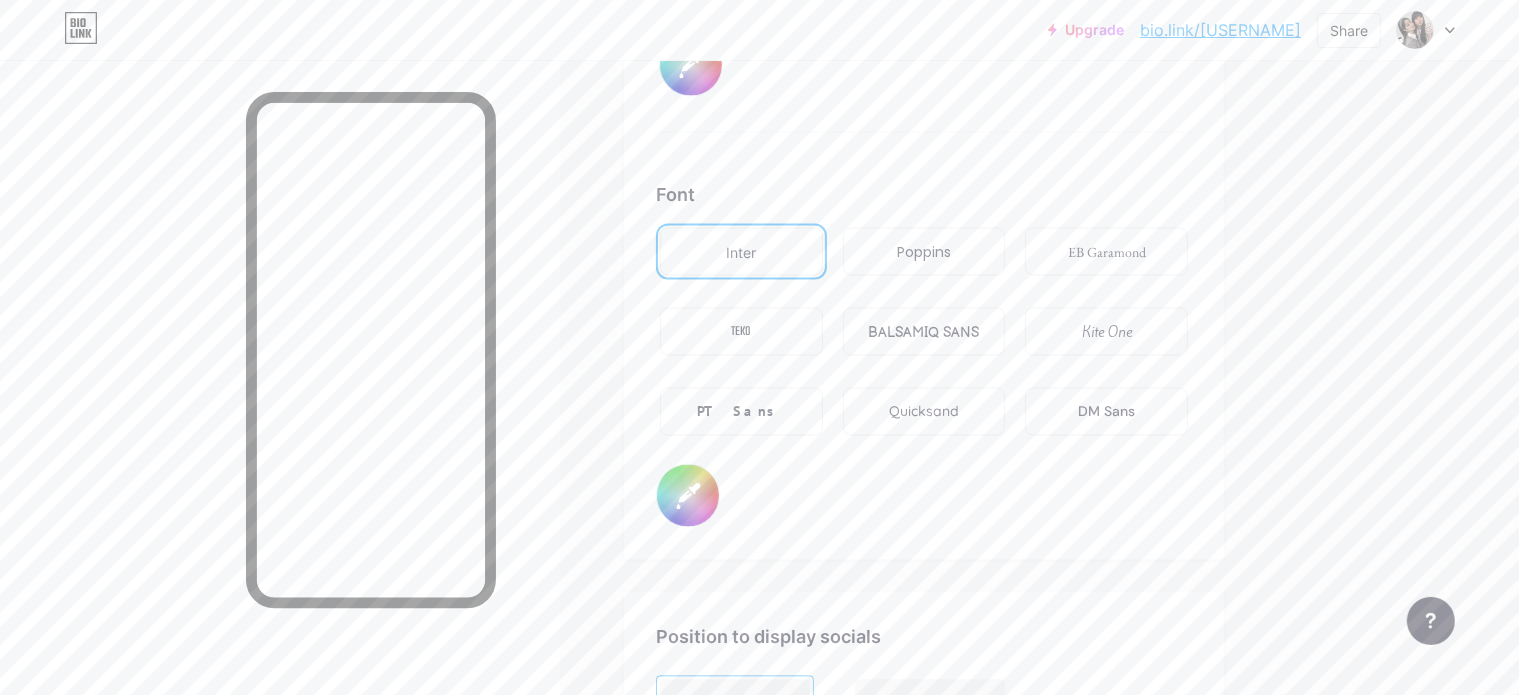 click on "TEKO" at bounding box center [741, 332] 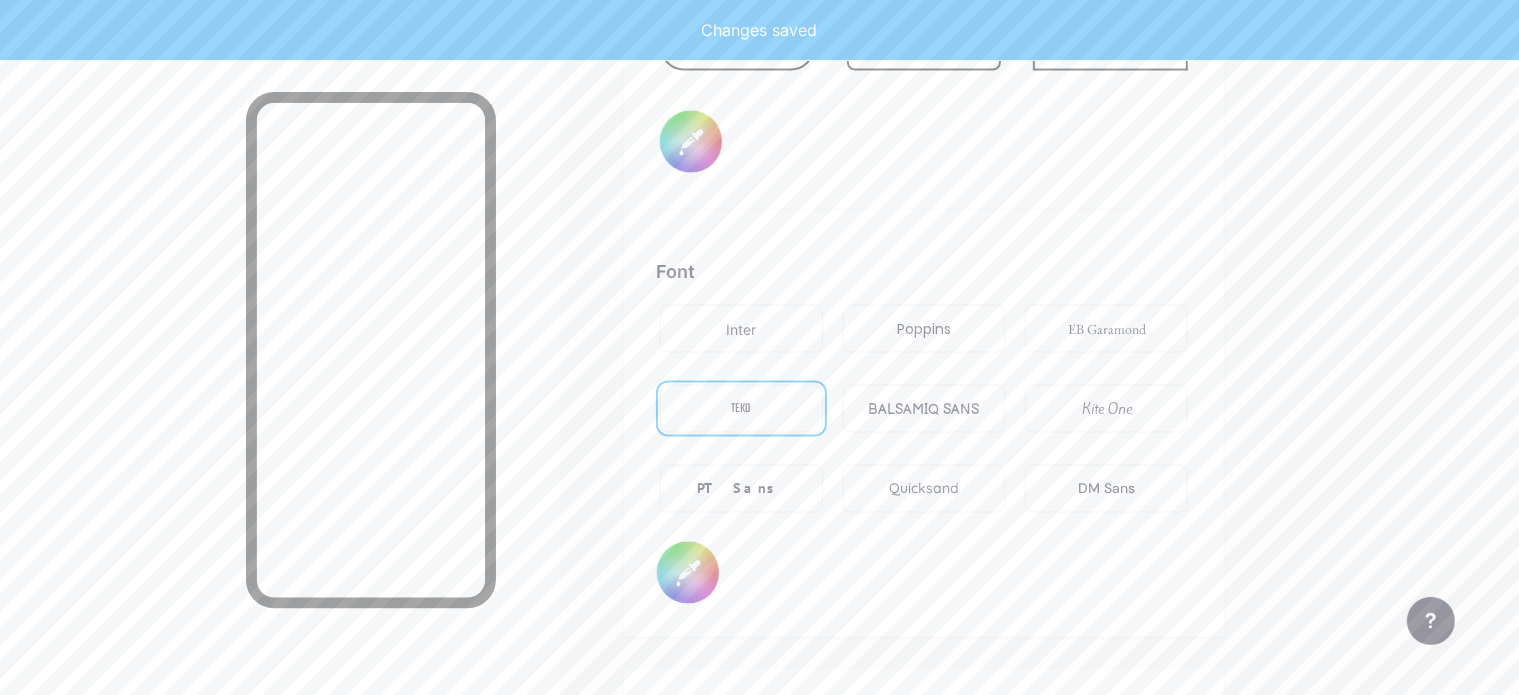 scroll, scrollTop: 3347, scrollLeft: 0, axis: vertical 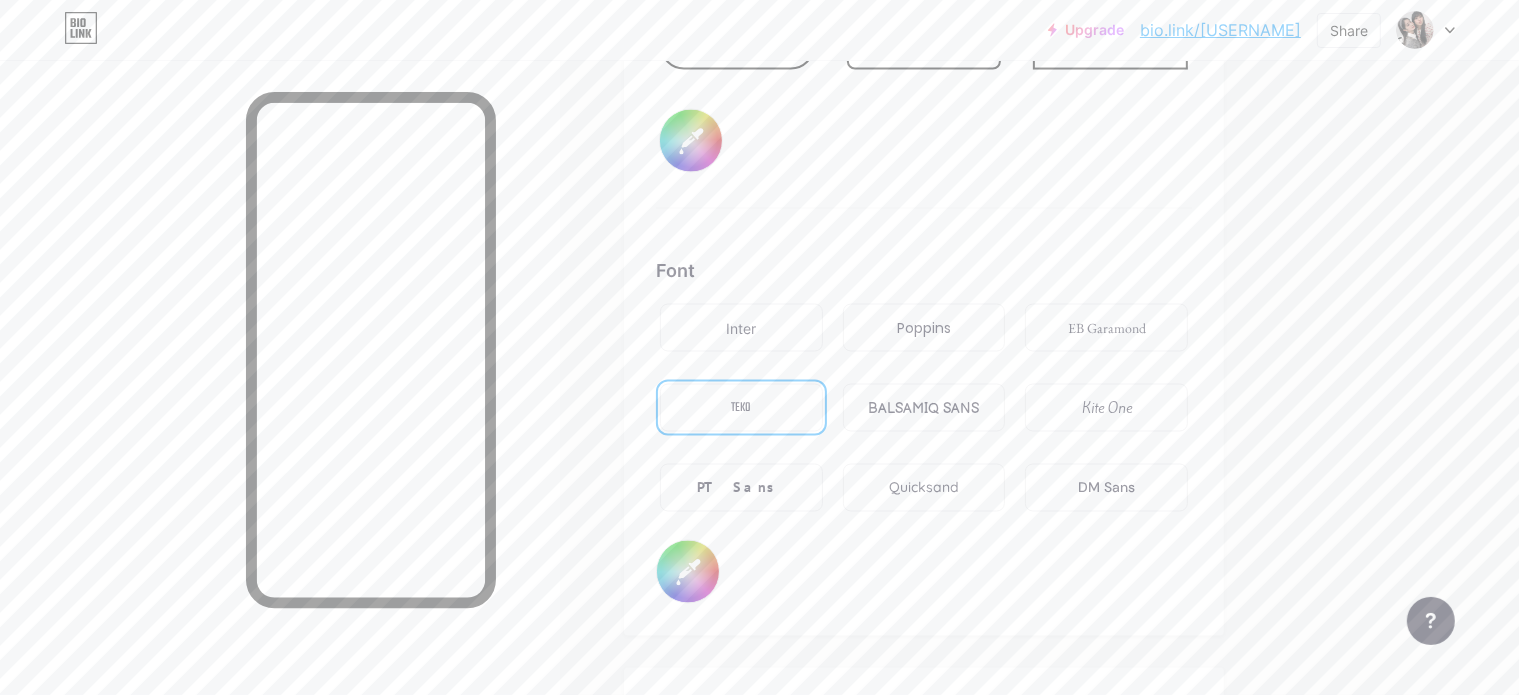 click on "Kite One" at bounding box center (1106, 408) 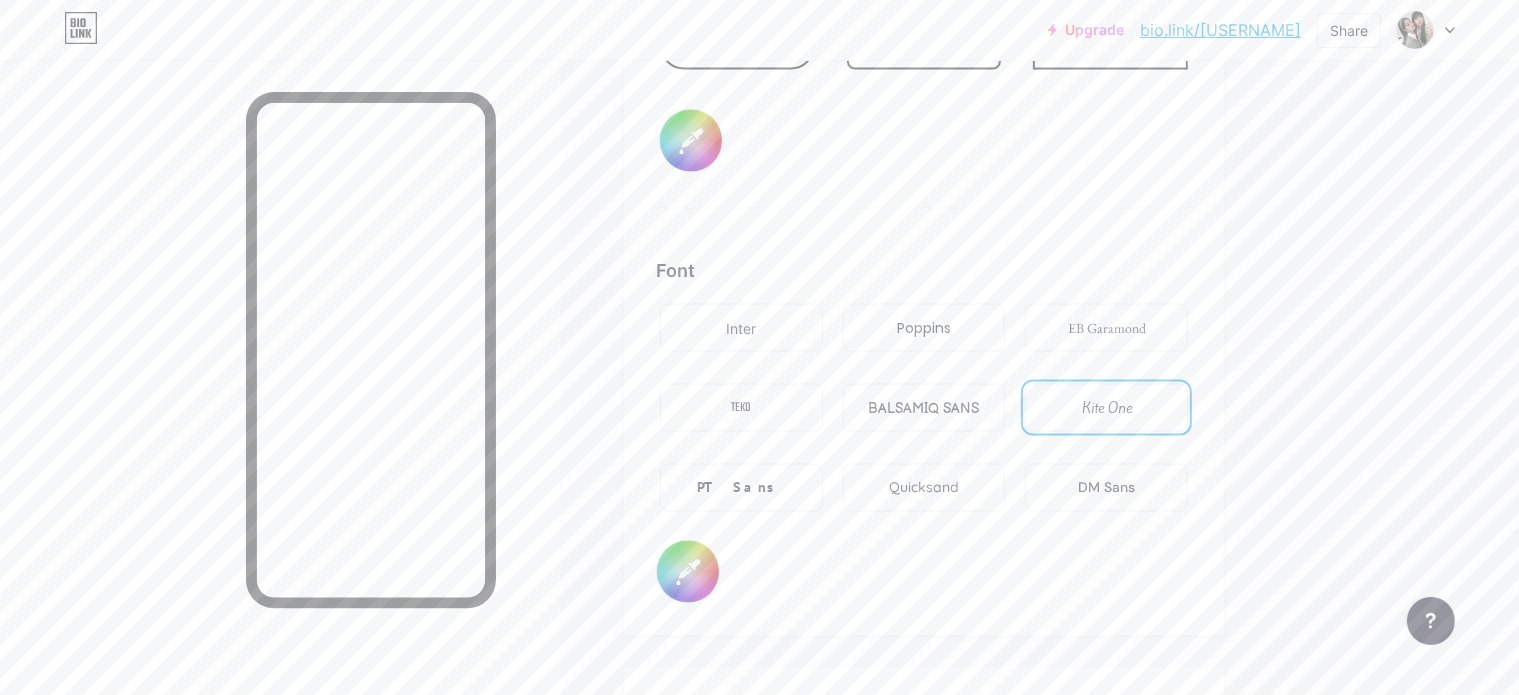 click on "#000000" at bounding box center (688, 572) 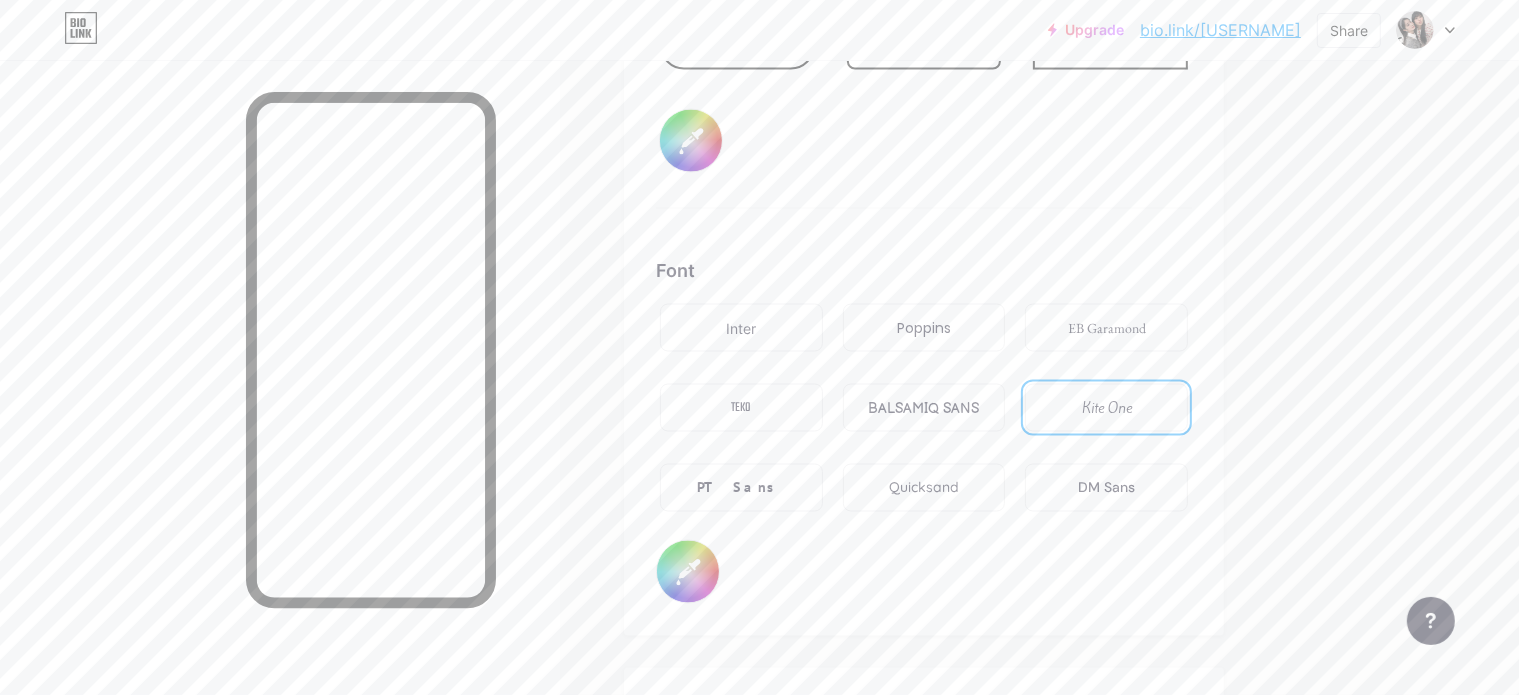 type on "#ffffff" 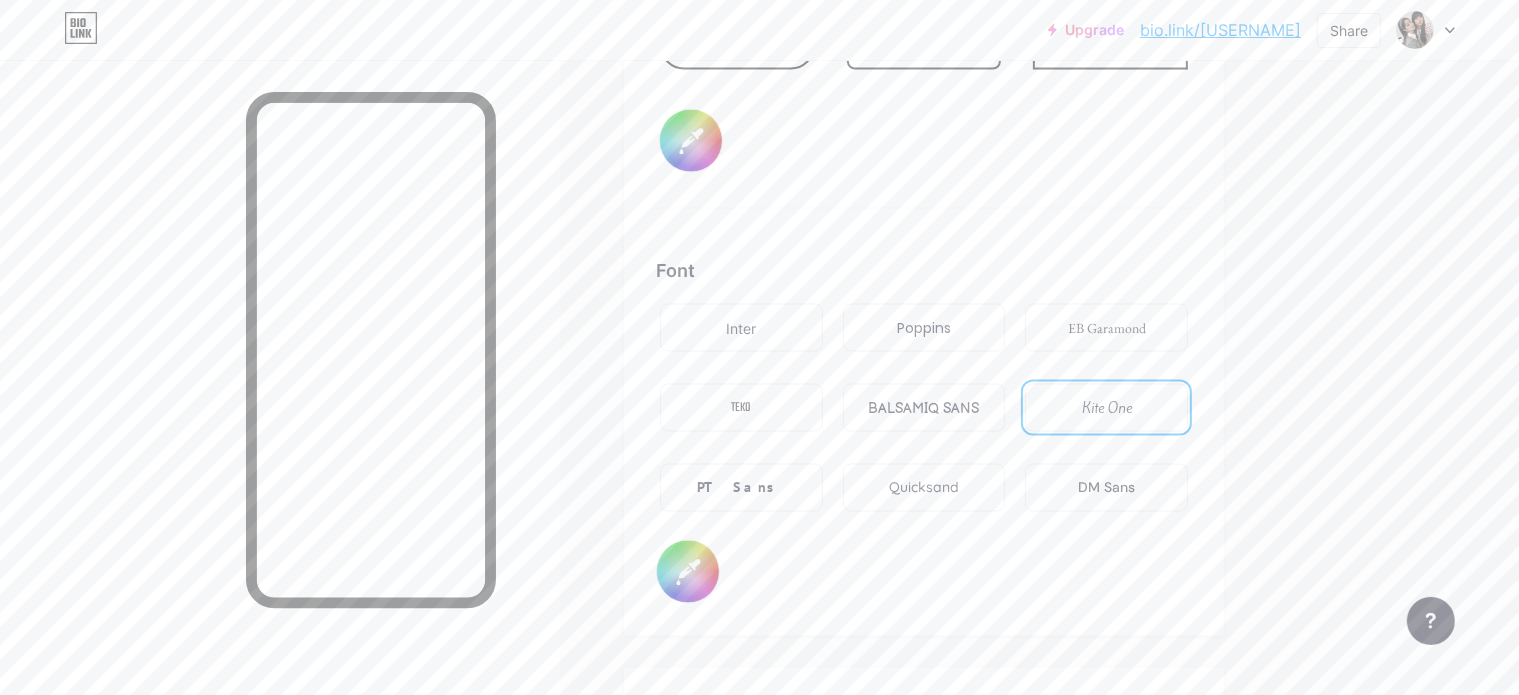 type on "#b569af" 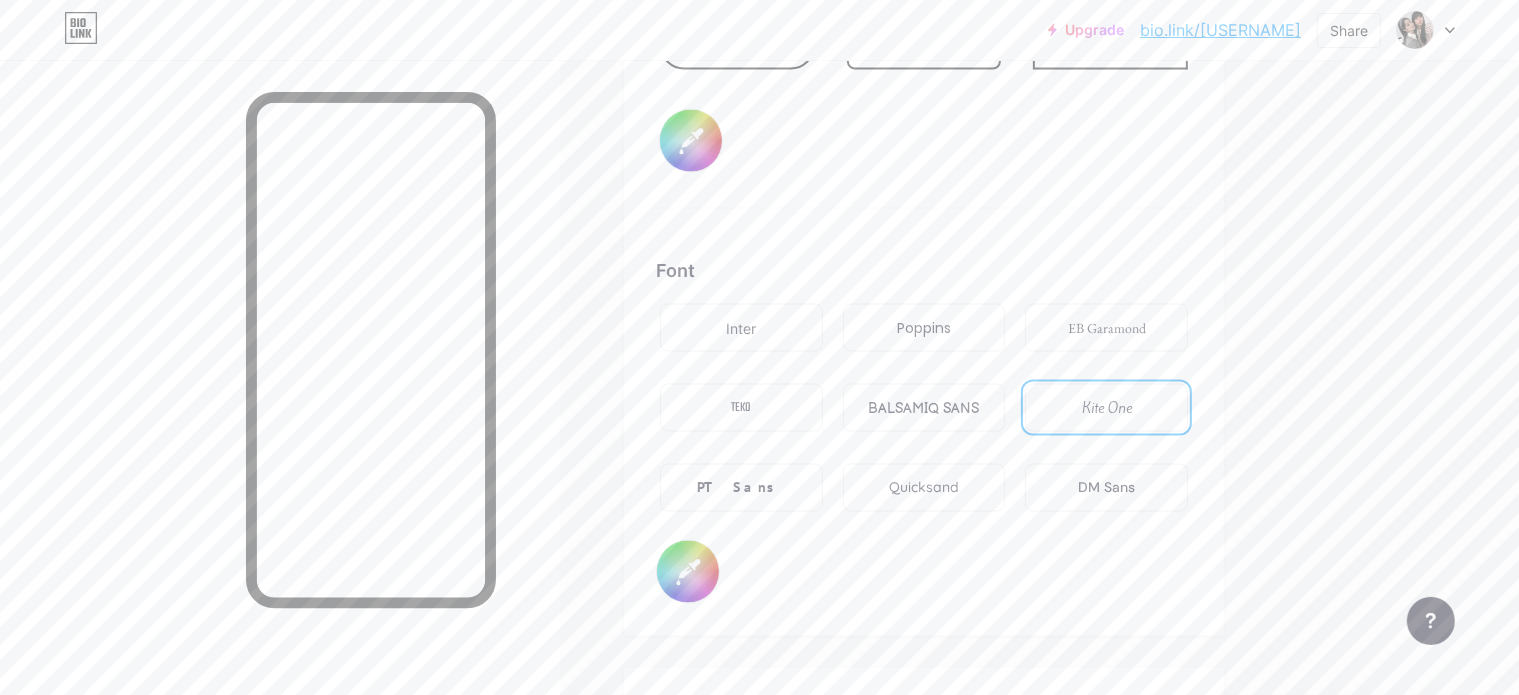 type on "#ffffff" 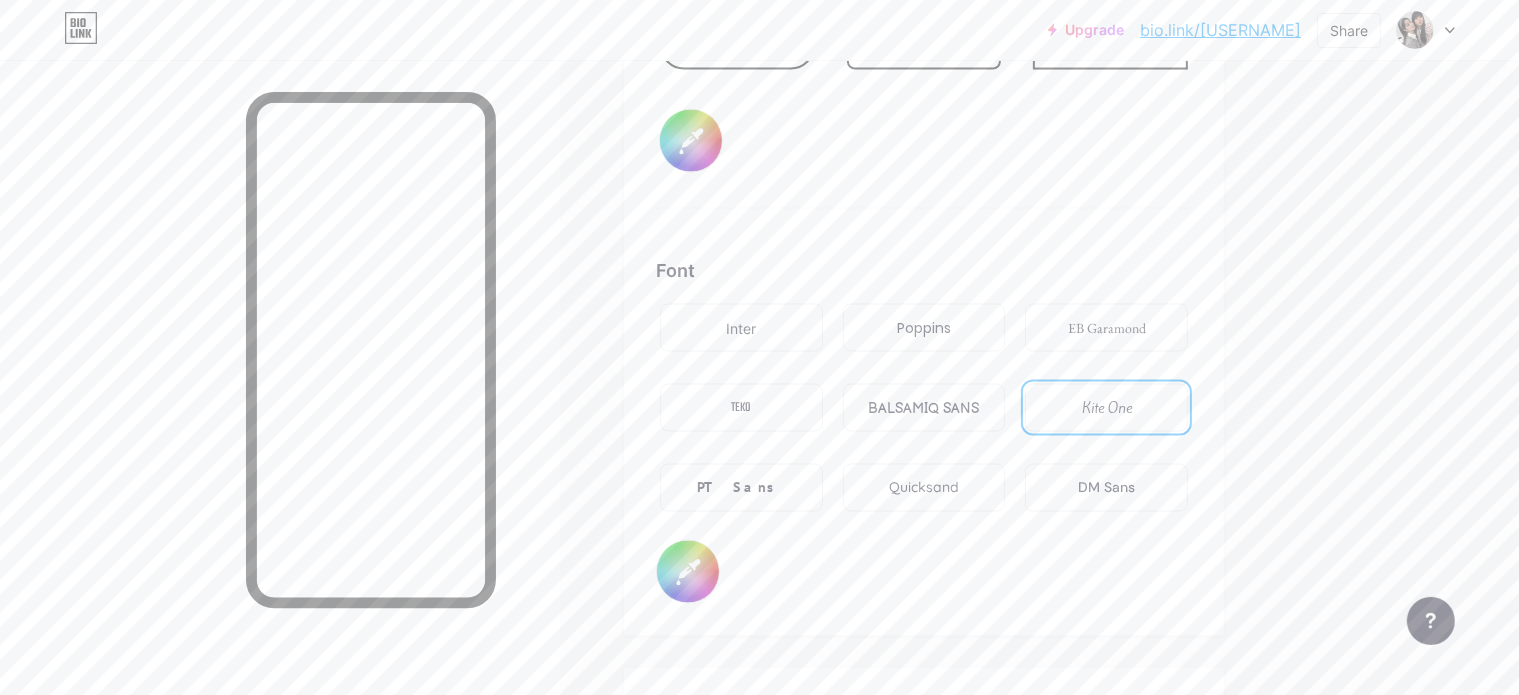 type on "#5e365b" 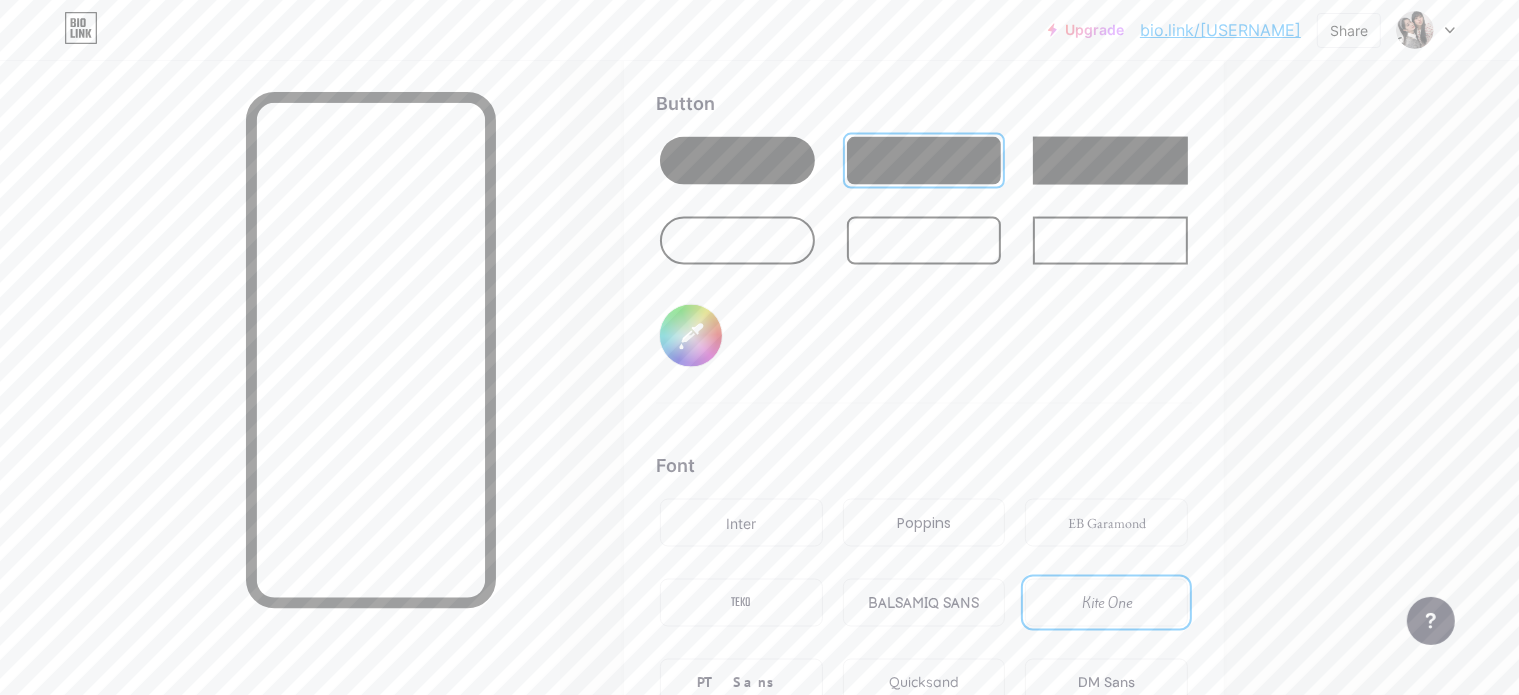 scroll, scrollTop: 3112, scrollLeft: 0, axis: vertical 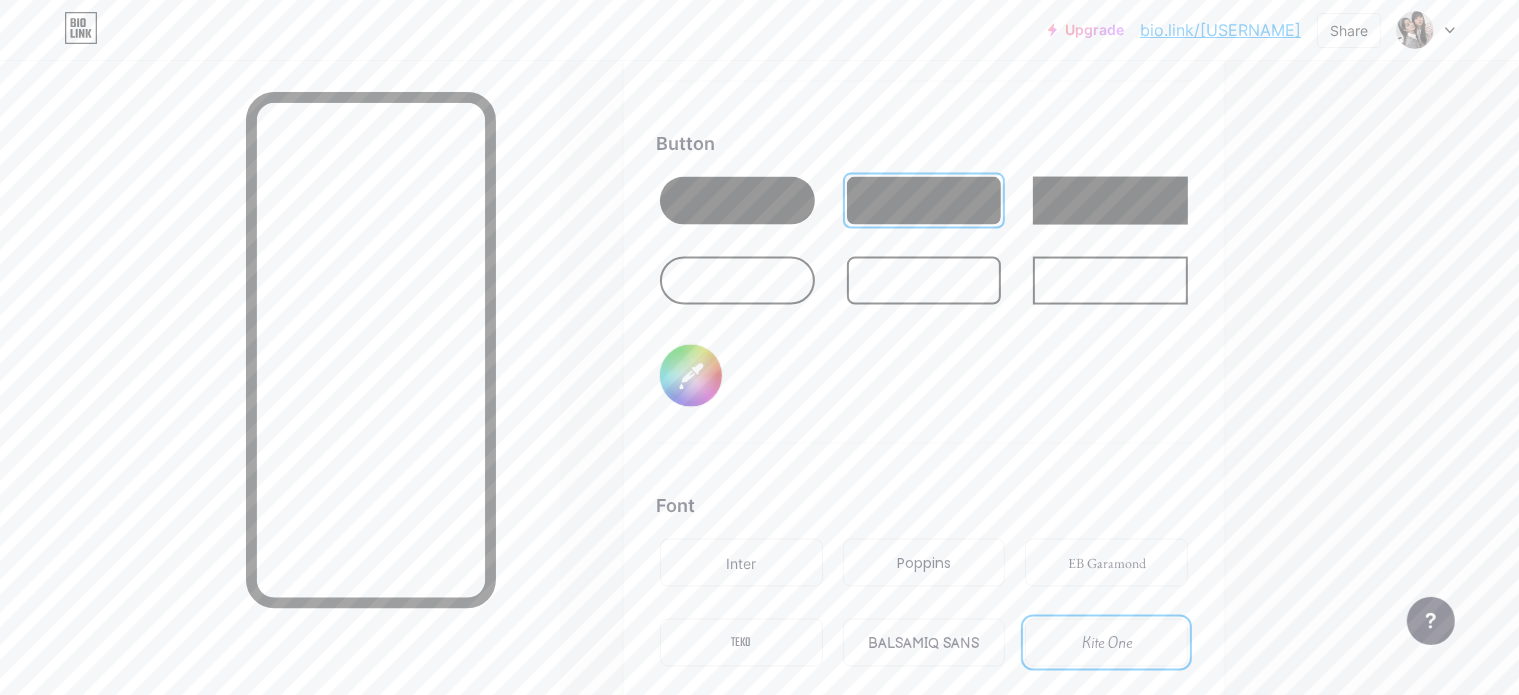click on "#000000" at bounding box center [691, 376] 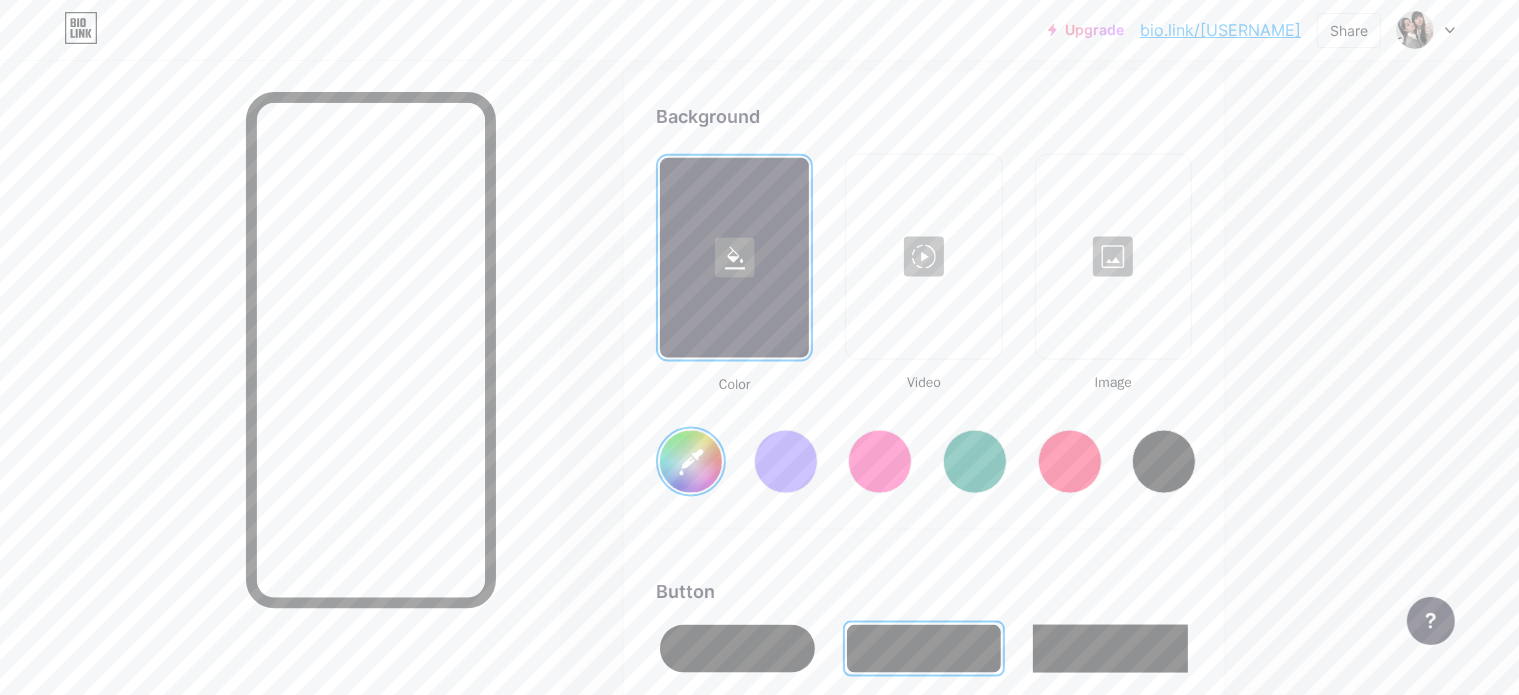 scroll, scrollTop: 2663, scrollLeft: 0, axis: vertical 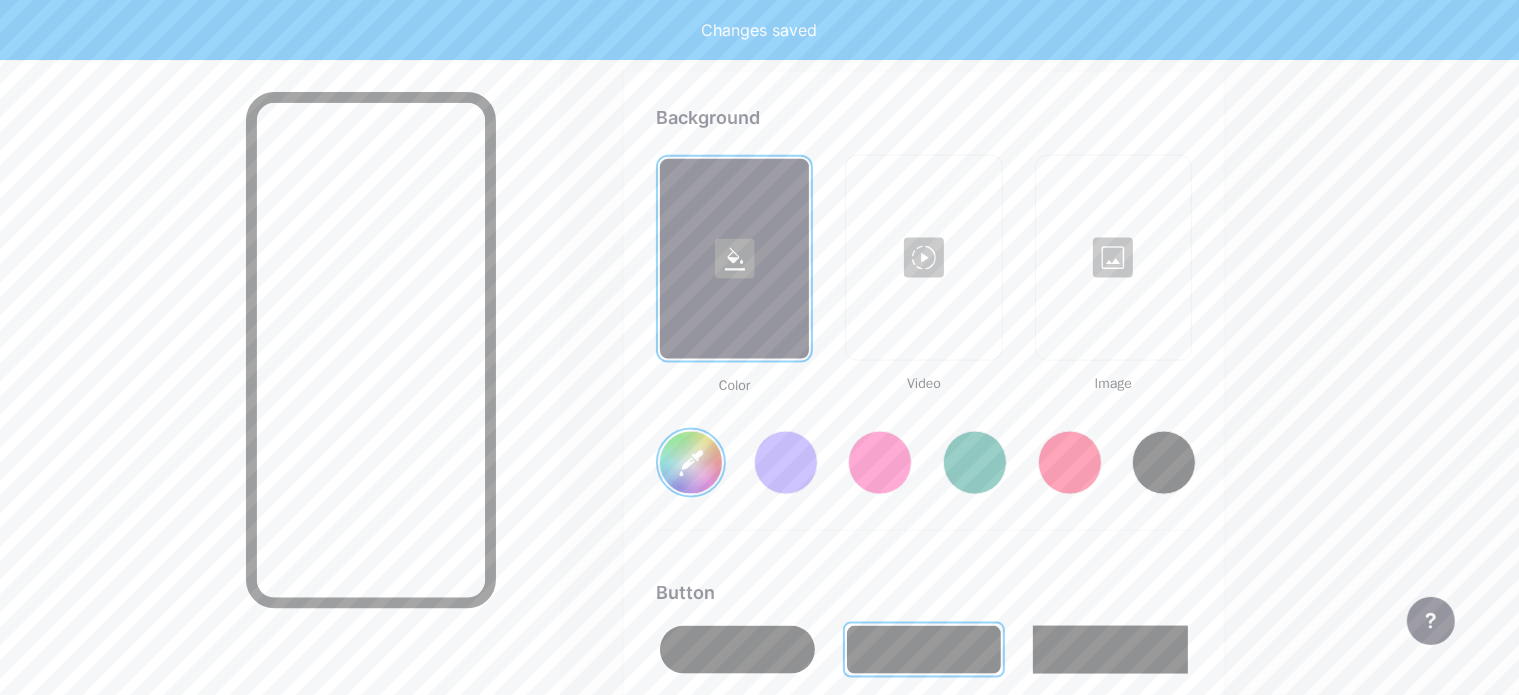 click on "#ffffff" at bounding box center (691, 463) 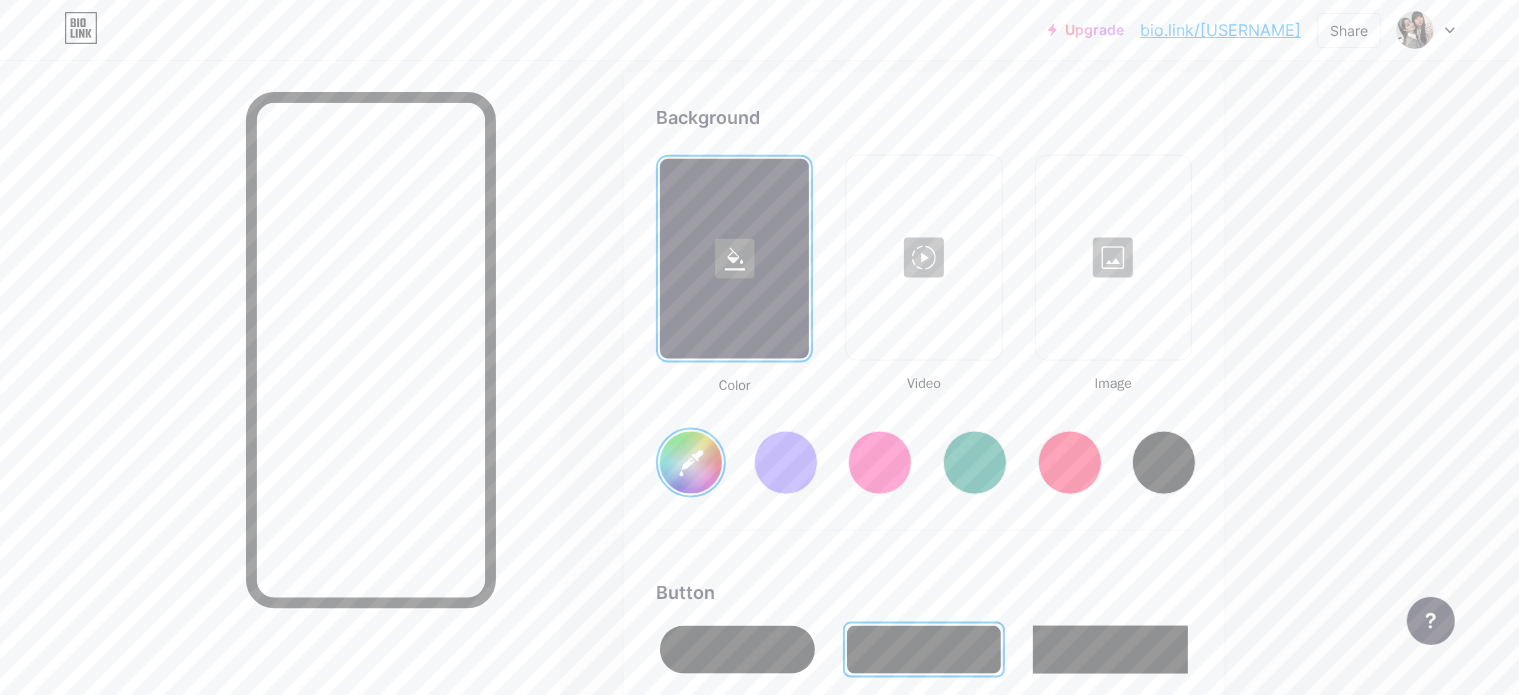click on "#ffffff" at bounding box center [691, 463] 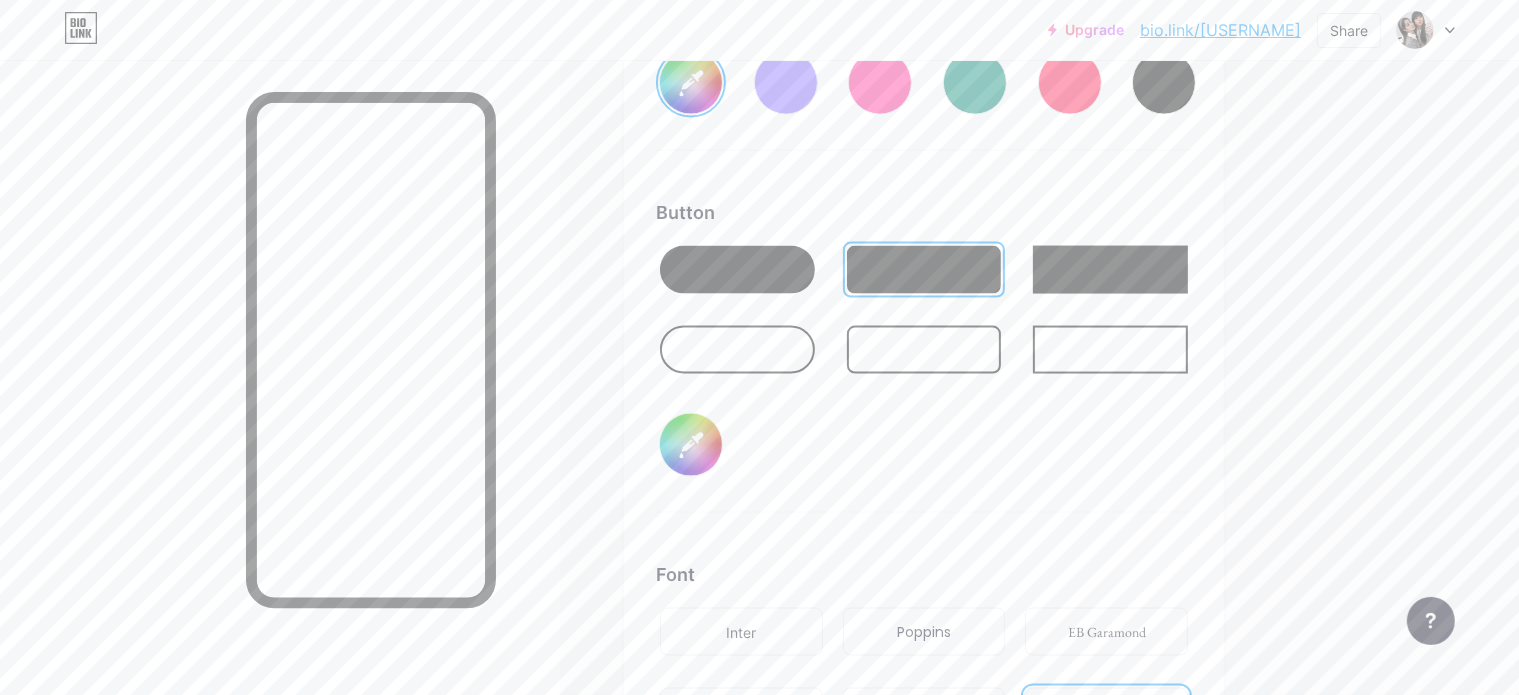 scroll, scrollTop: 3052, scrollLeft: 0, axis: vertical 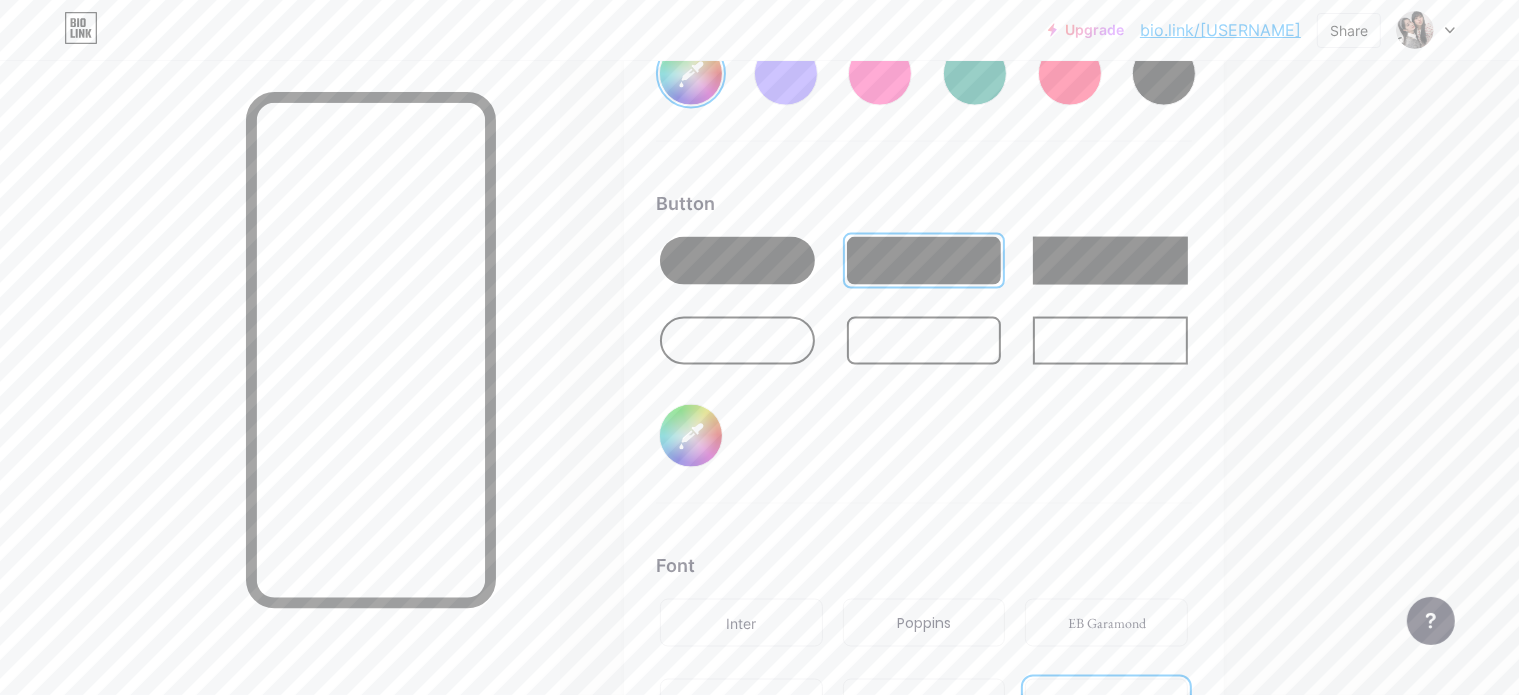 click on "#ff00ea" at bounding box center [691, 436] 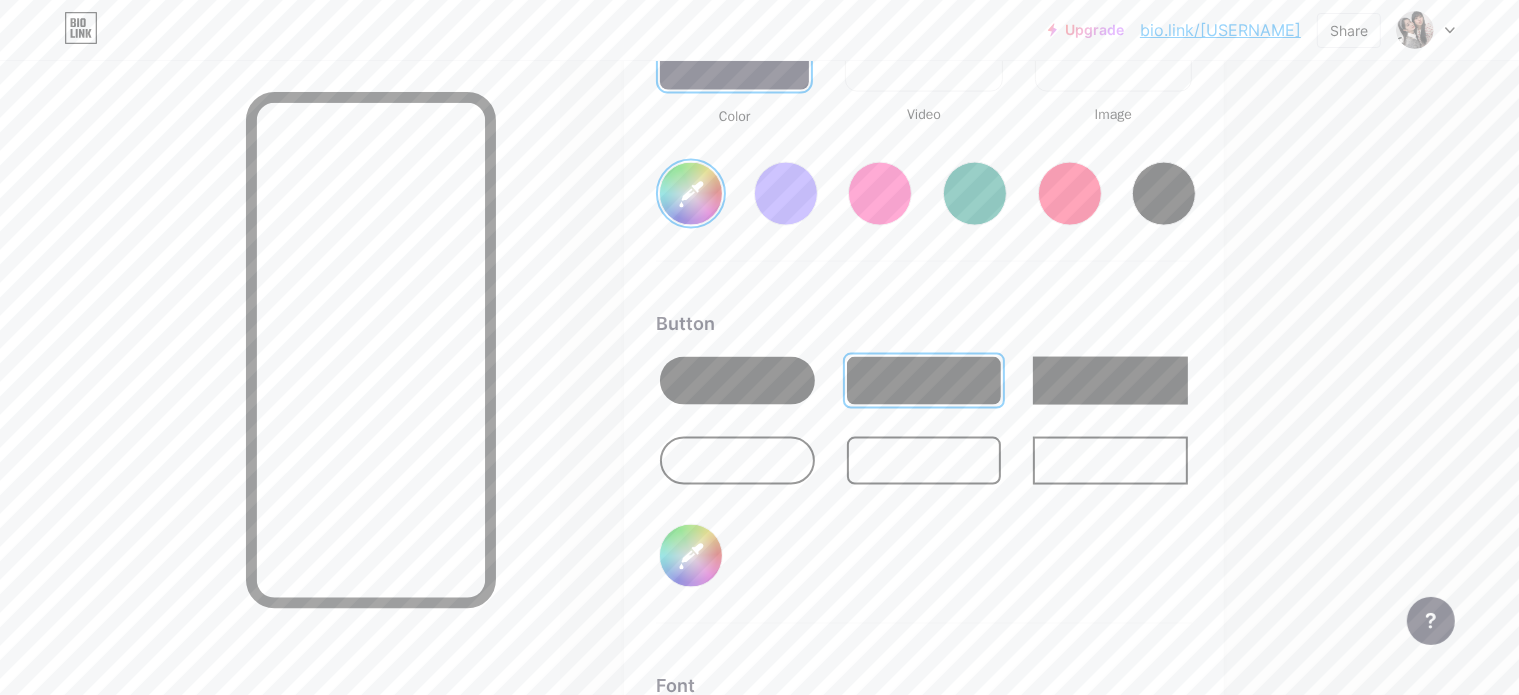 scroll, scrollTop: 2931, scrollLeft: 0, axis: vertical 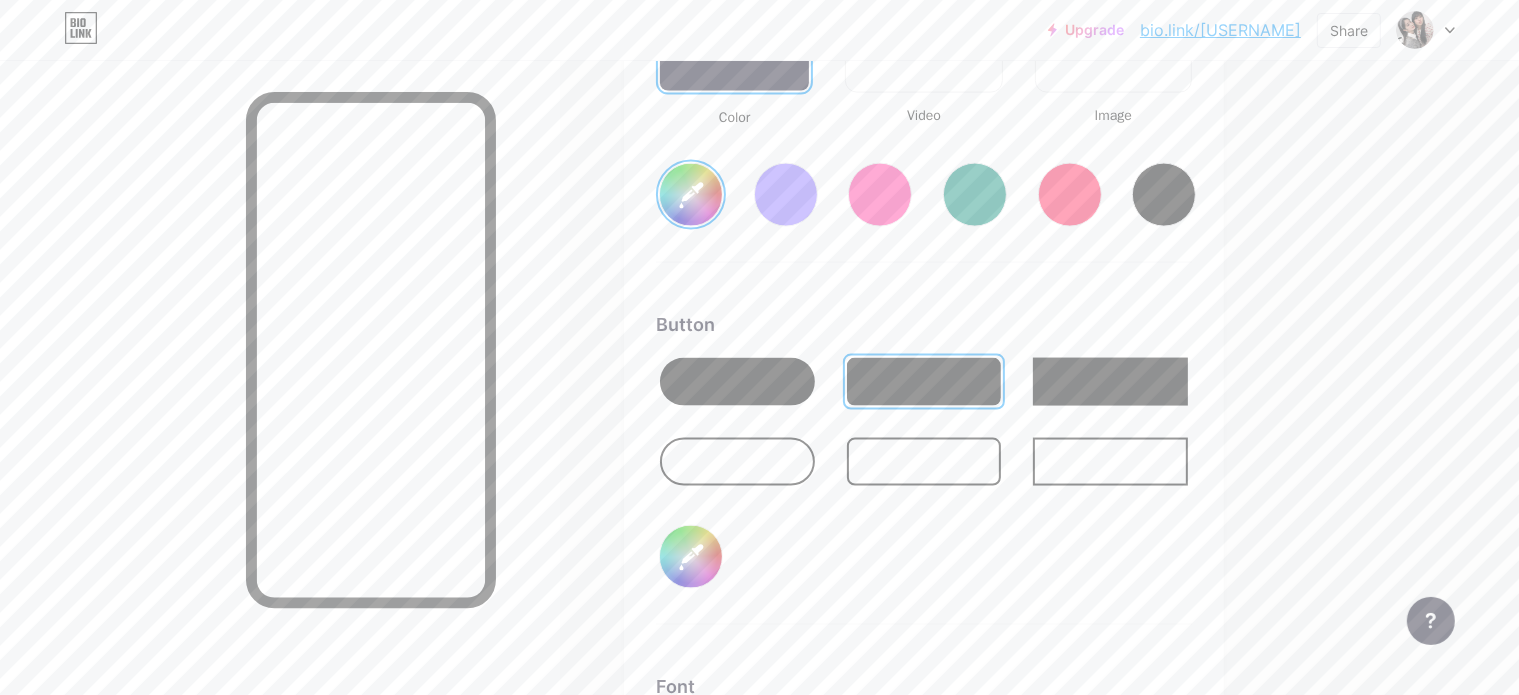 click on "#d5aed2" at bounding box center [691, 557] 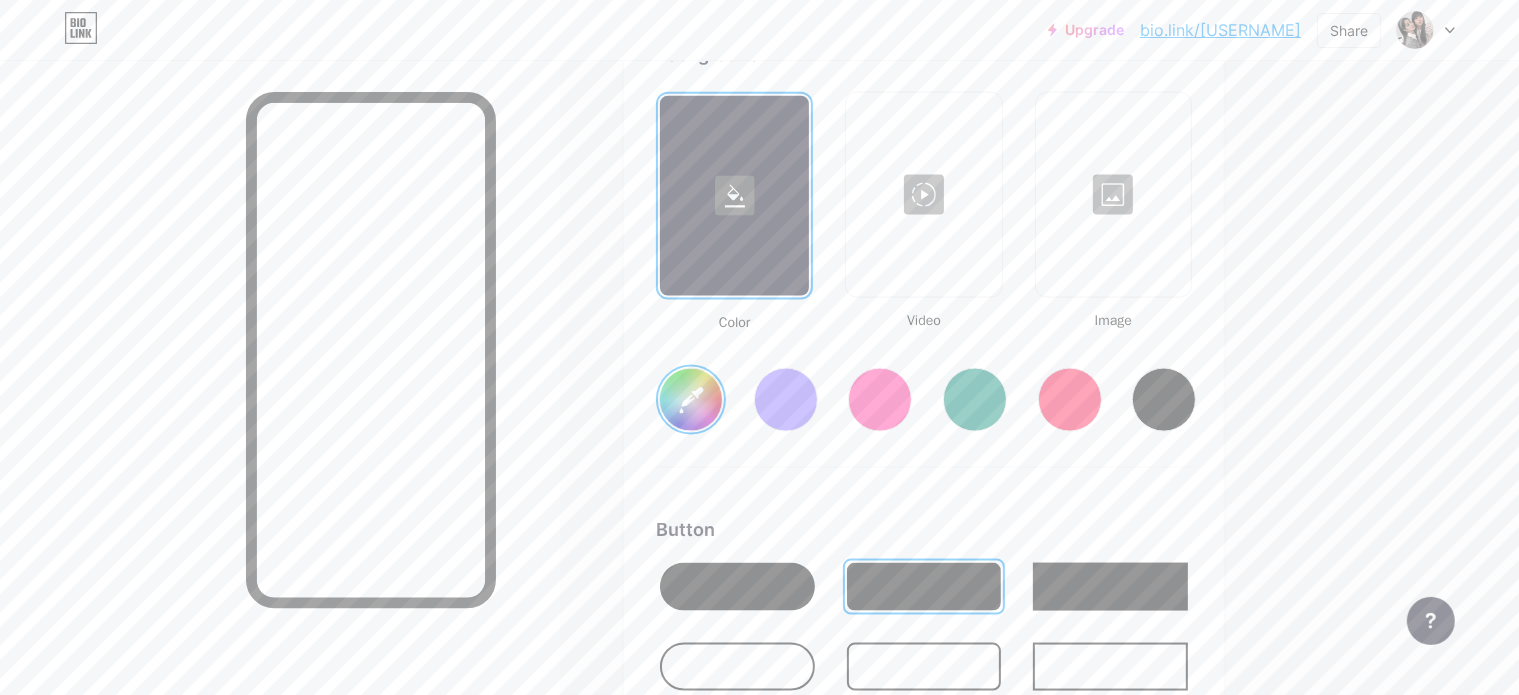 scroll, scrollTop: 2698, scrollLeft: 0, axis: vertical 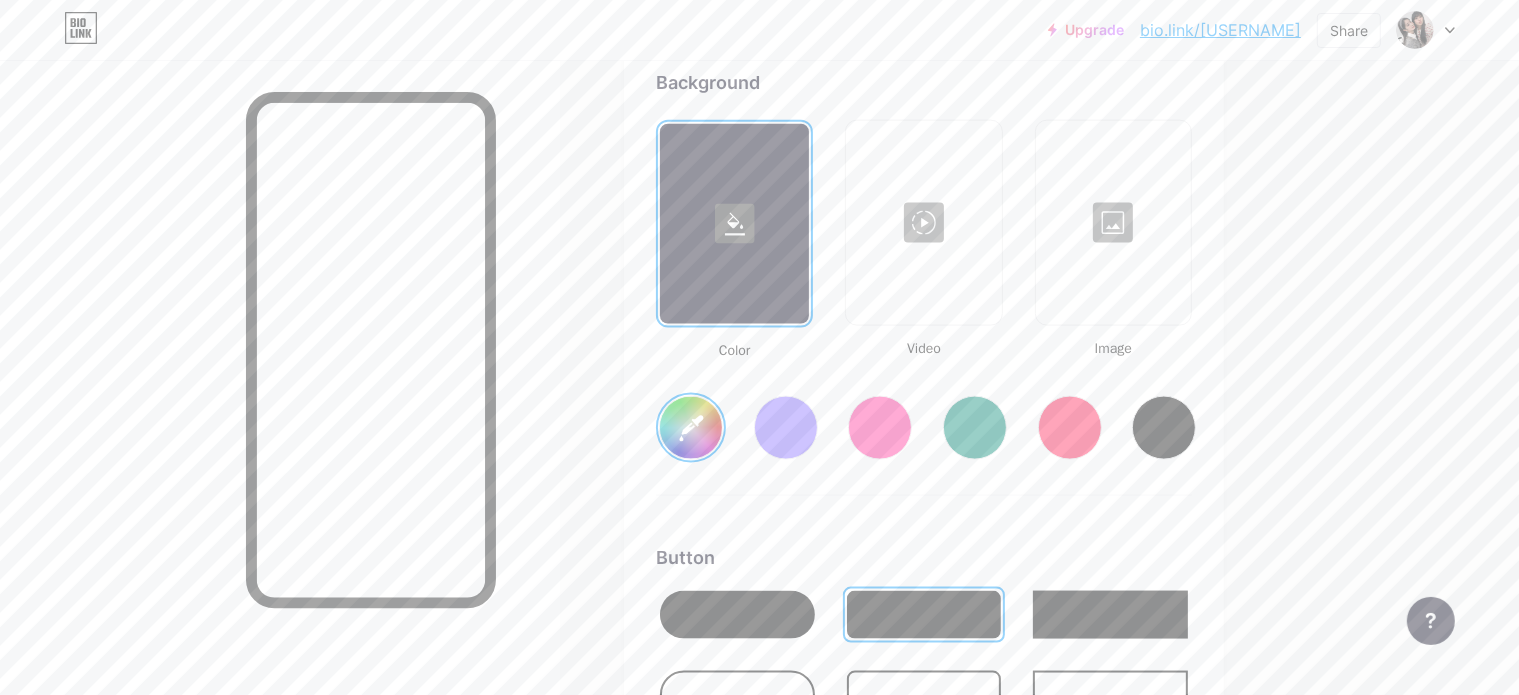 click at bounding box center [734, 224] 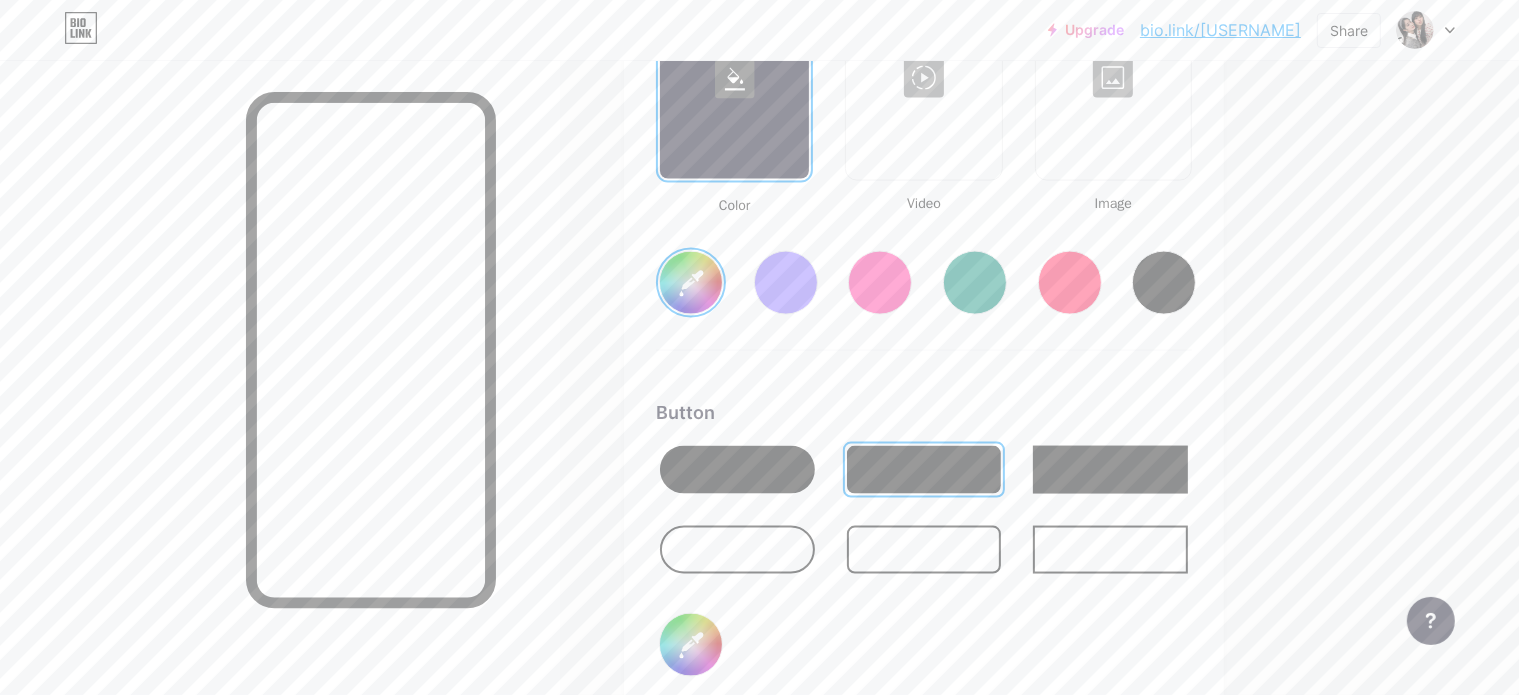 scroll, scrollTop: 2882, scrollLeft: 0, axis: vertical 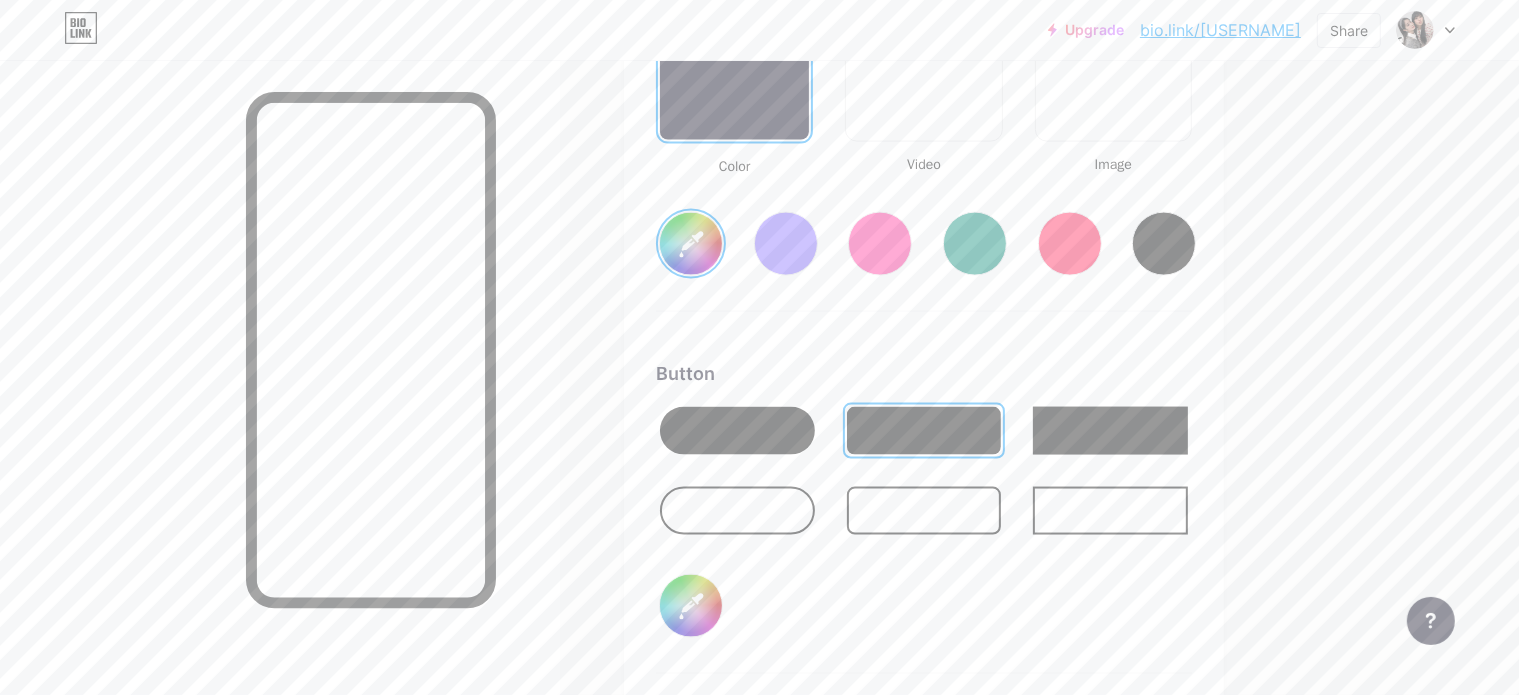 click on "#ffc2fa" at bounding box center [691, 606] 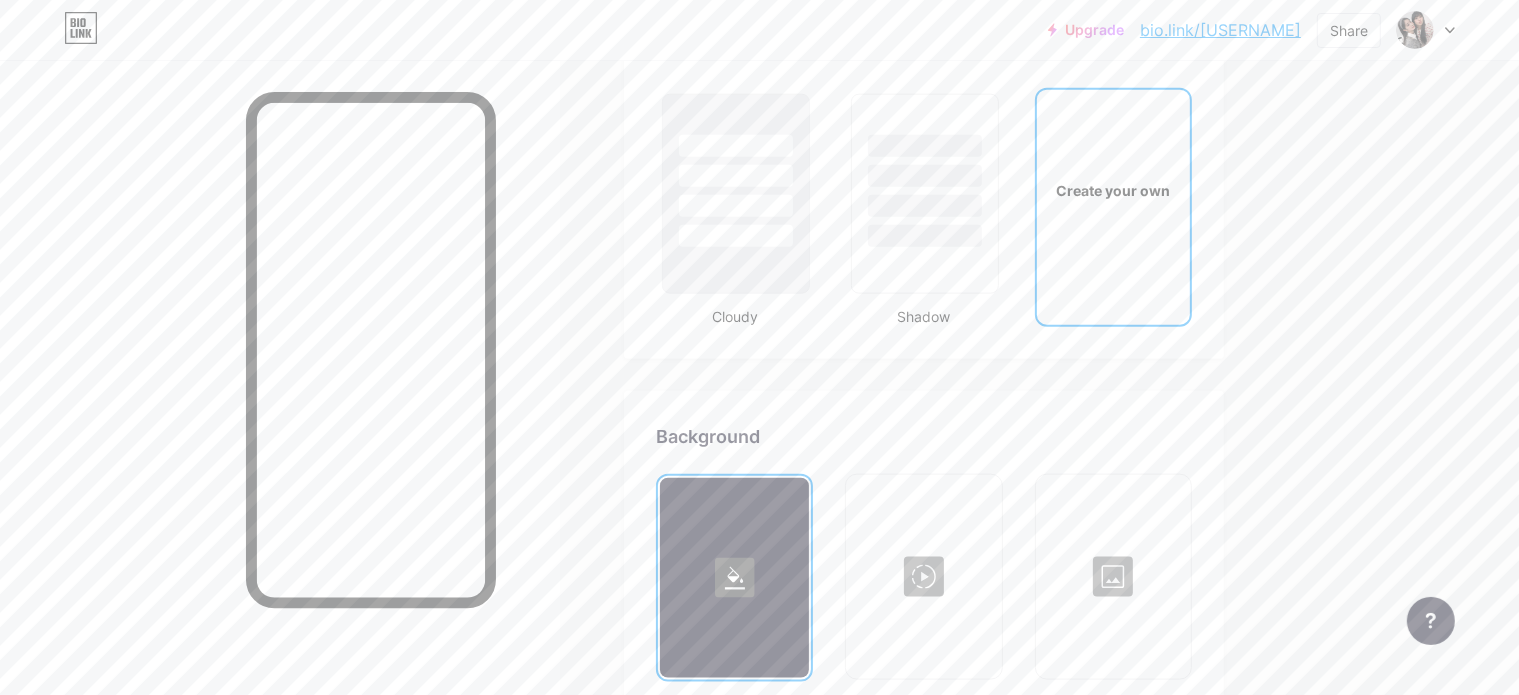click on "Upgrade bio.link/[USERNAME] bio.link/[USERNAME] Share Switch accounts [FIRST] 😺🩷 bio.link/[USERNAME] + Add a new page Account settings Logout Link Copied Links Posts Design Subscribers NEW Stats Settings Profile [FIRST] 😺🩷 Holiss yo soy [FIRST] y estás son algunas de mis redes! 🤍 Themes Link in bio Blog Shop Basics Carbon Xmas 23 Pride Glitch Winter · Live Glassy · Live Chameleon · Live Rainy Night · Live Neon · Live Summer Retro Strawberry · Live Desert Sunny Autumn Leaf Clear Sky Blush Unicorn Minimal Cloudy Shadow Create your own Changes saved Background Color Video Image #feecf7 Button #d7acd2 Font Inter Poppins TEKO" at bounding box center [759, -6] 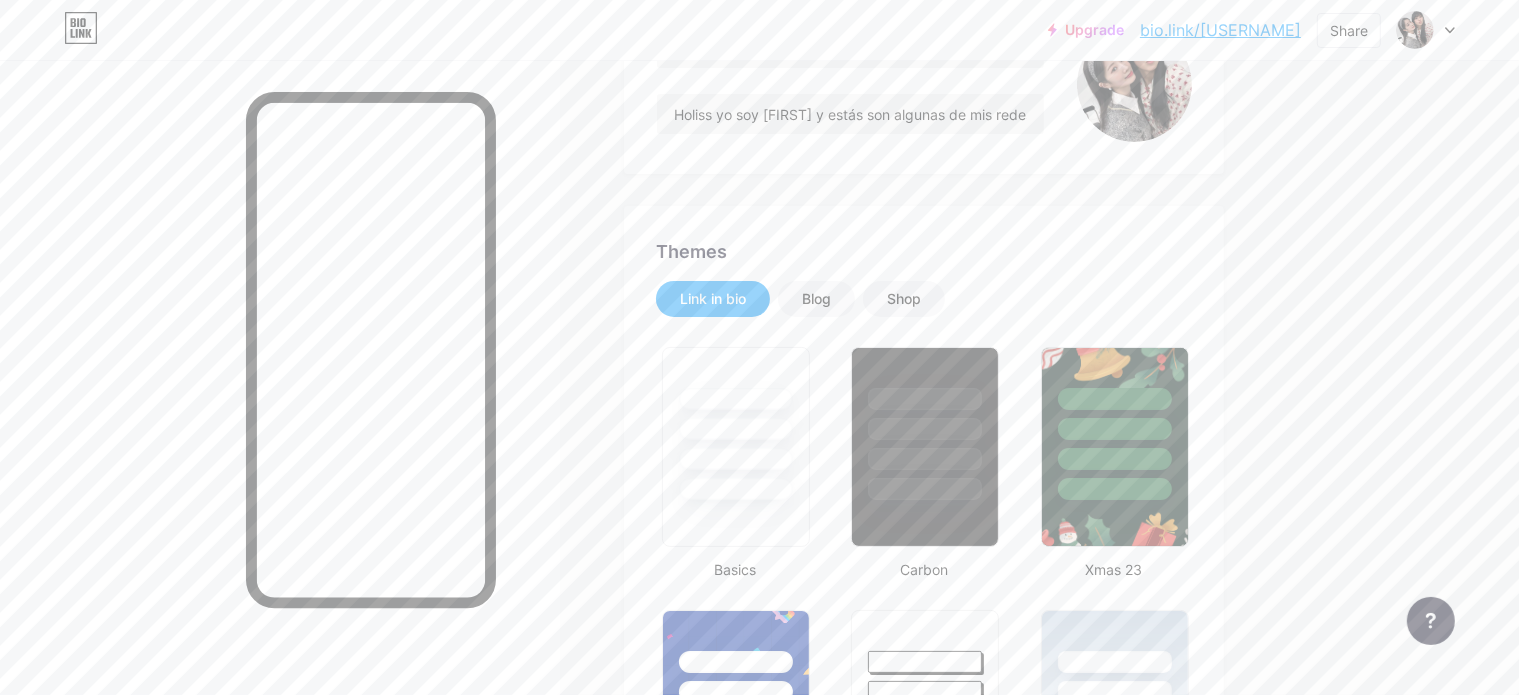 scroll, scrollTop: 0, scrollLeft: 0, axis: both 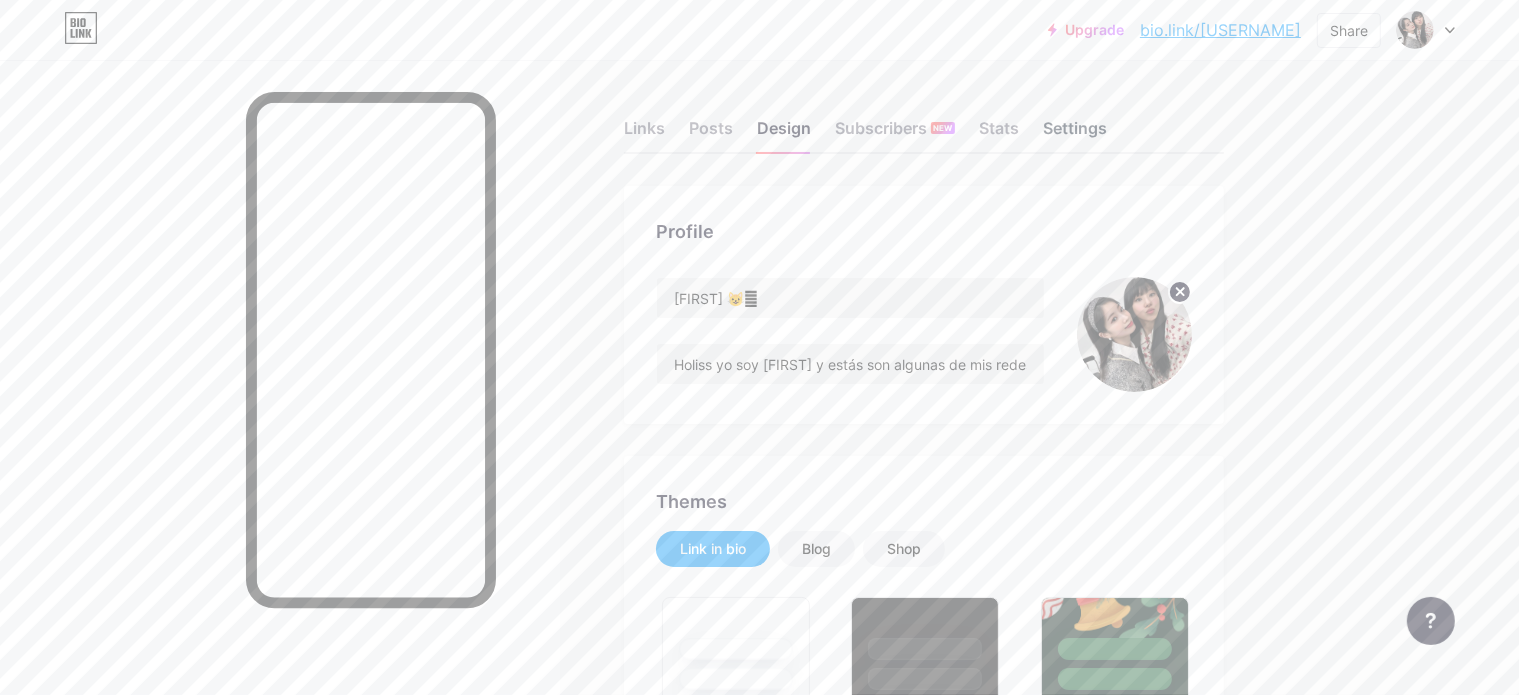 click on "Settings" at bounding box center [1075, 134] 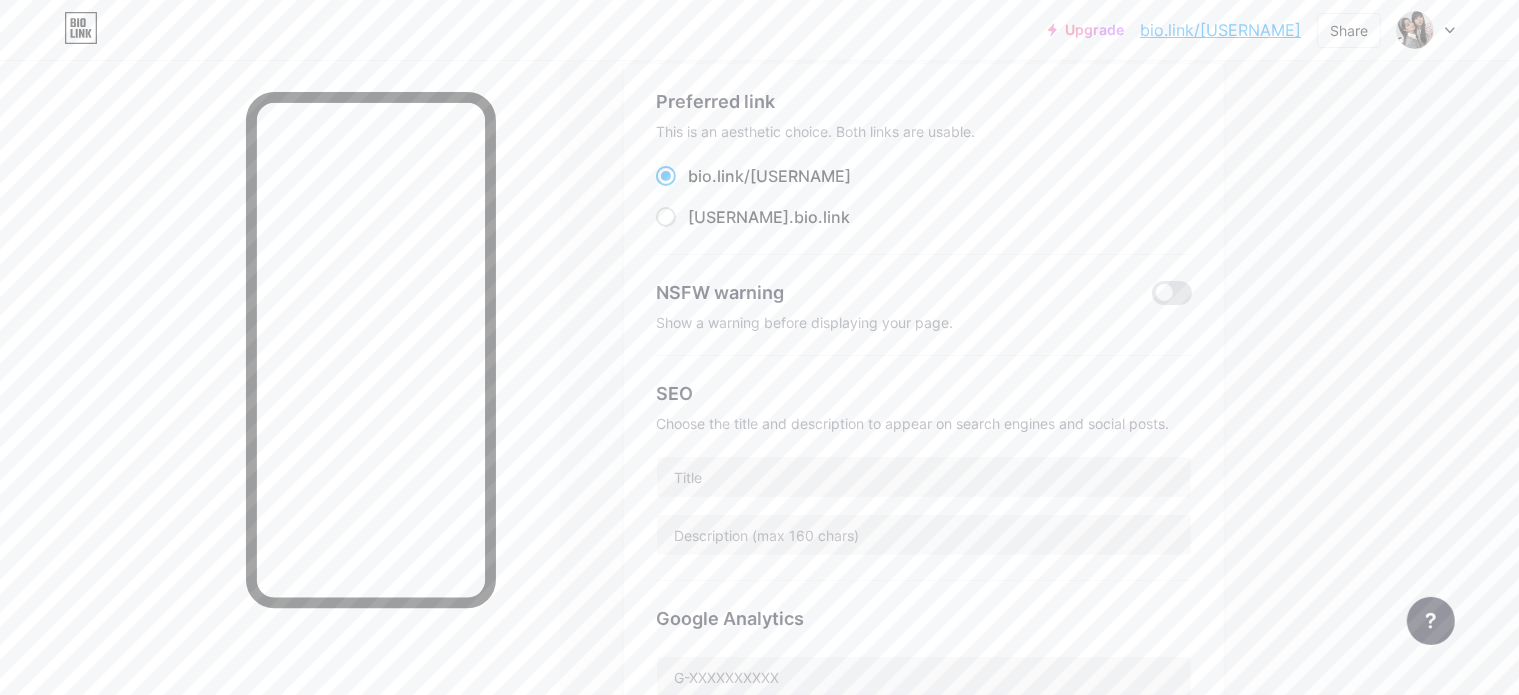 scroll, scrollTop: 0, scrollLeft: 0, axis: both 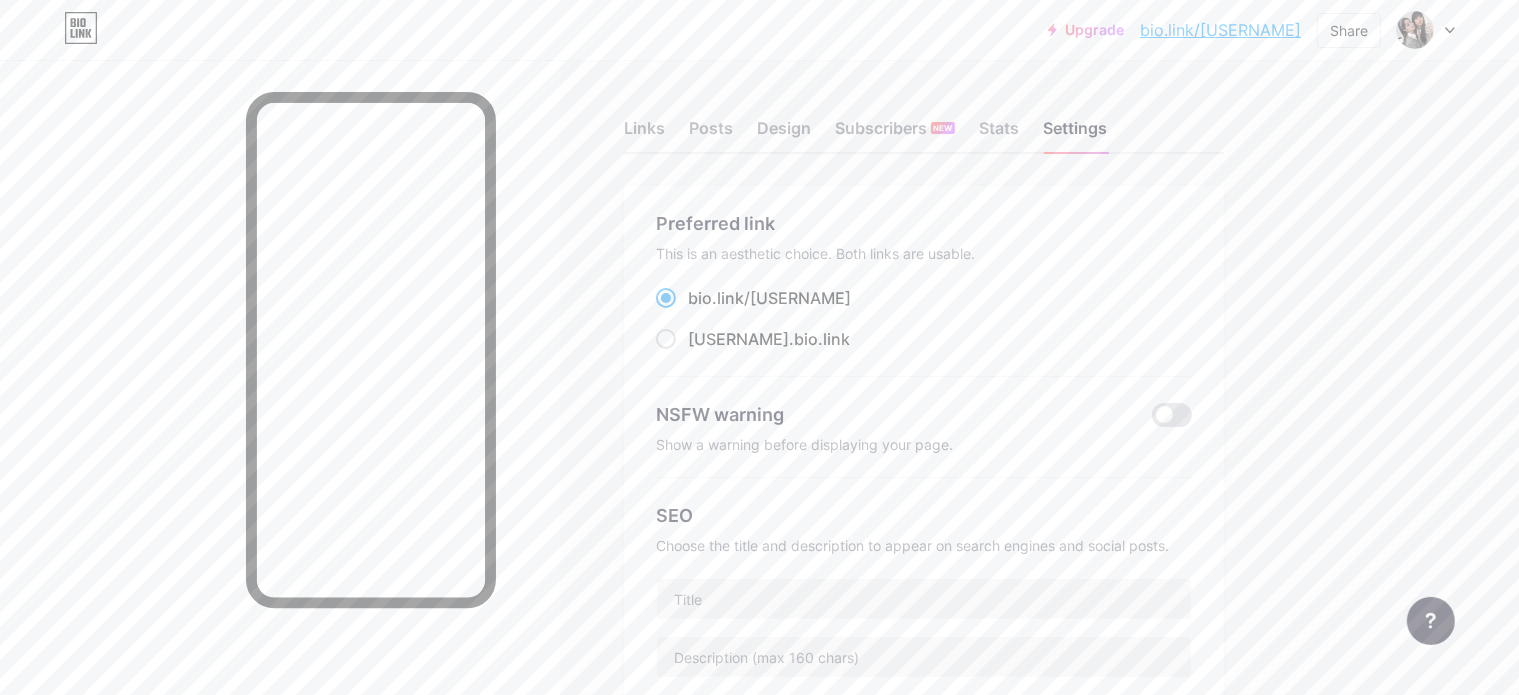 click at bounding box center (666, 298) 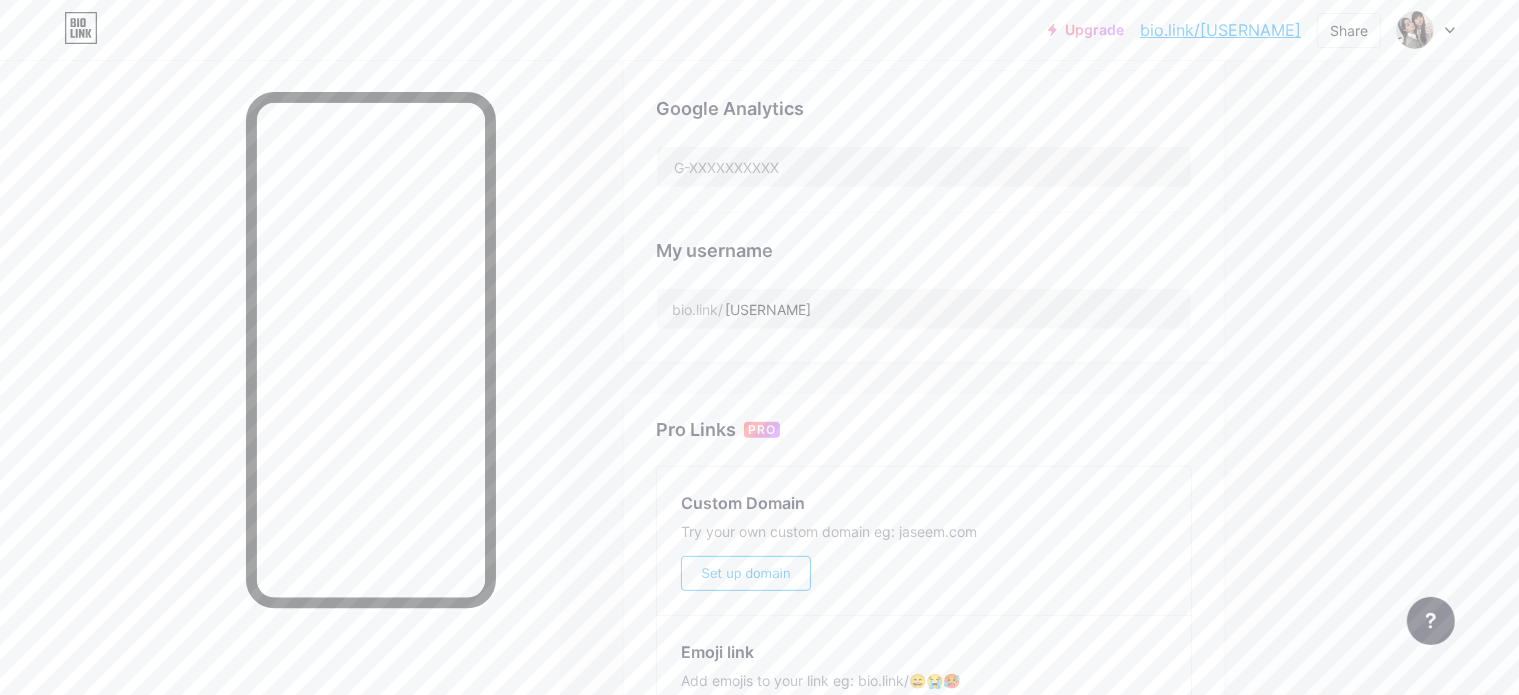 scroll, scrollTop: 866, scrollLeft: 0, axis: vertical 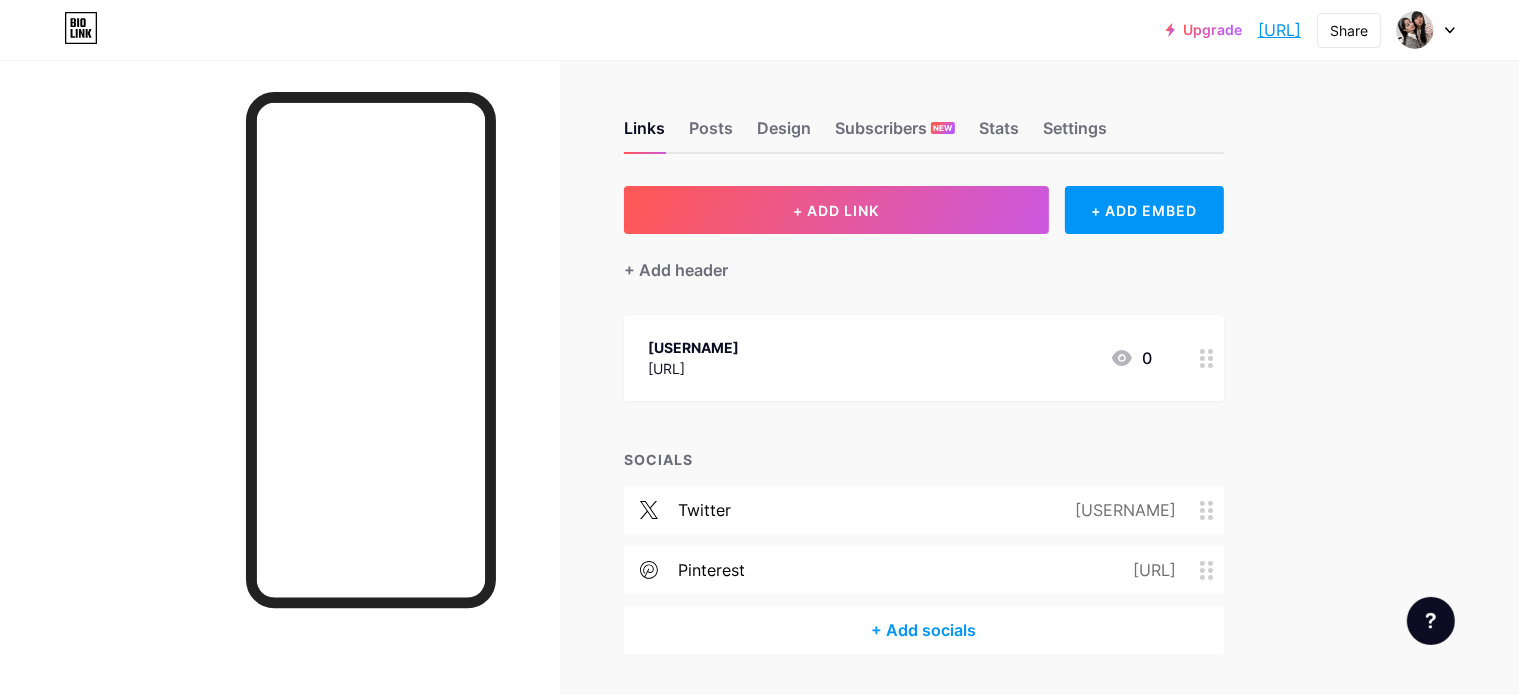 click on "[URL]" at bounding box center (1279, 30) 